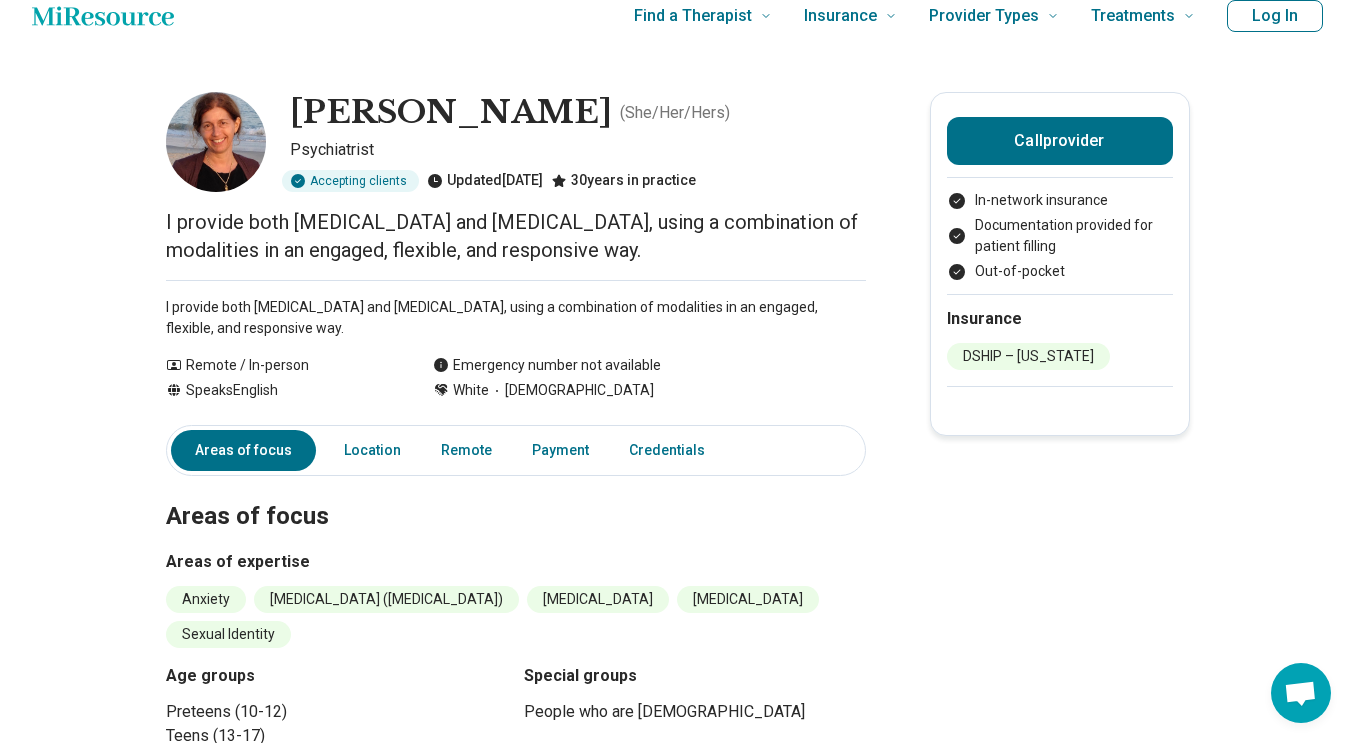 scroll, scrollTop: 25, scrollLeft: 0, axis: vertical 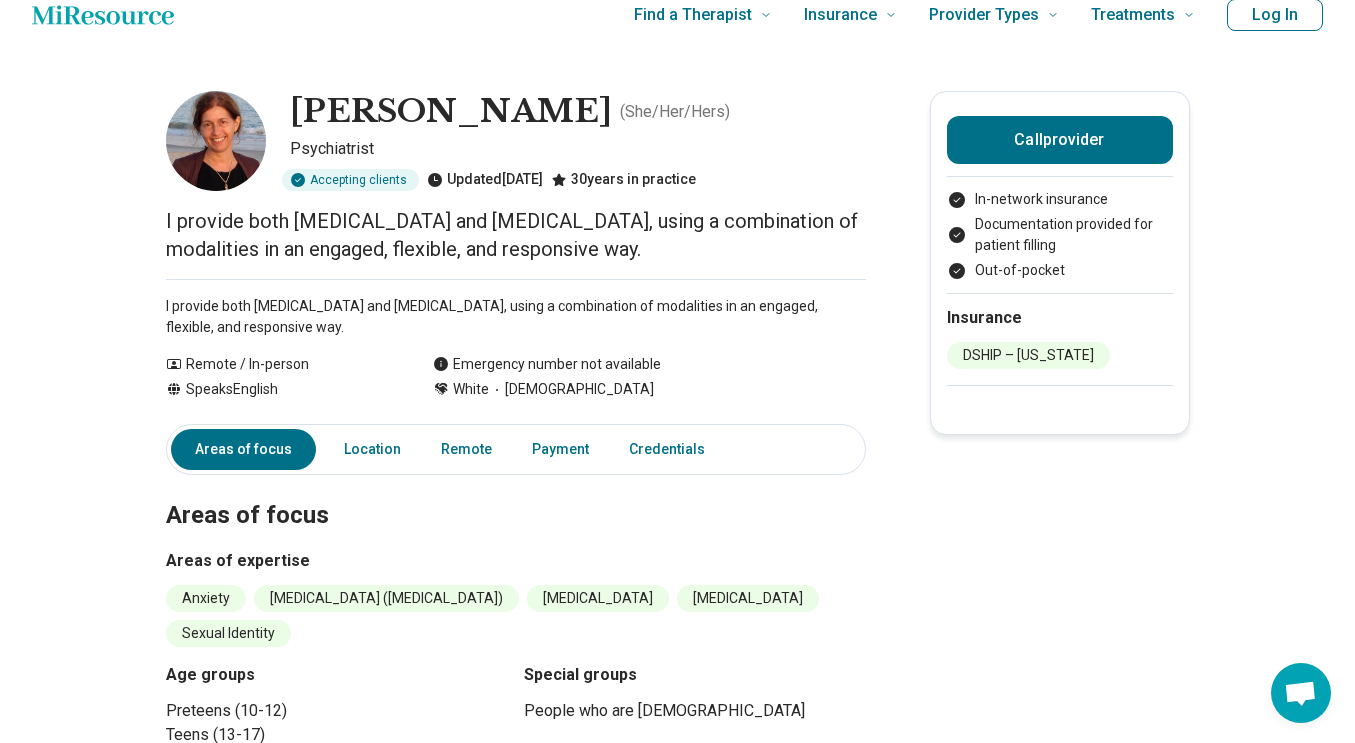 click 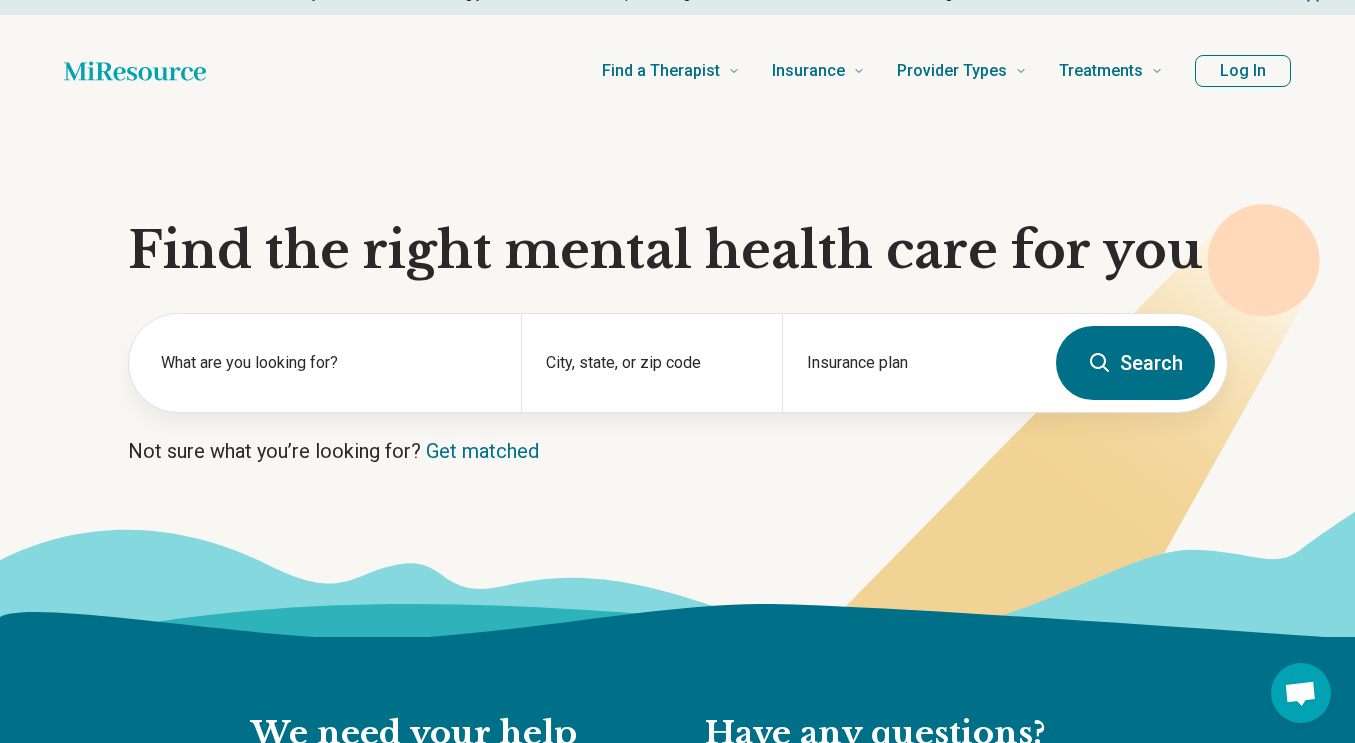 scroll, scrollTop: 0, scrollLeft: 0, axis: both 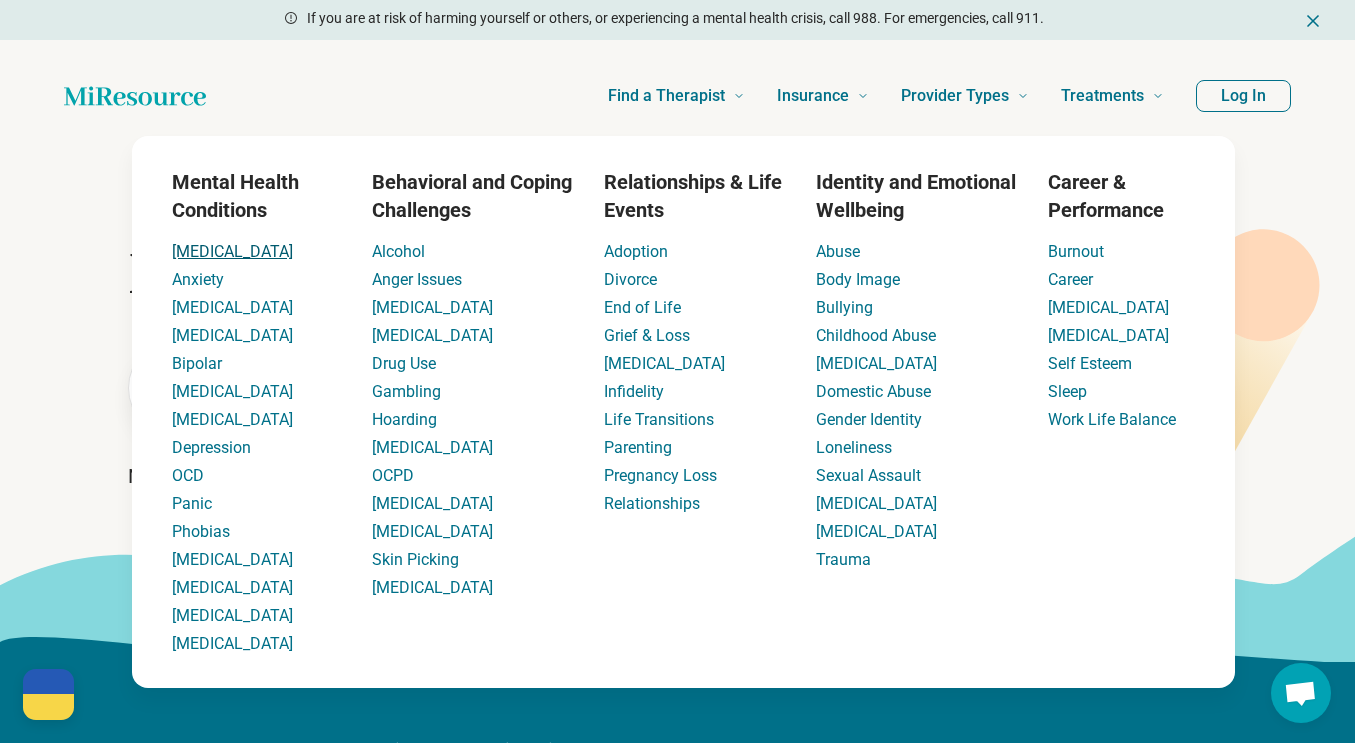 click on "[MEDICAL_DATA]" at bounding box center [232, 251] 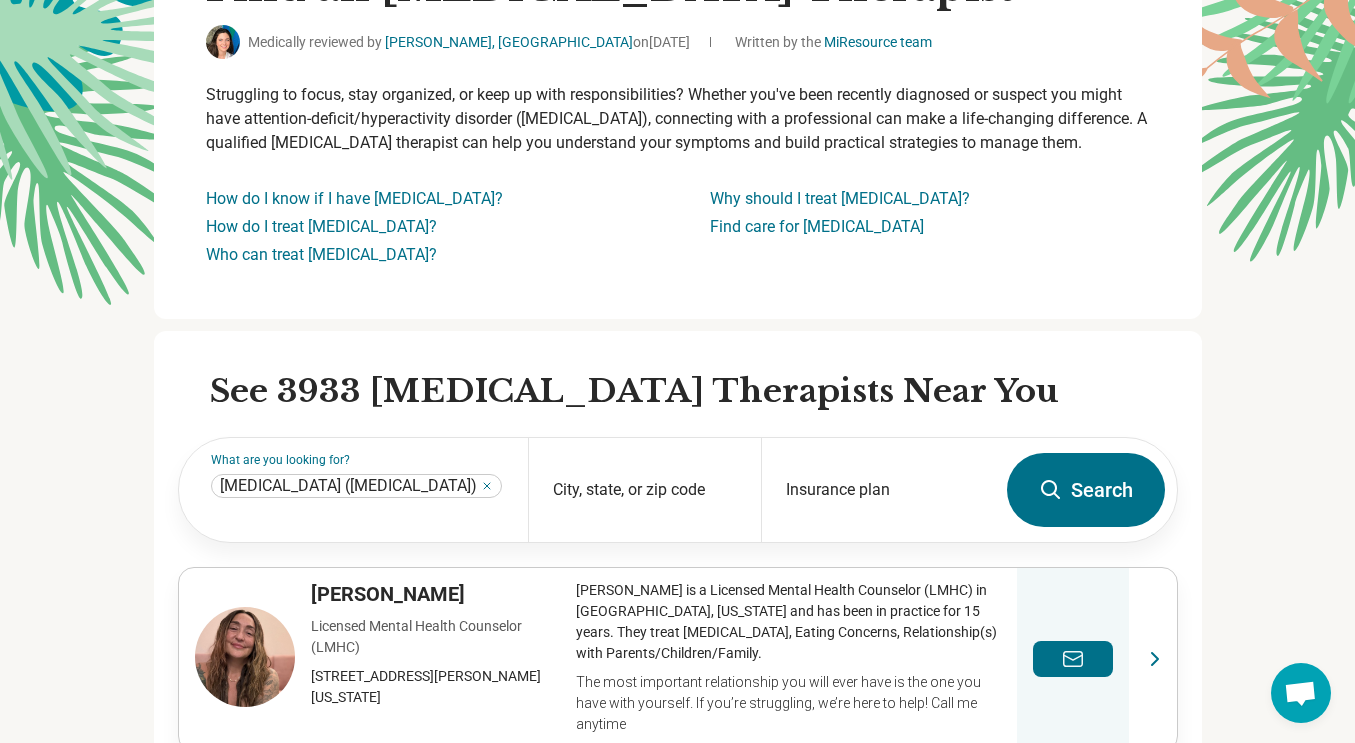 scroll, scrollTop: 228, scrollLeft: 0, axis: vertical 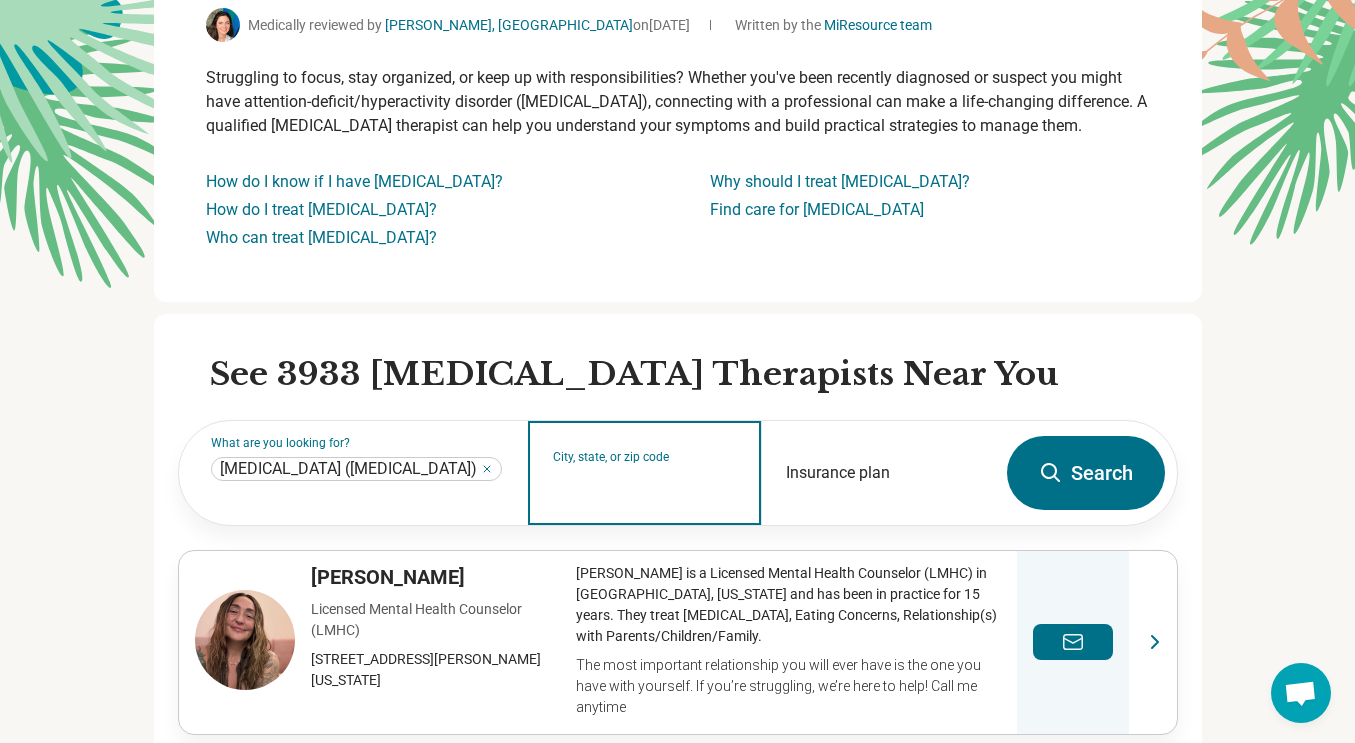click on "City, state, or zip code" at bounding box center (645, 486) 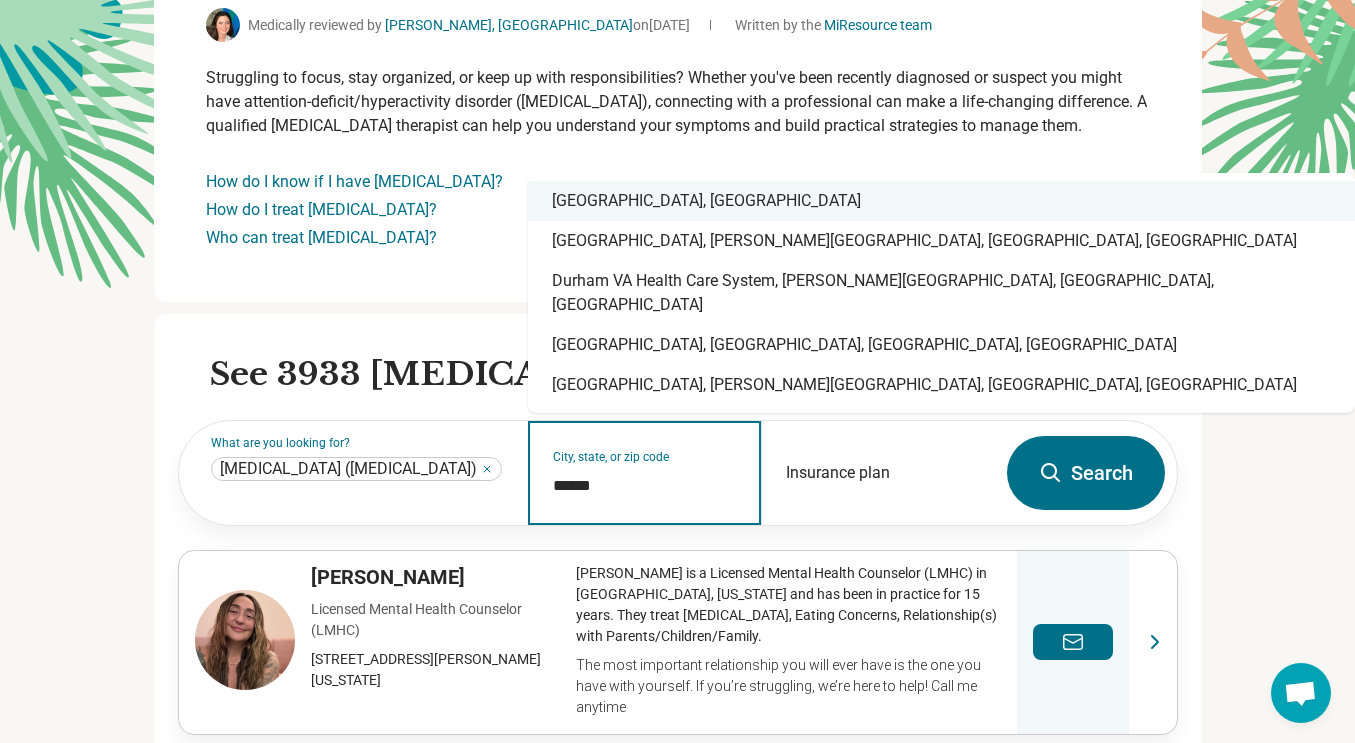 click on "Durham, NC" at bounding box center (941, 201) 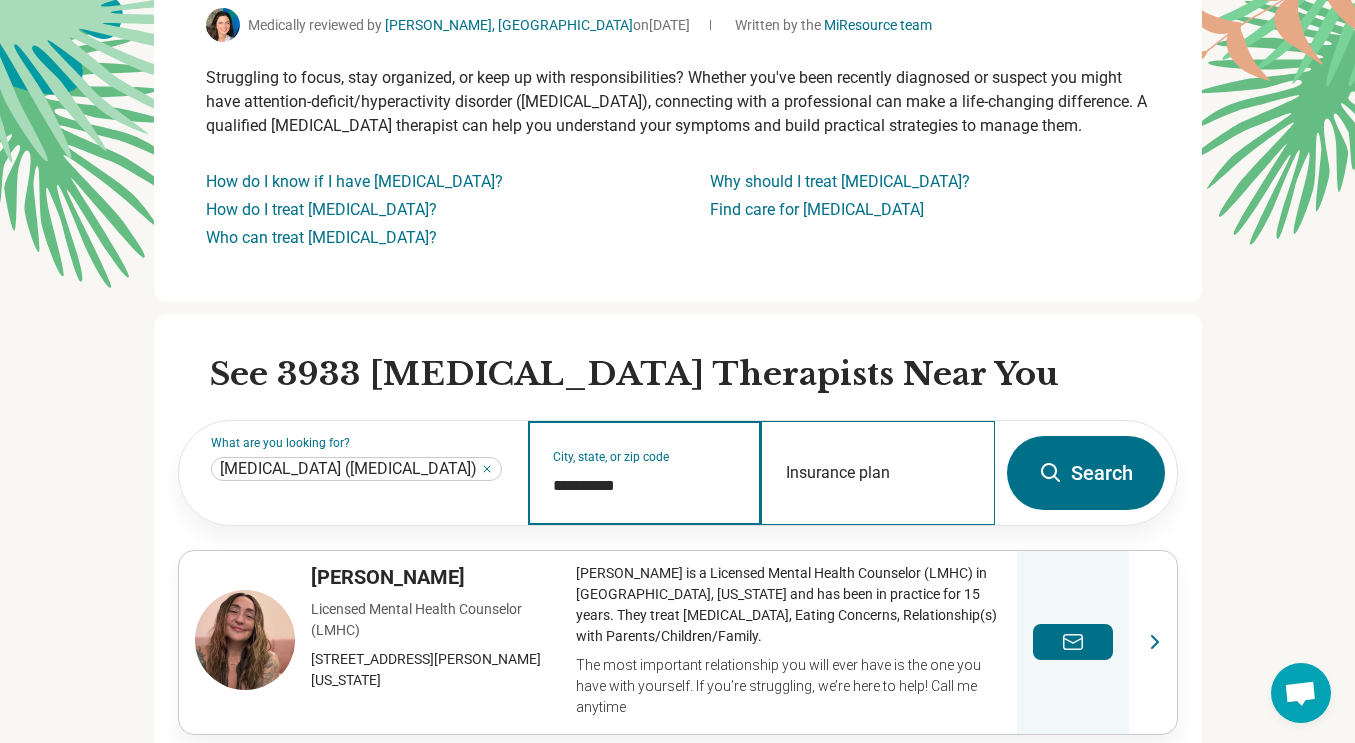 type on "**********" 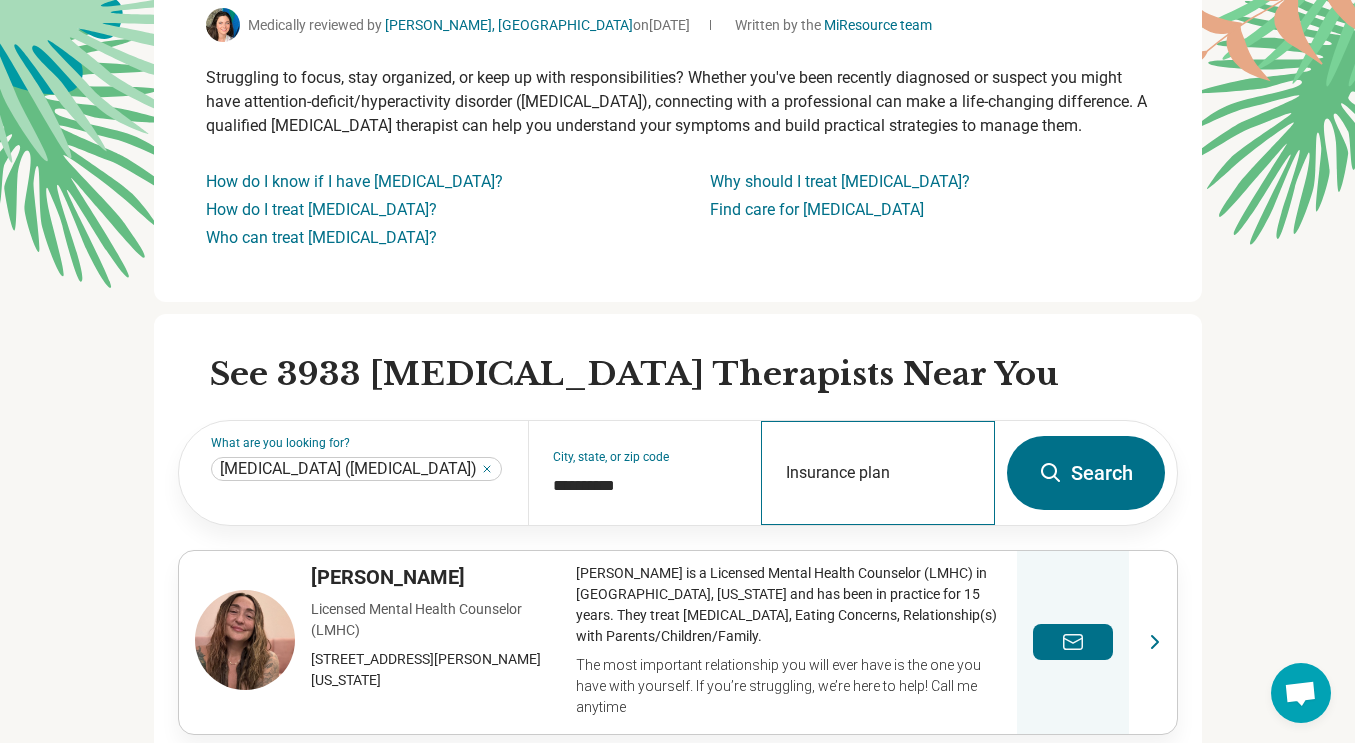 click on "Insurance plan" at bounding box center (877, 473) 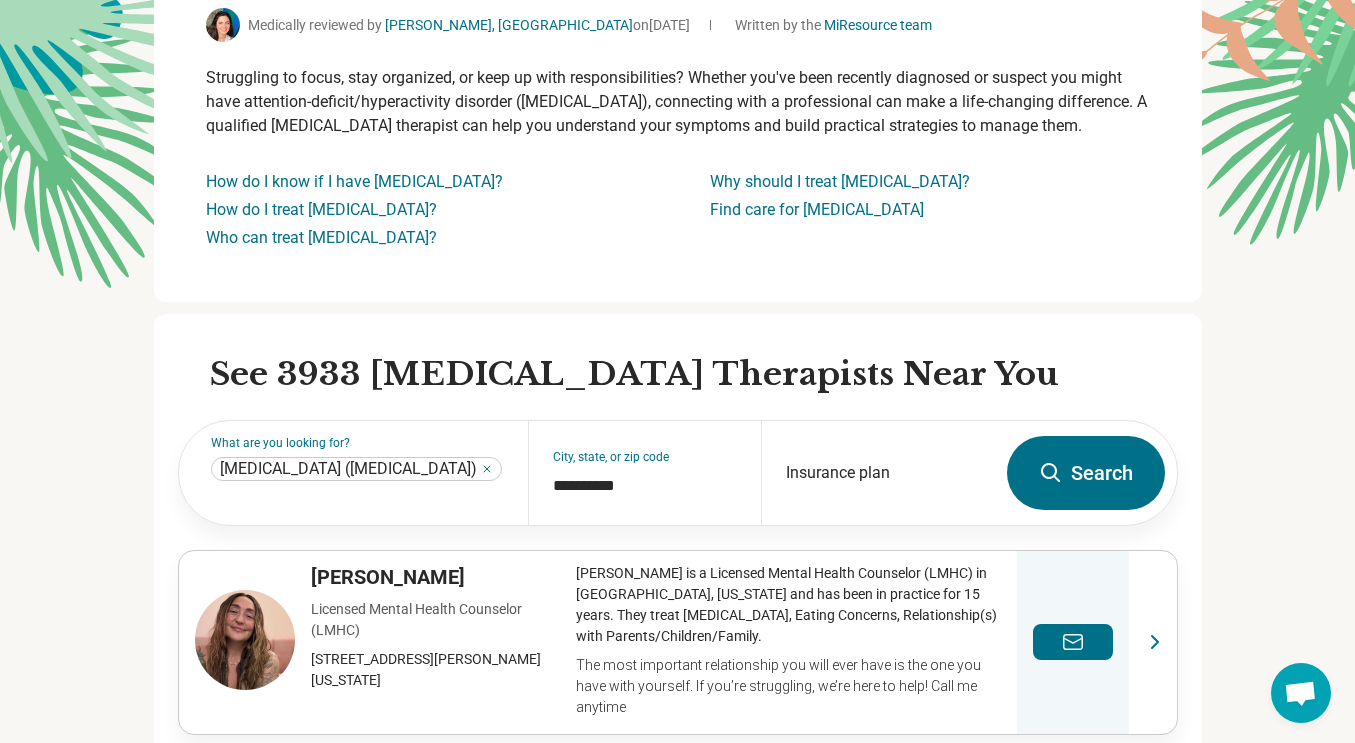 click on "**********" at bounding box center (678, 1014) 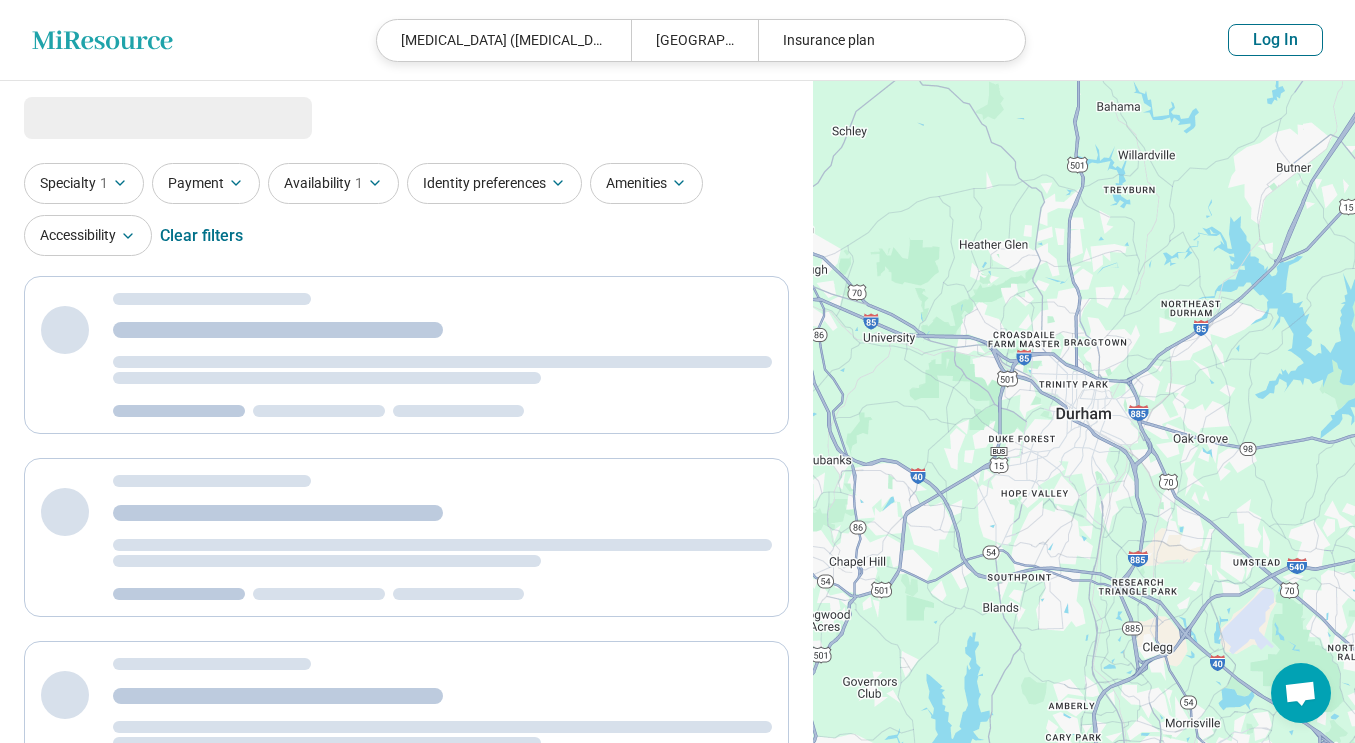 select on "***" 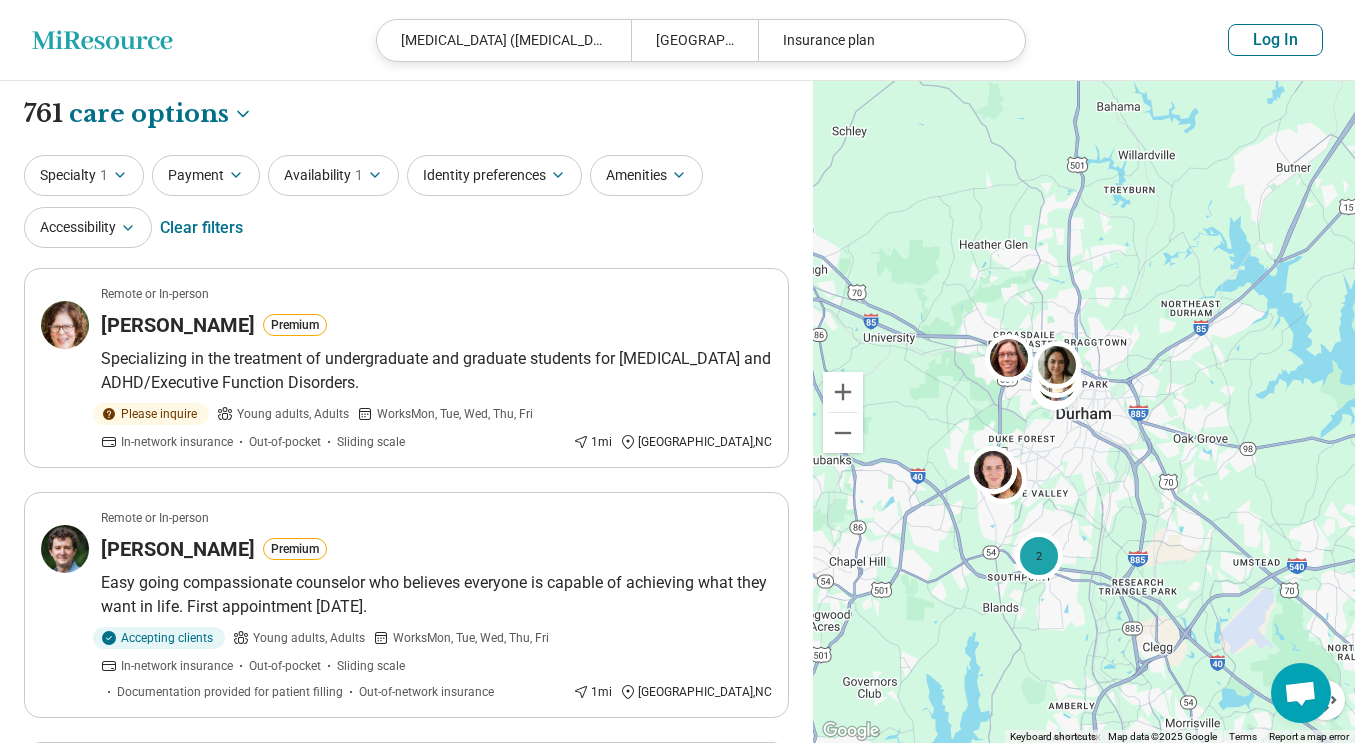 click on "Identity preferences" at bounding box center (494, 175) 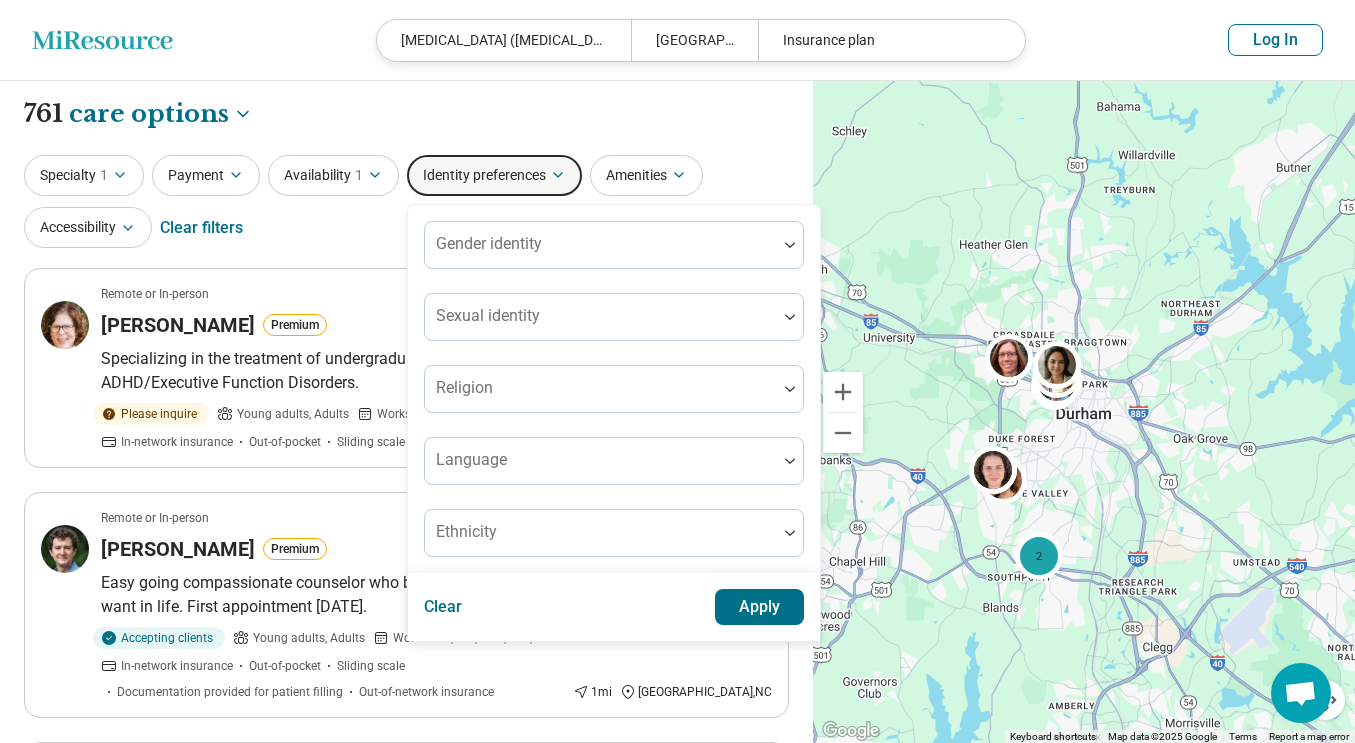 click on "Amenities" at bounding box center (646, 175) 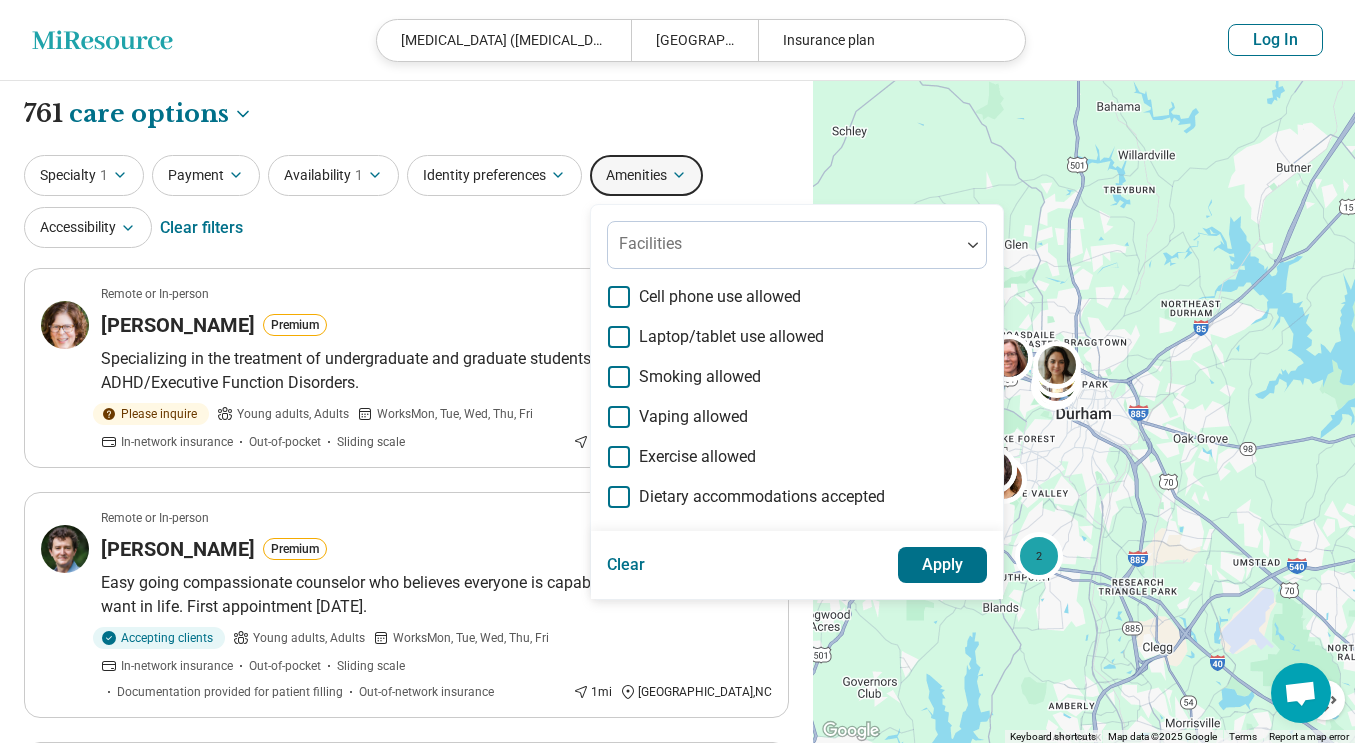 click on "Amenities" at bounding box center (646, 175) 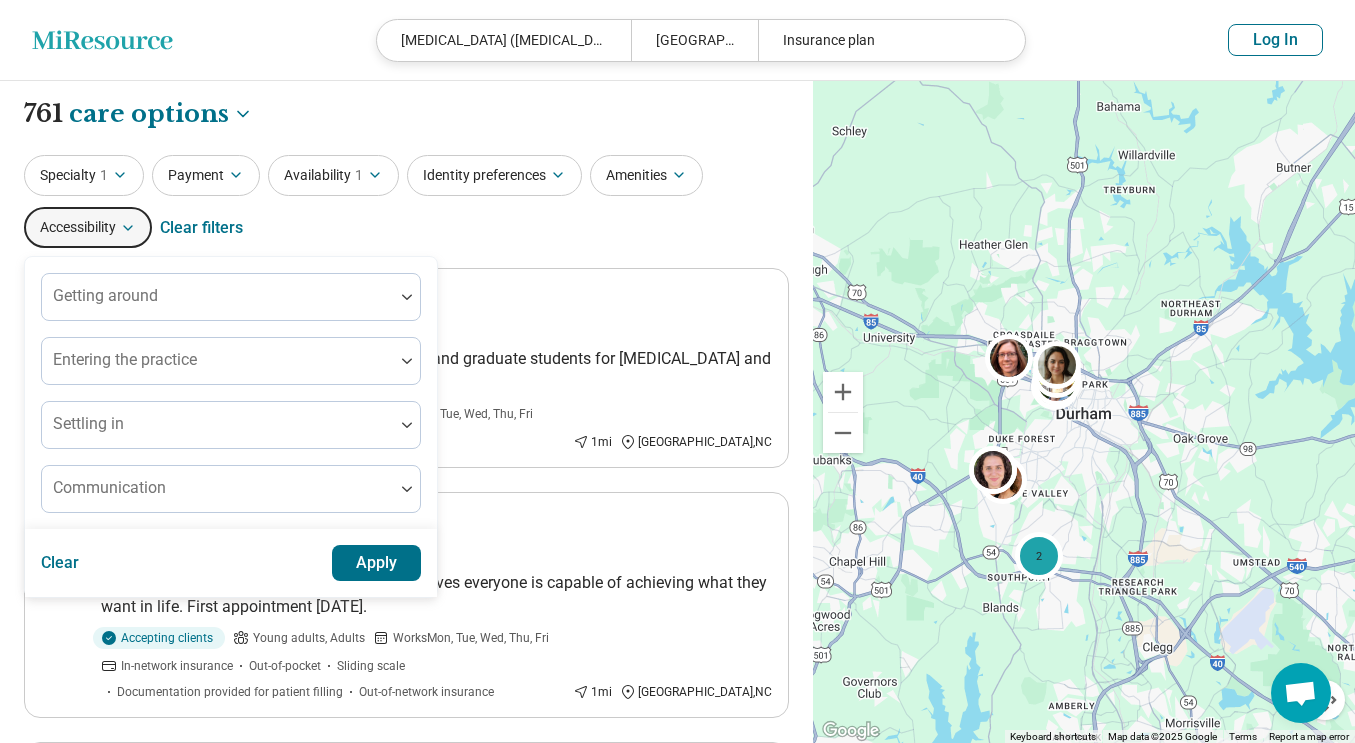 click 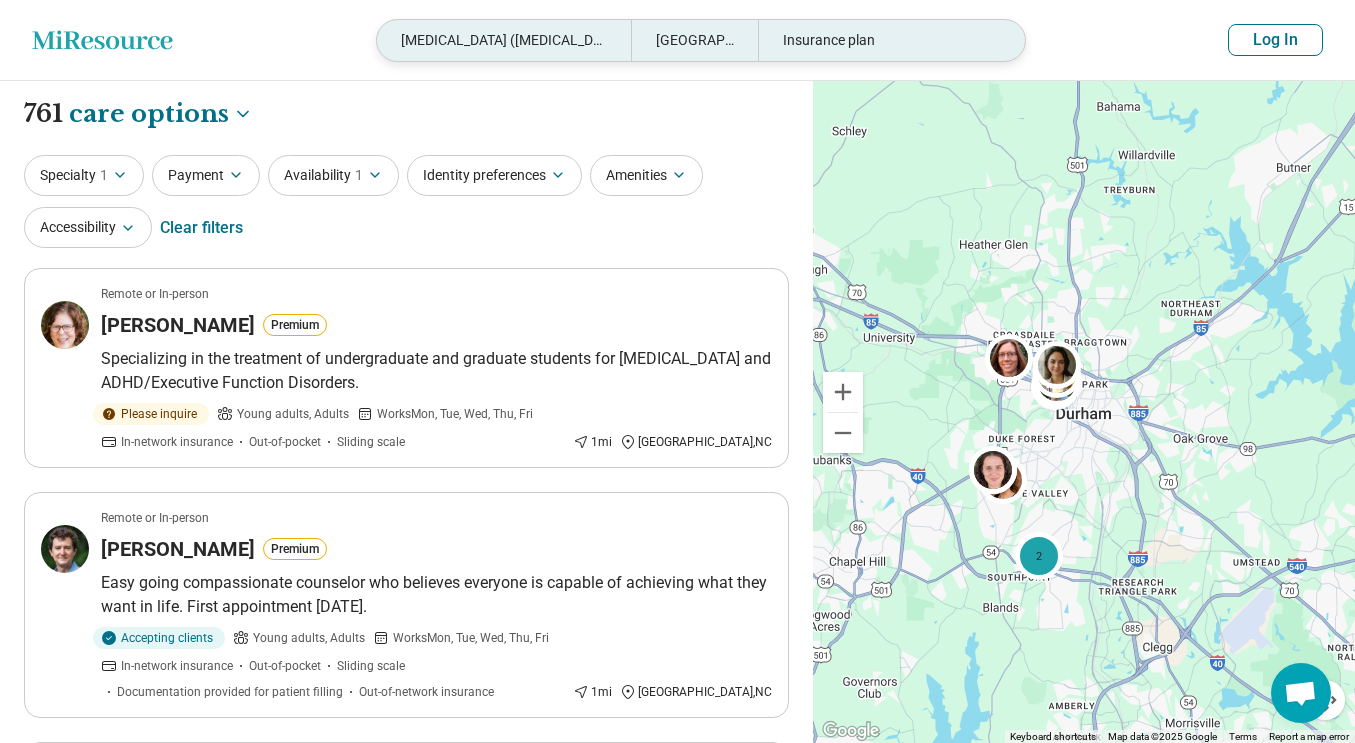 click on "Insurance plan" at bounding box center [885, 40] 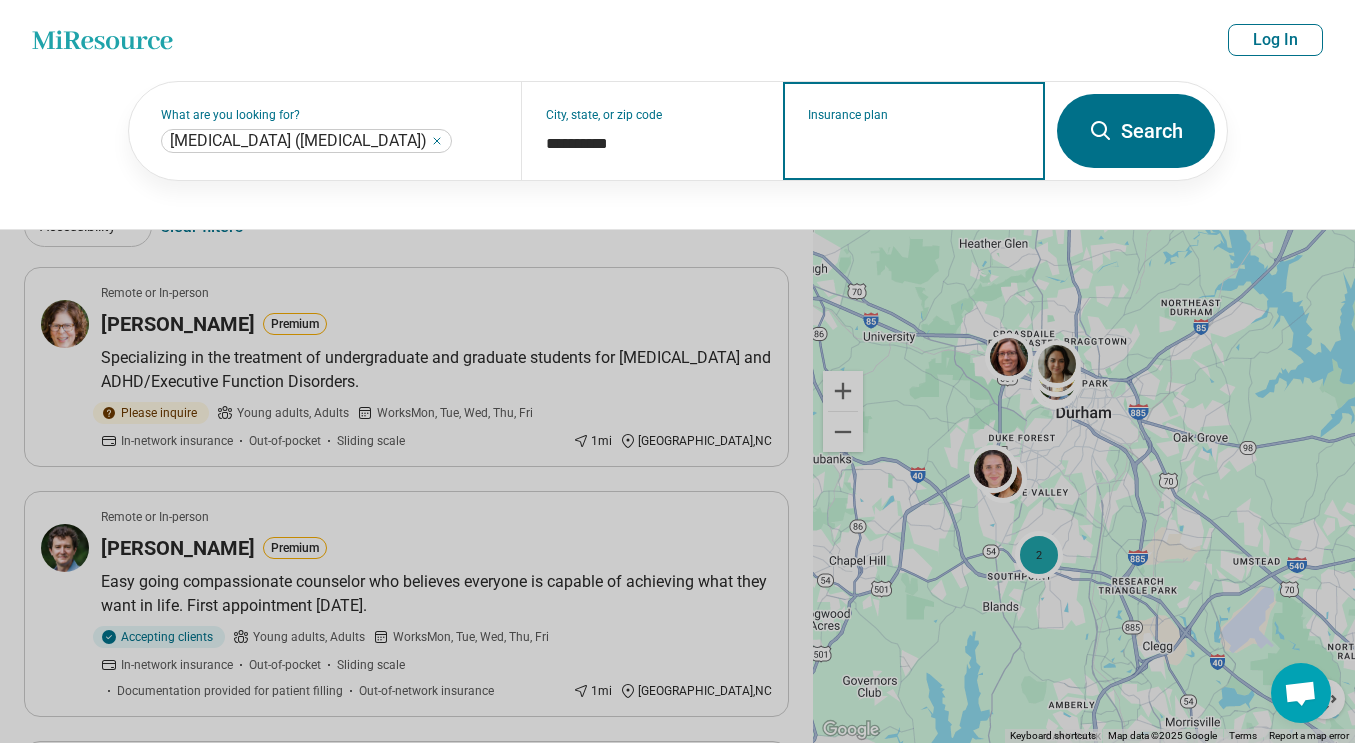 click on "Insurance plan" at bounding box center (914, 144) 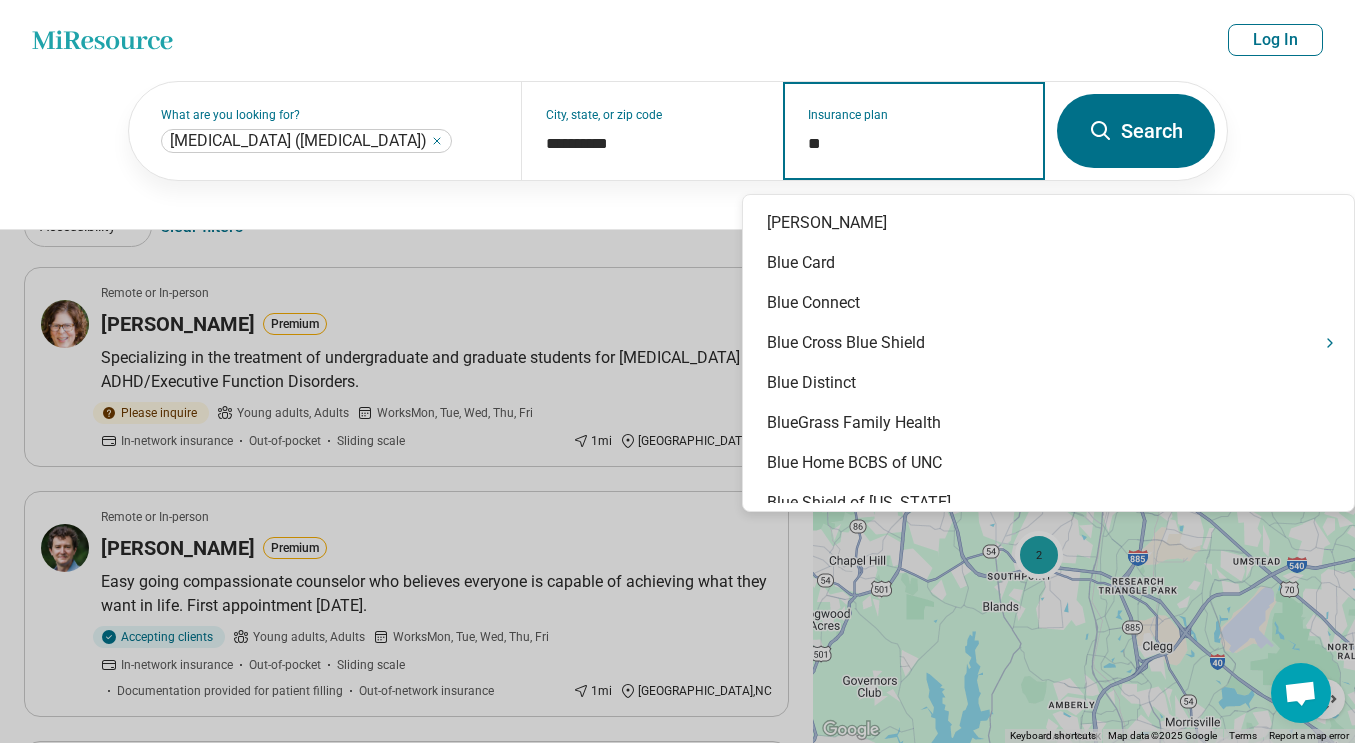 type on "***" 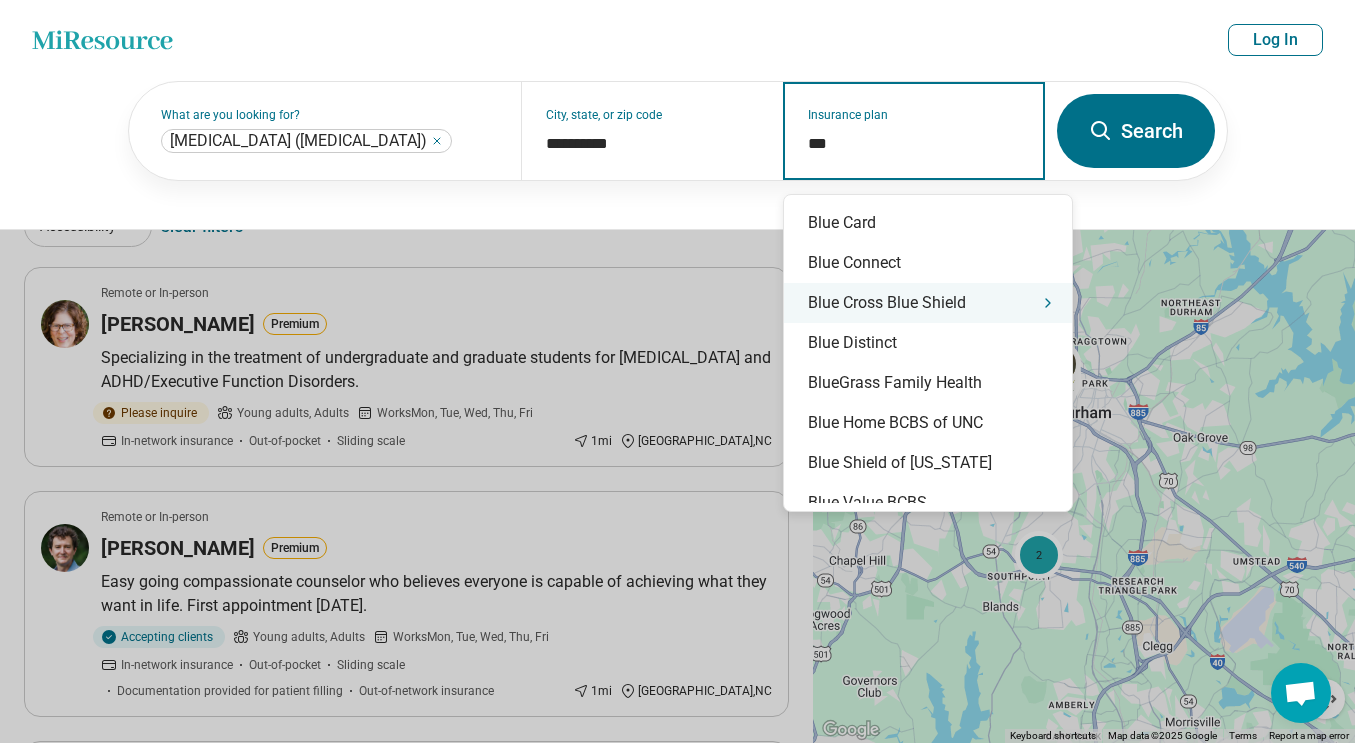 click on "Blue Cross Blue Shield" at bounding box center (928, 303) 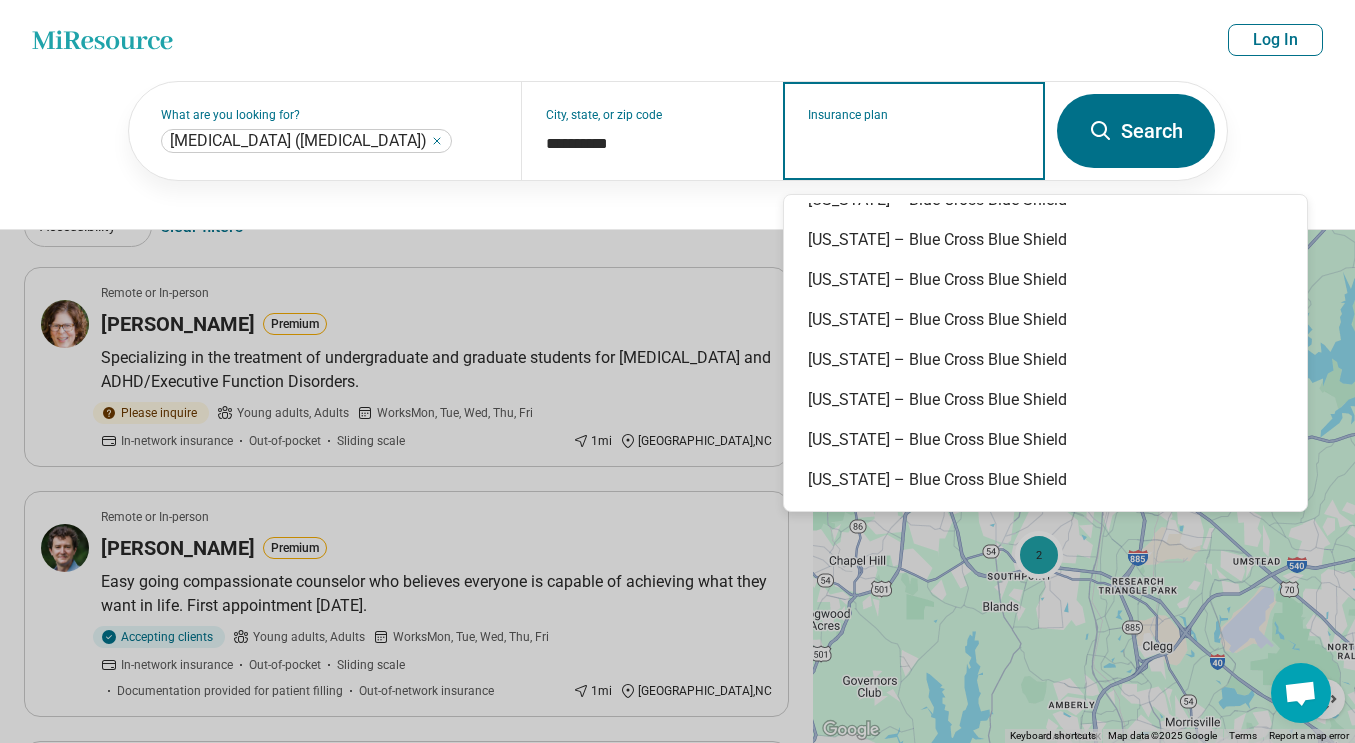 scroll, scrollTop: 1540, scrollLeft: 0, axis: vertical 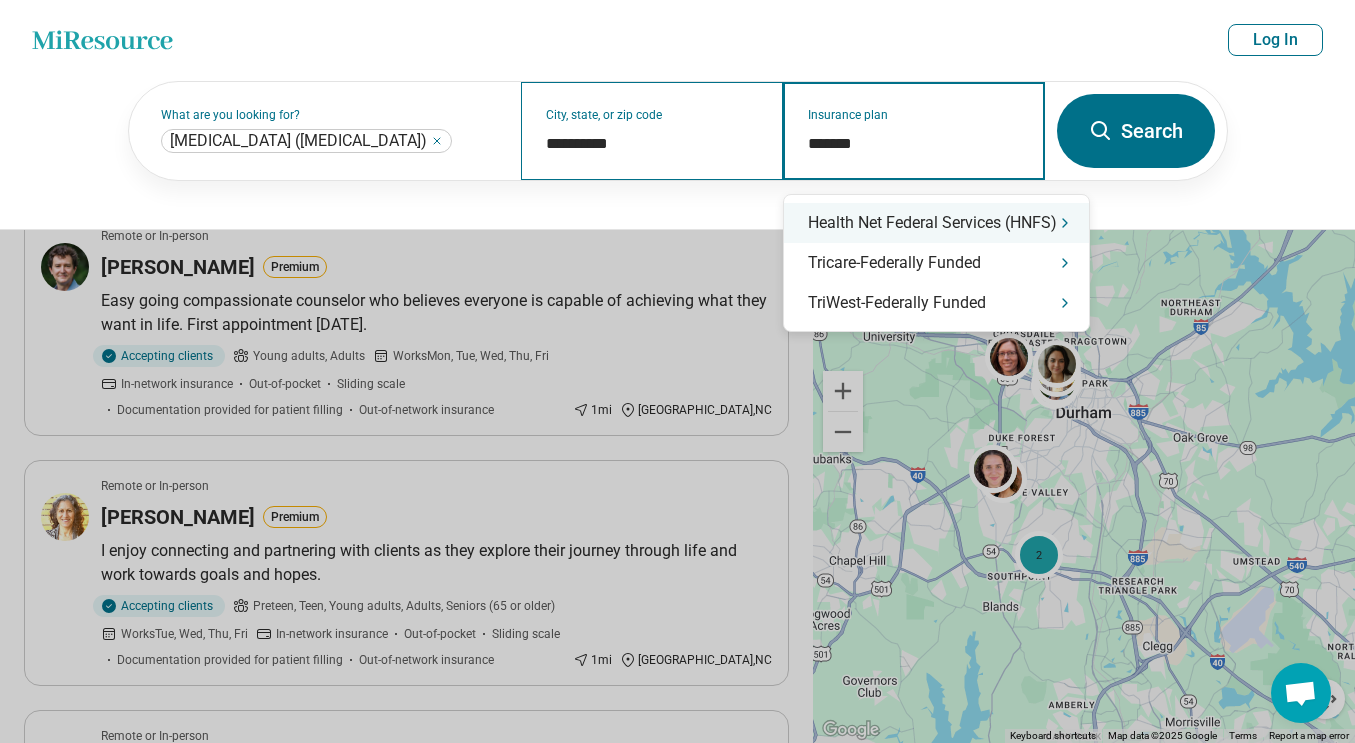 drag, startPoint x: 886, startPoint y: 145, endPoint x: 763, endPoint y: 138, distance: 123.19903 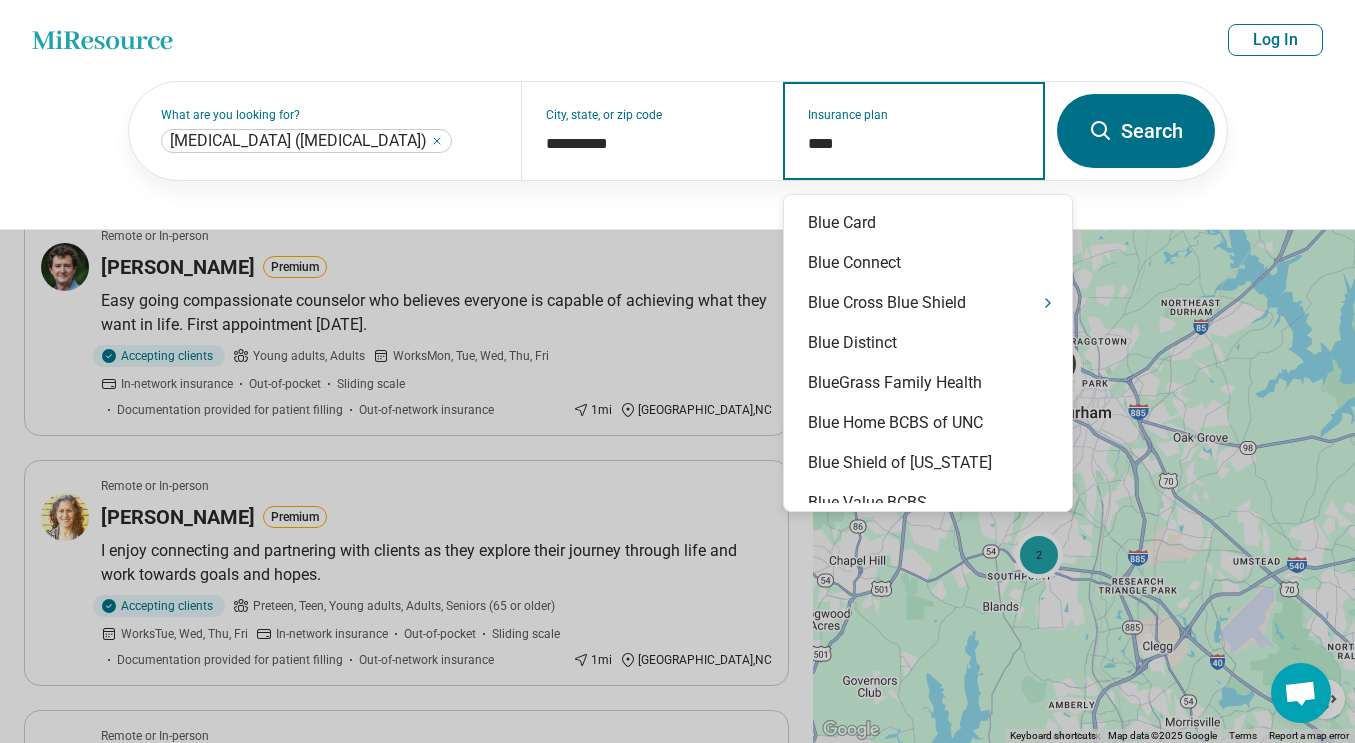type on "****" 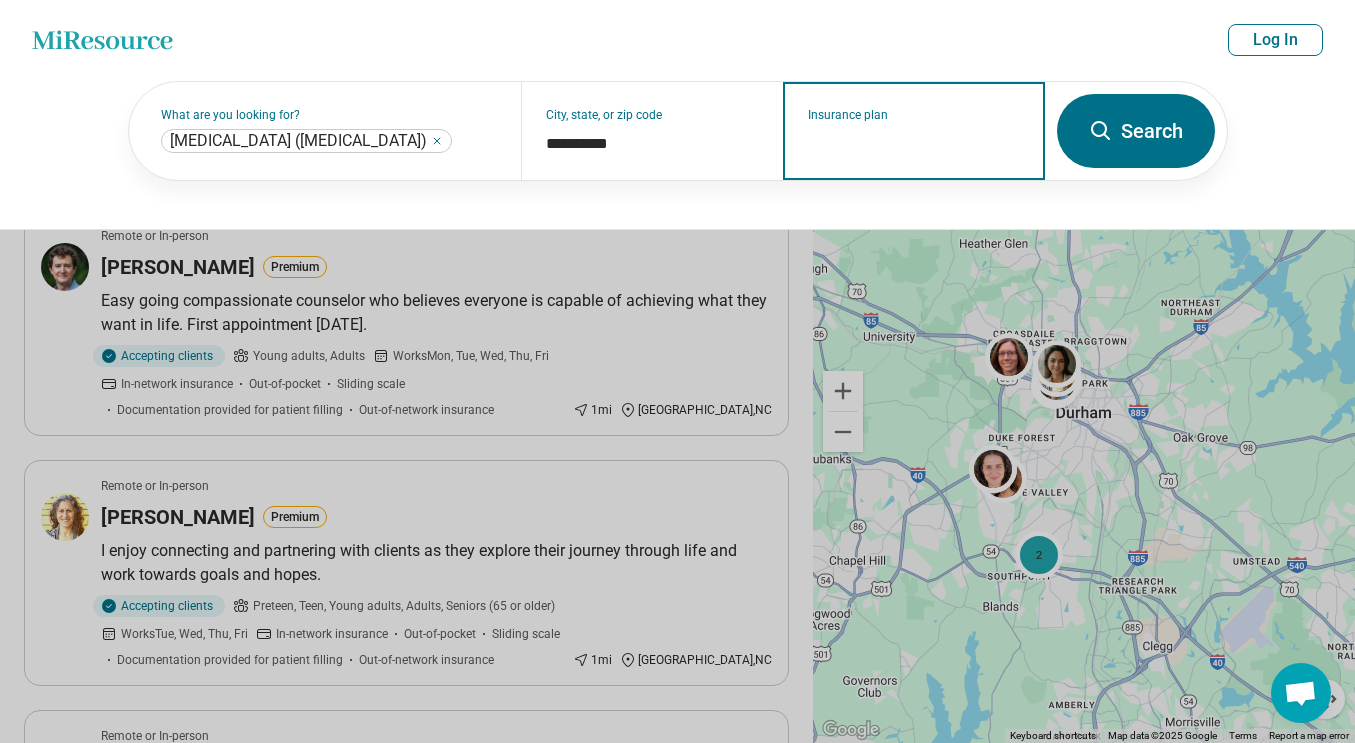 click on "Insurance plan" at bounding box center [914, 144] 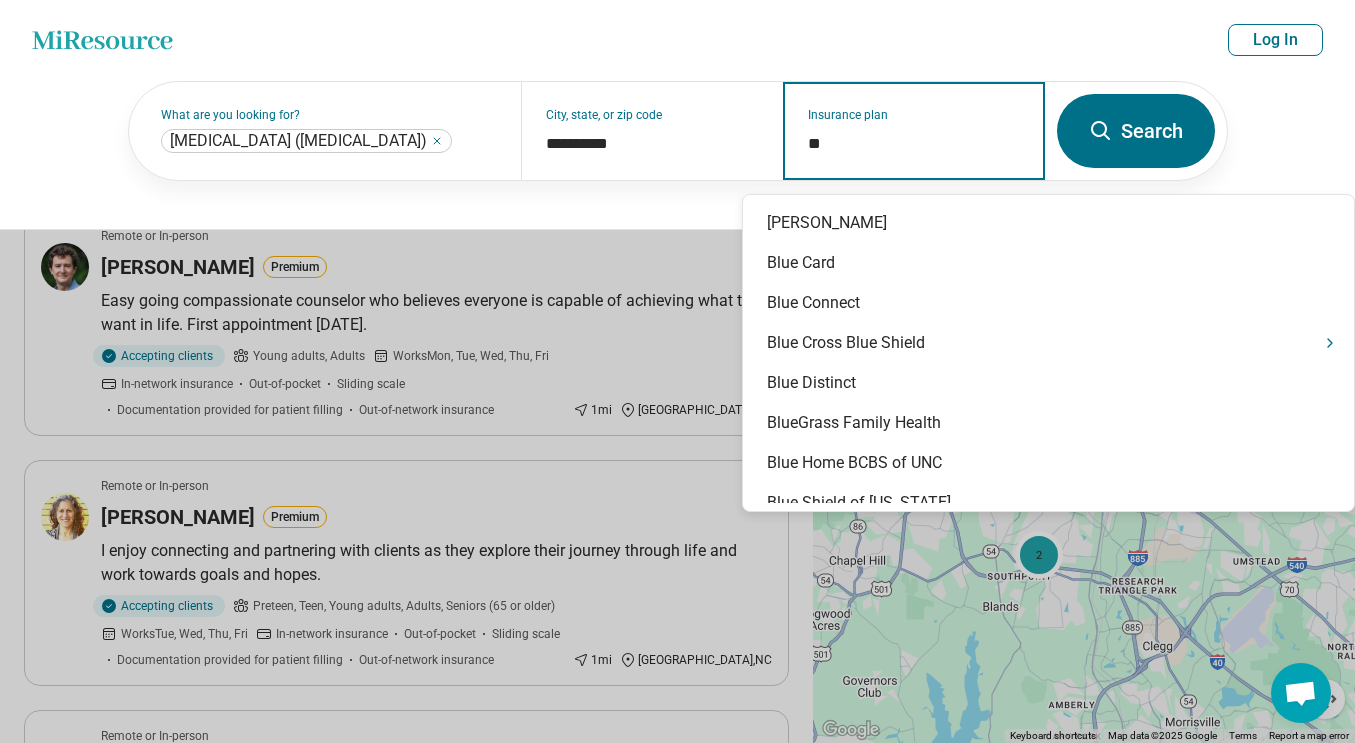 type on "***" 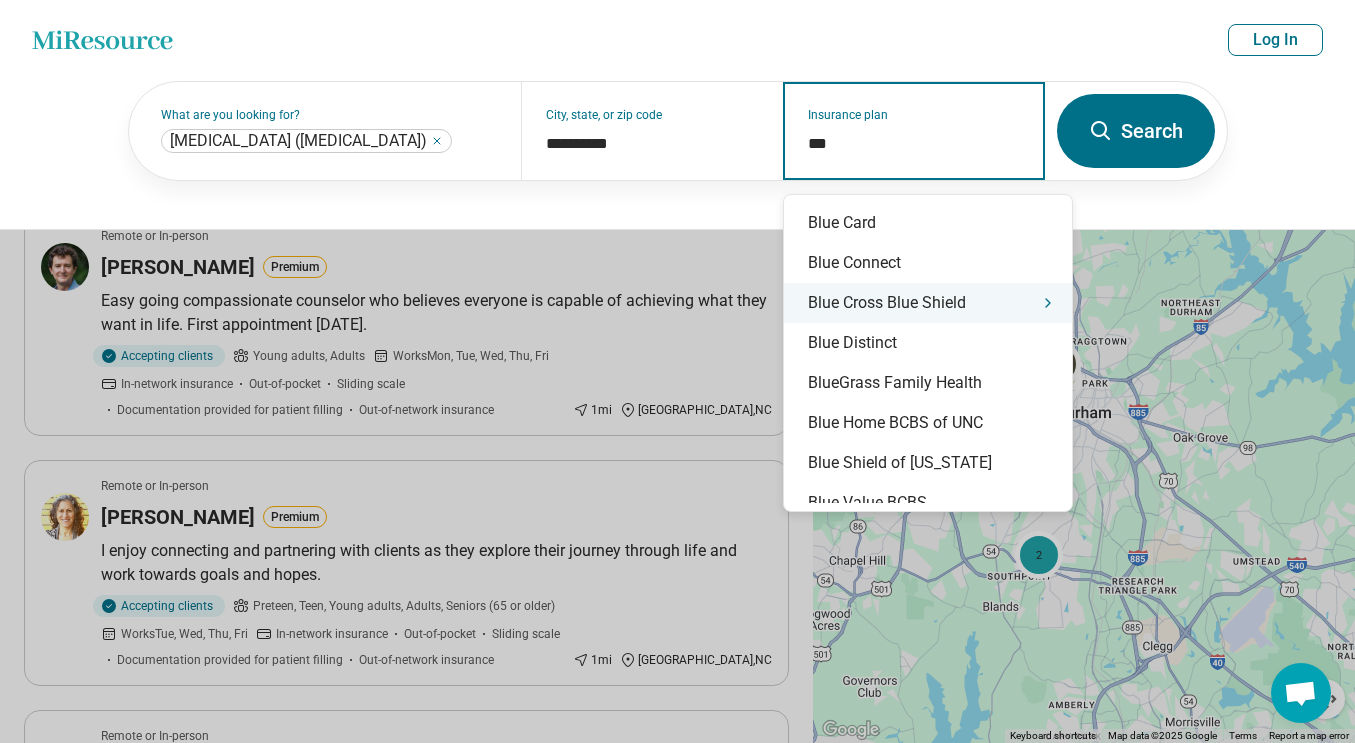 click on "Blue Cross Blue Shield" at bounding box center [928, 303] 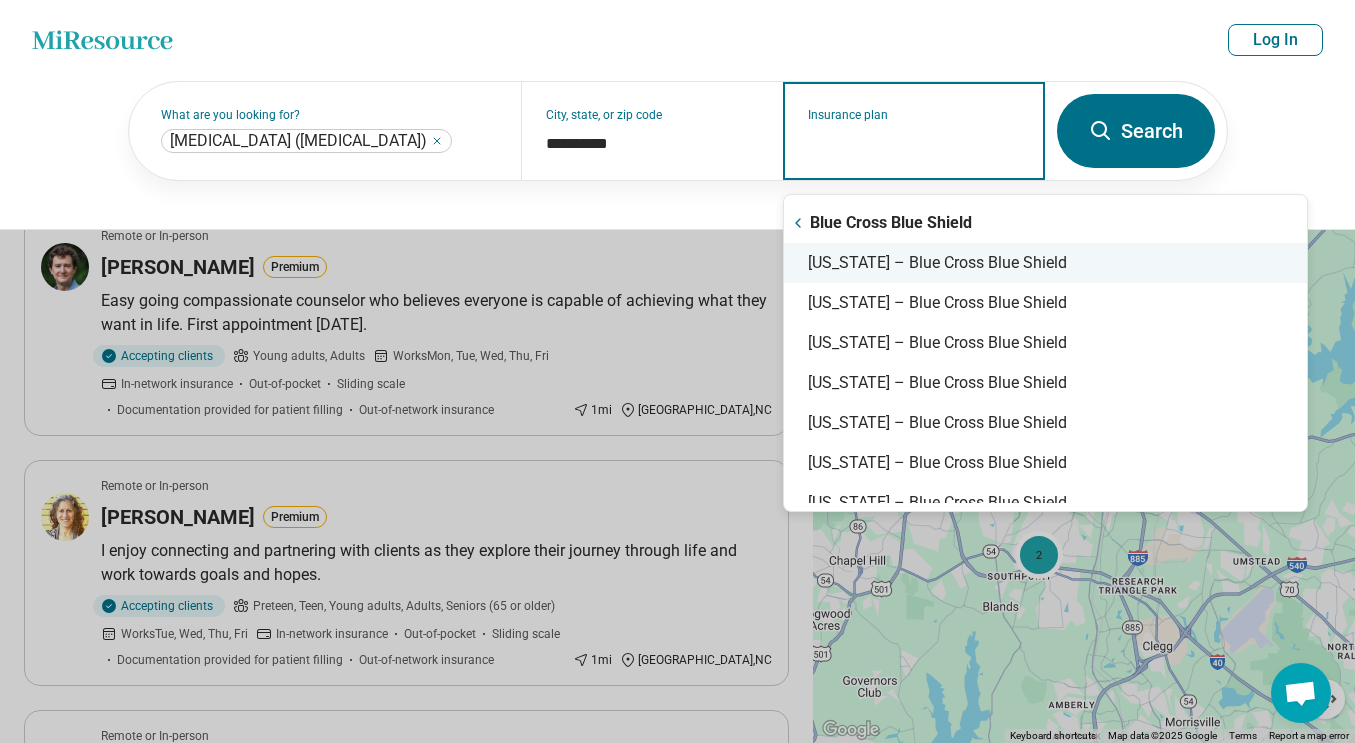 click on "North Carolina – Blue Cross Blue Shield" at bounding box center [1045, 263] 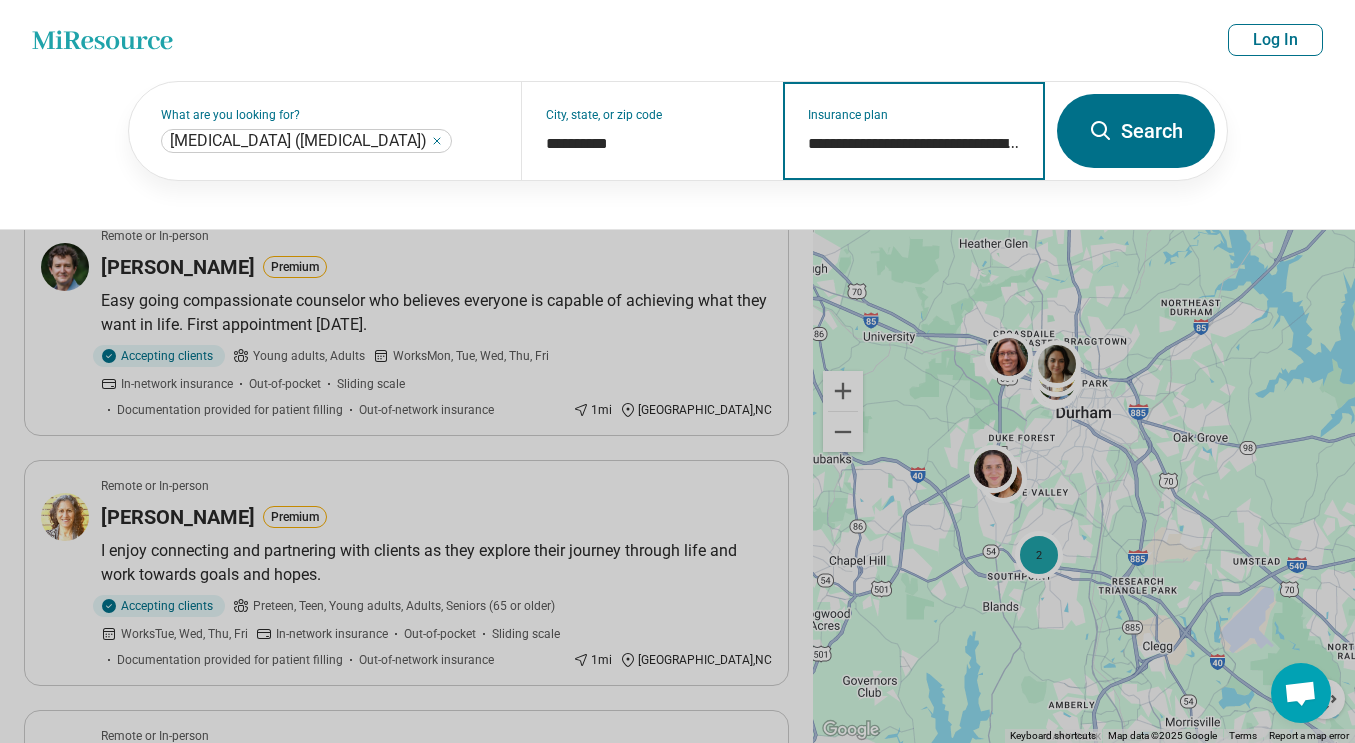type on "**********" 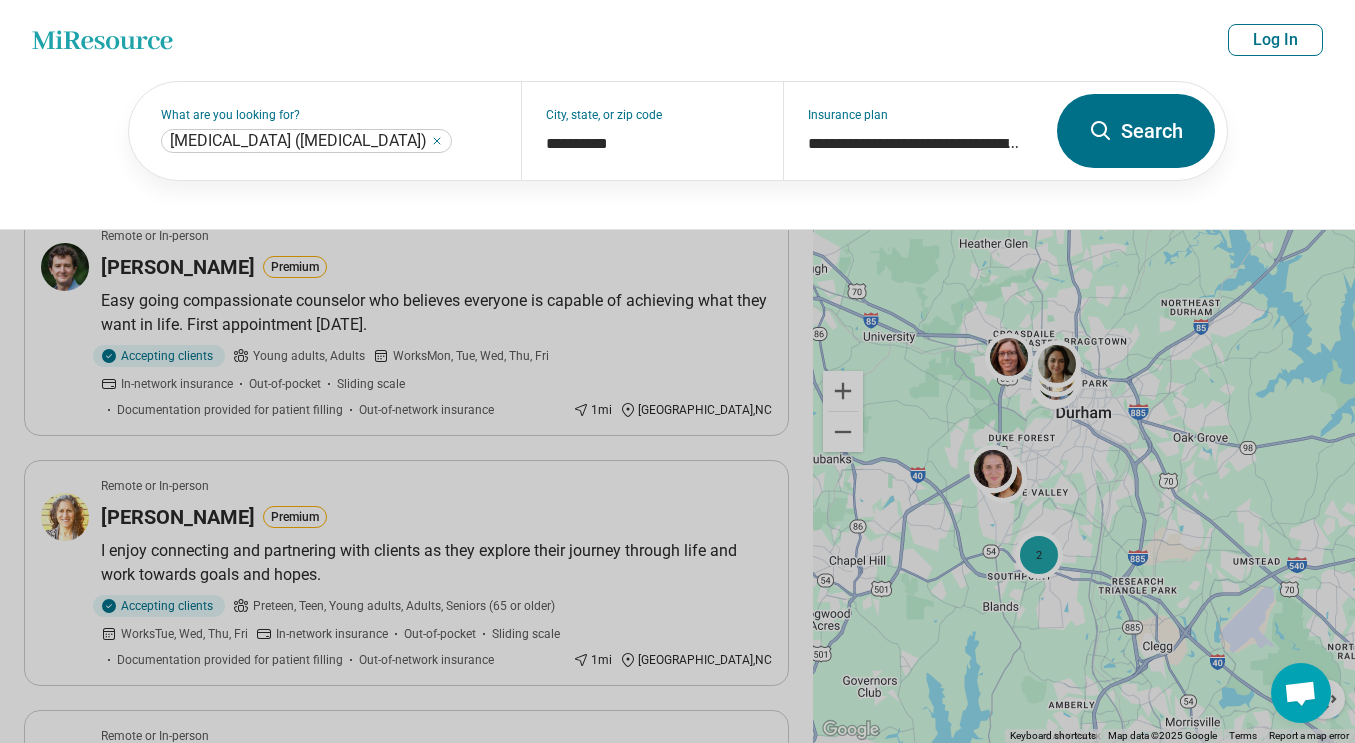 click on "Search" at bounding box center [1136, 131] 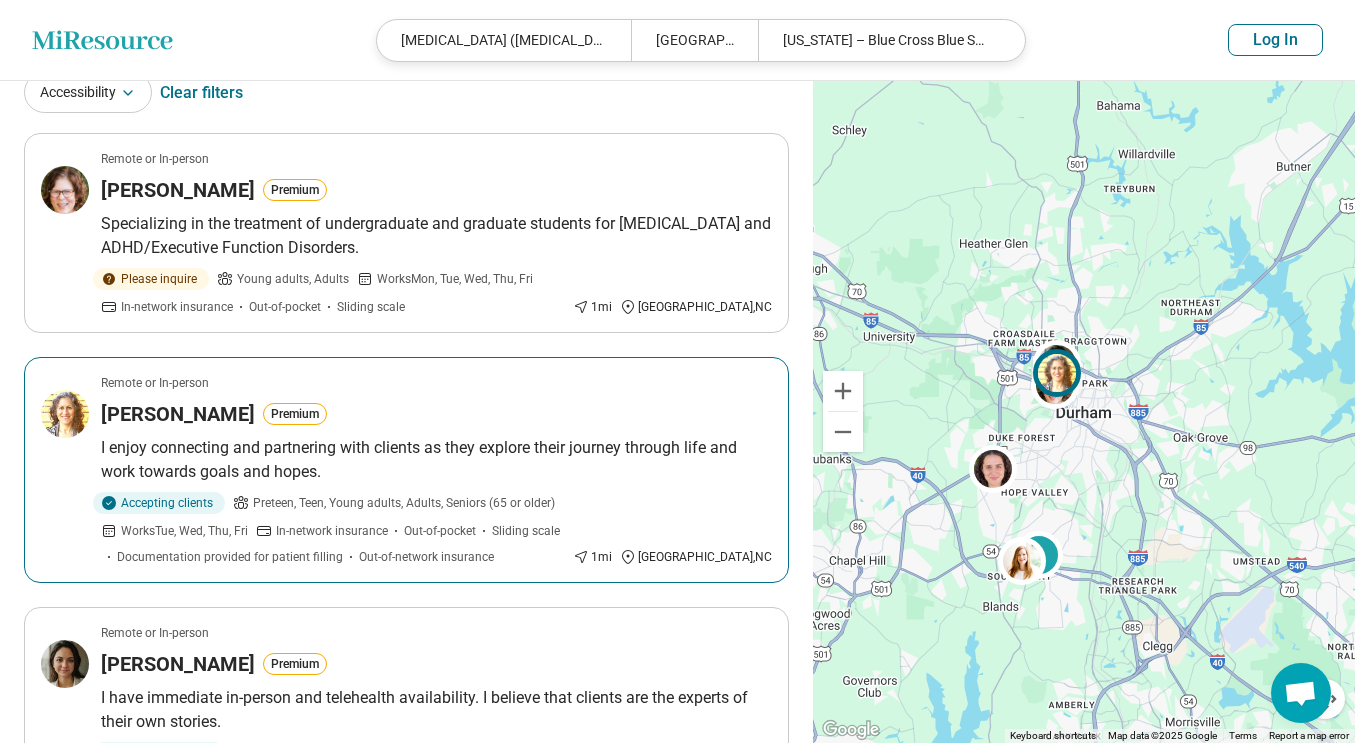 scroll, scrollTop: 137, scrollLeft: 0, axis: vertical 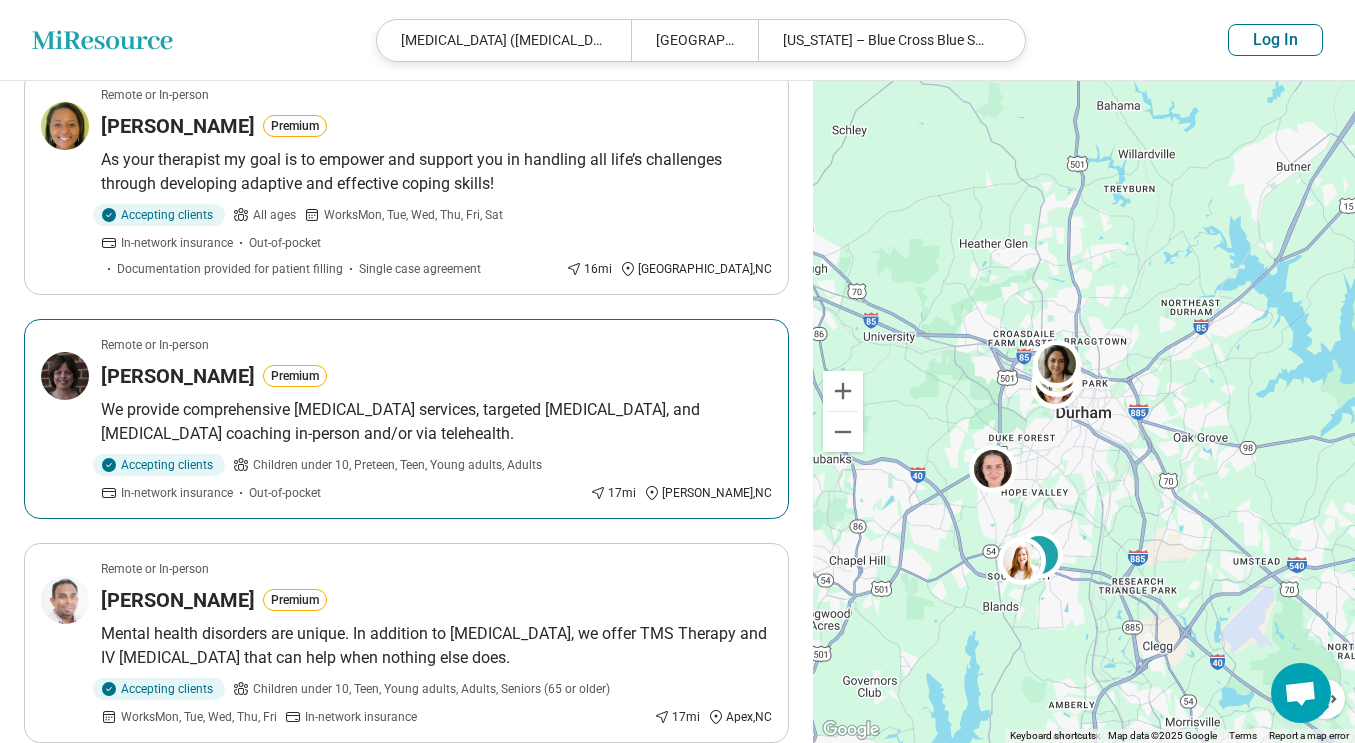 click on "We provide comprehensive psychological evaluation services, targeted psychotherapy, and ADHD coaching in-person and/or via telehealth." at bounding box center (436, 422) 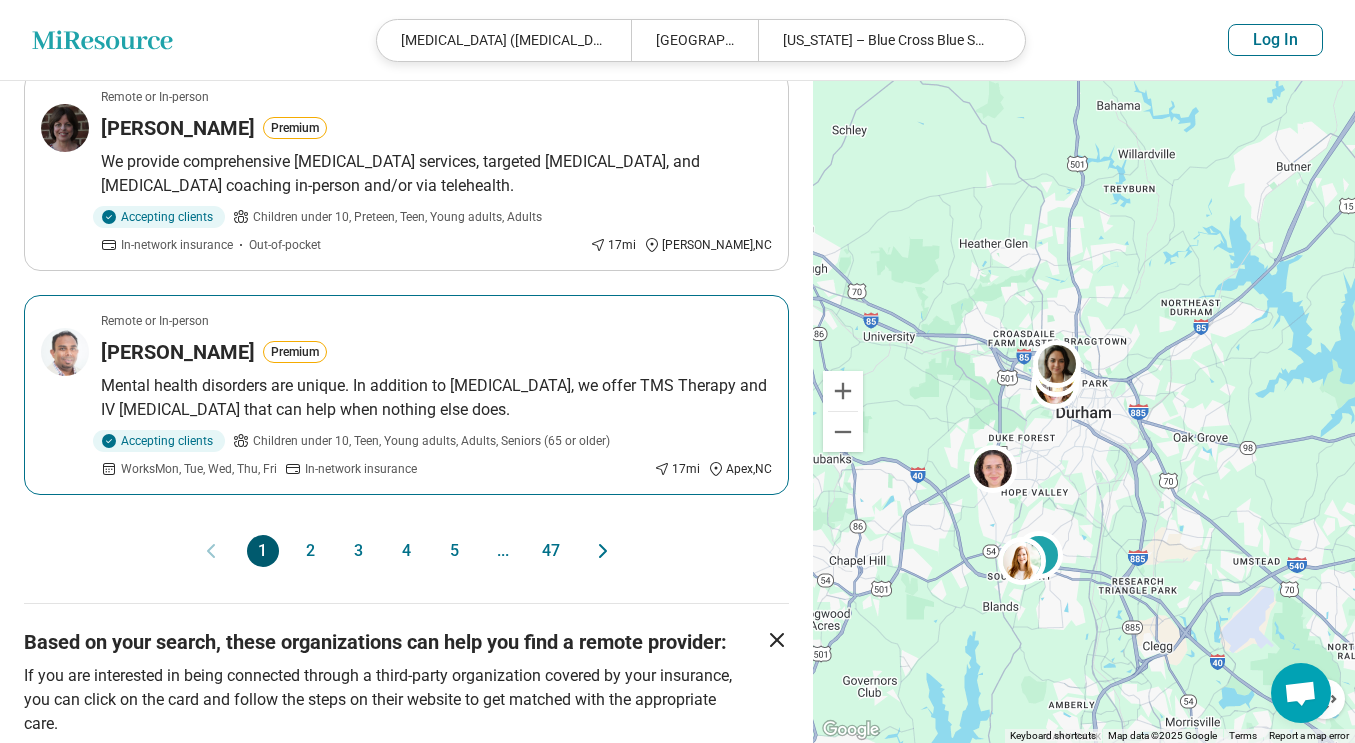 scroll, scrollTop: 2103, scrollLeft: 0, axis: vertical 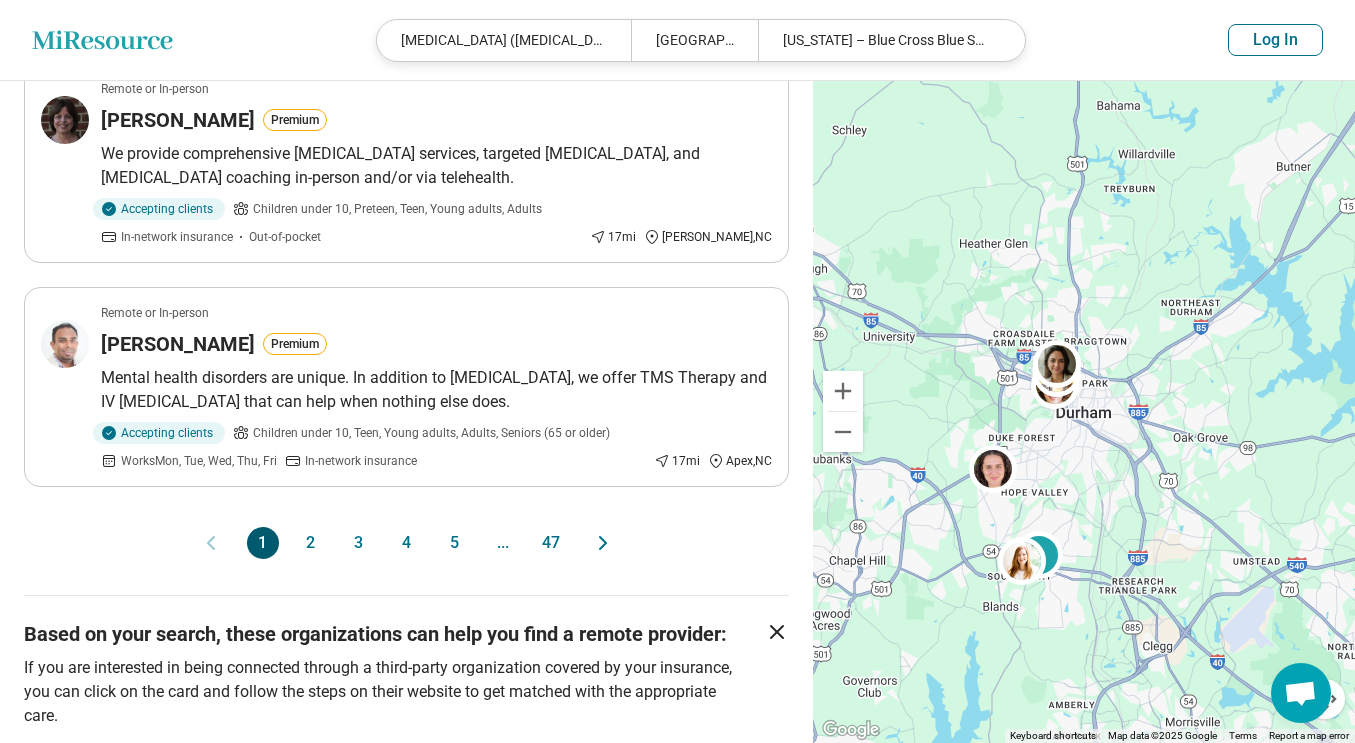 click on "2" at bounding box center [311, 543] 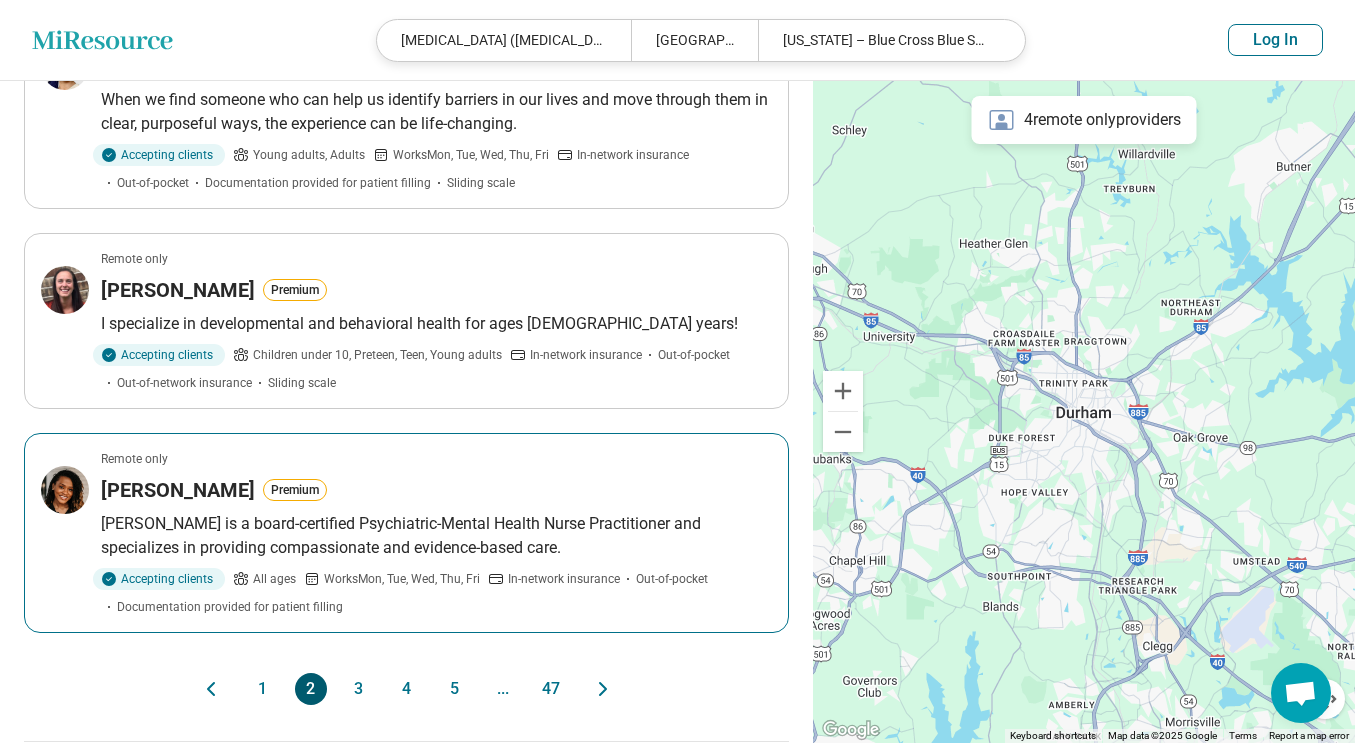 scroll, scrollTop: 2015, scrollLeft: 0, axis: vertical 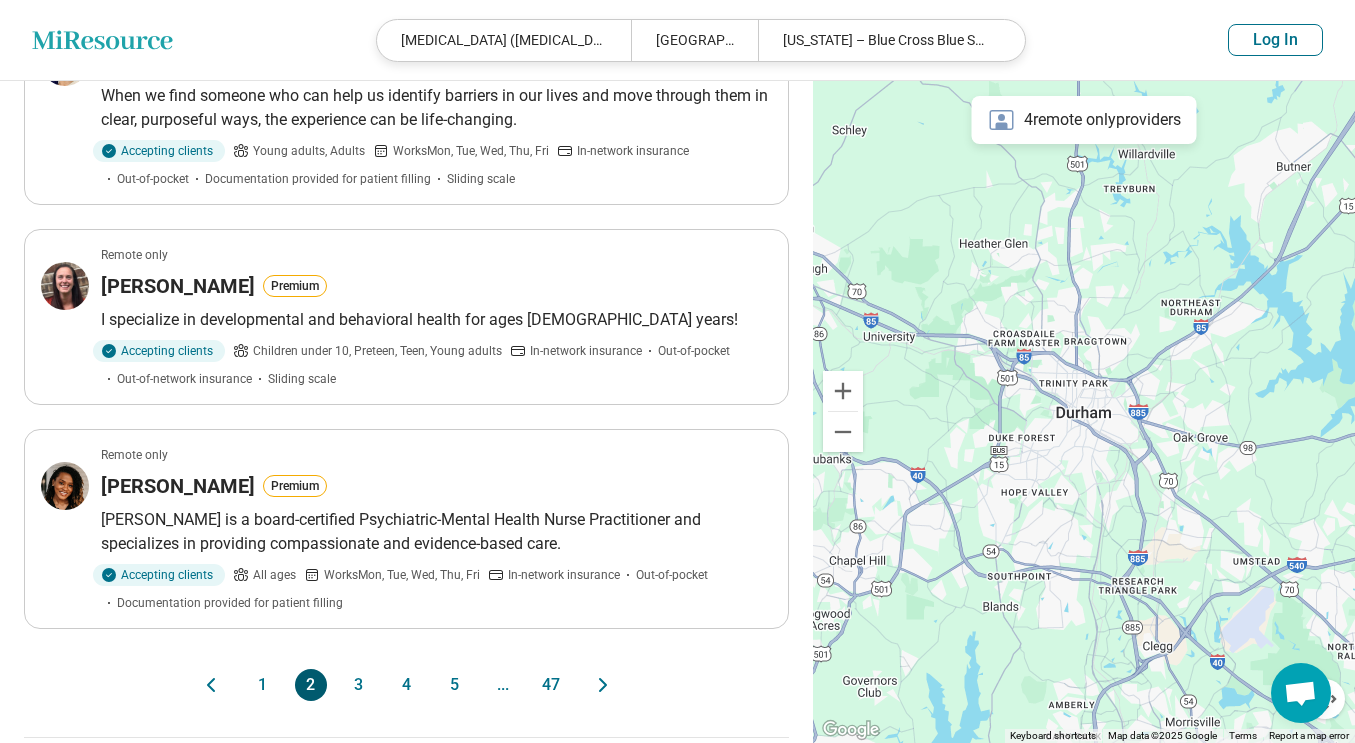 click on "3" at bounding box center (359, 685) 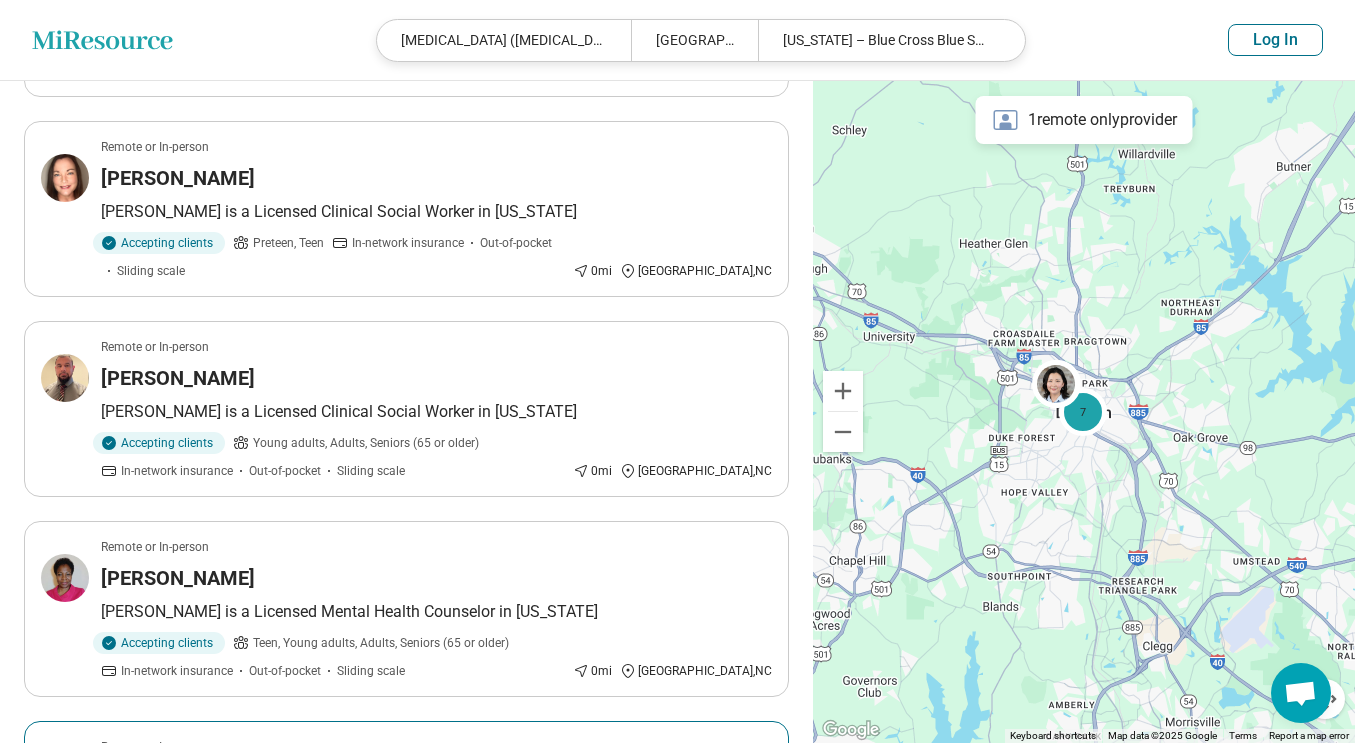 scroll, scrollTop: 0, scrollLeft: 0, axis: both 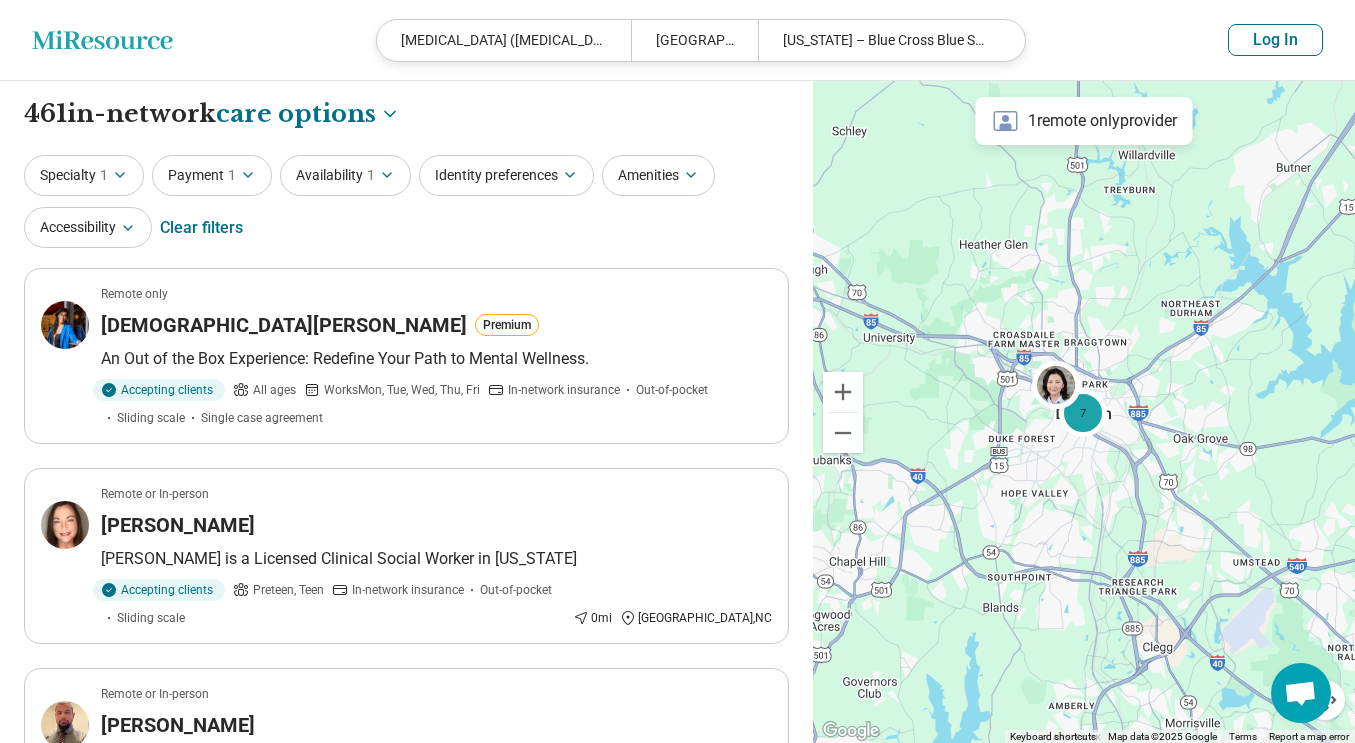 click on "1" at bounding box center (104, 175) 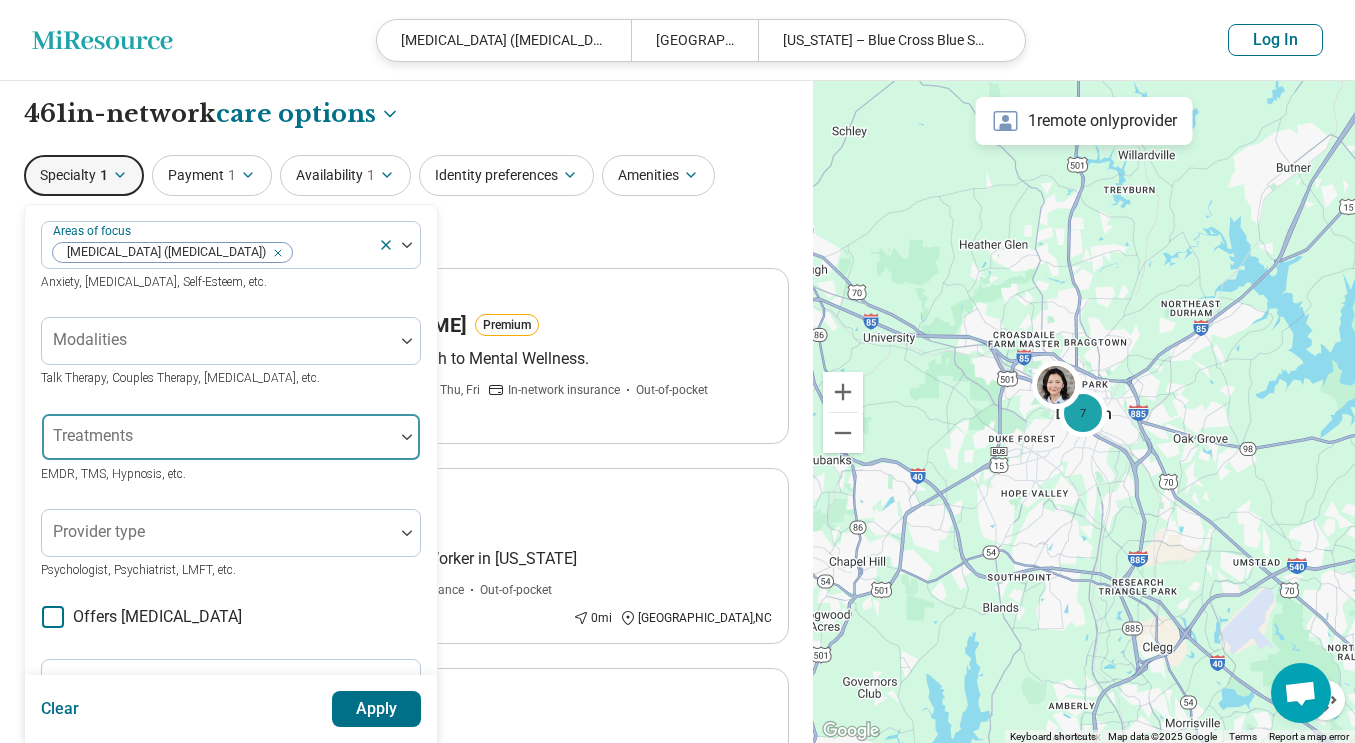 scroll, scrollTop: 35, scrollLeft: 0, axis: vertical 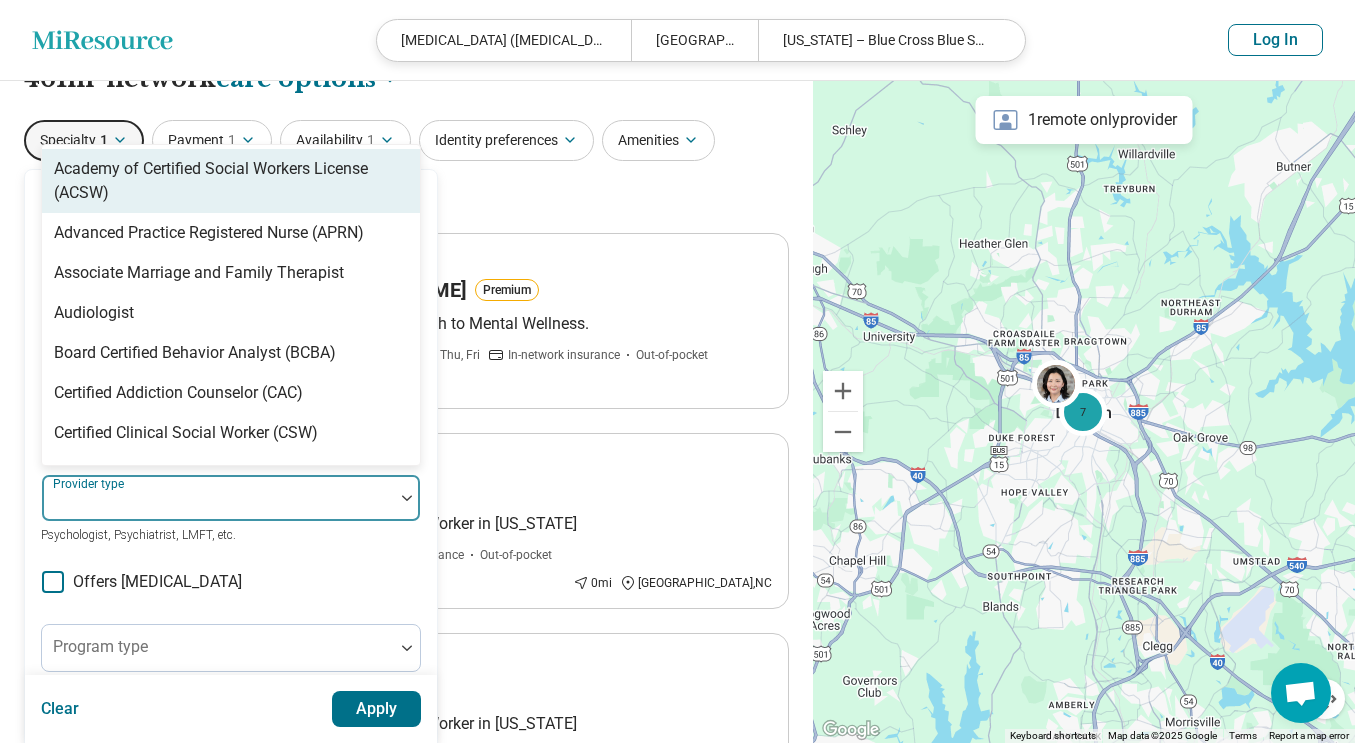 click at bounding box center [218, 506] 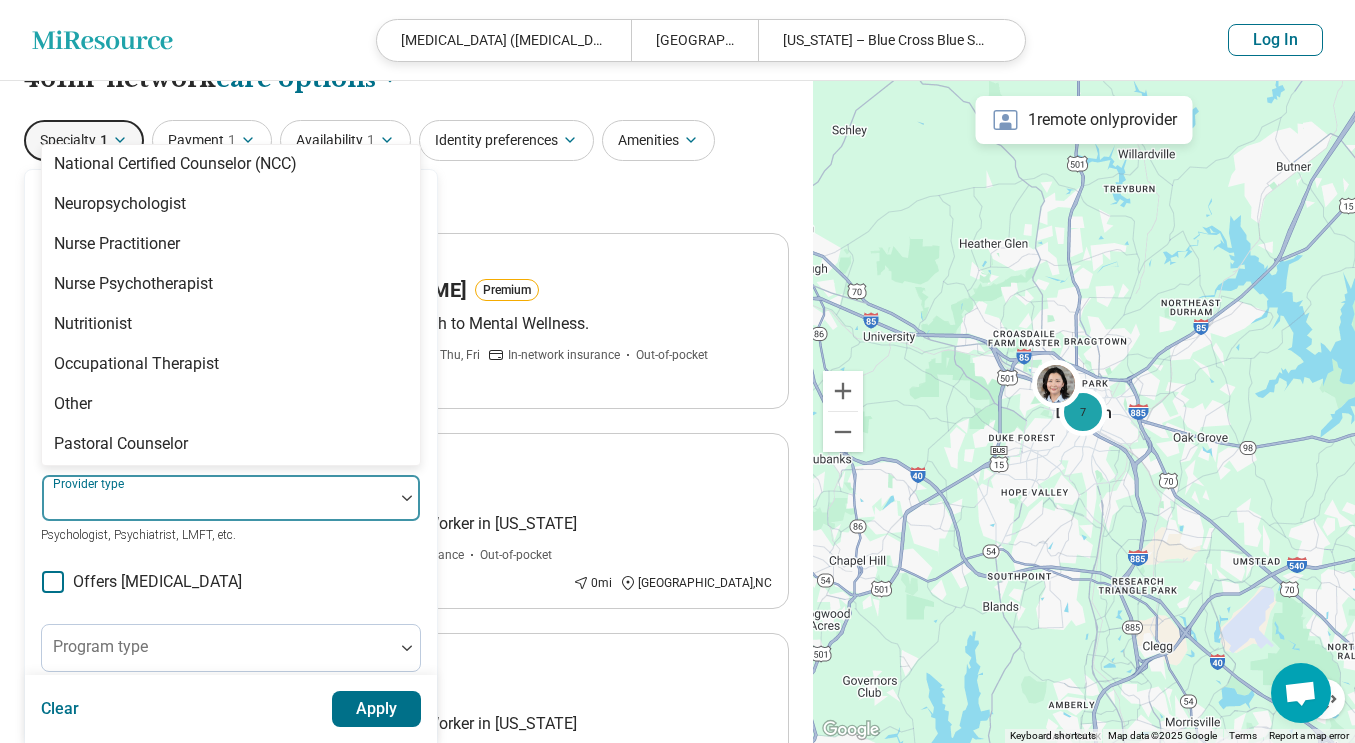 scroll, scrollTop: 2552, scrollLeft: 0, axis: vertical 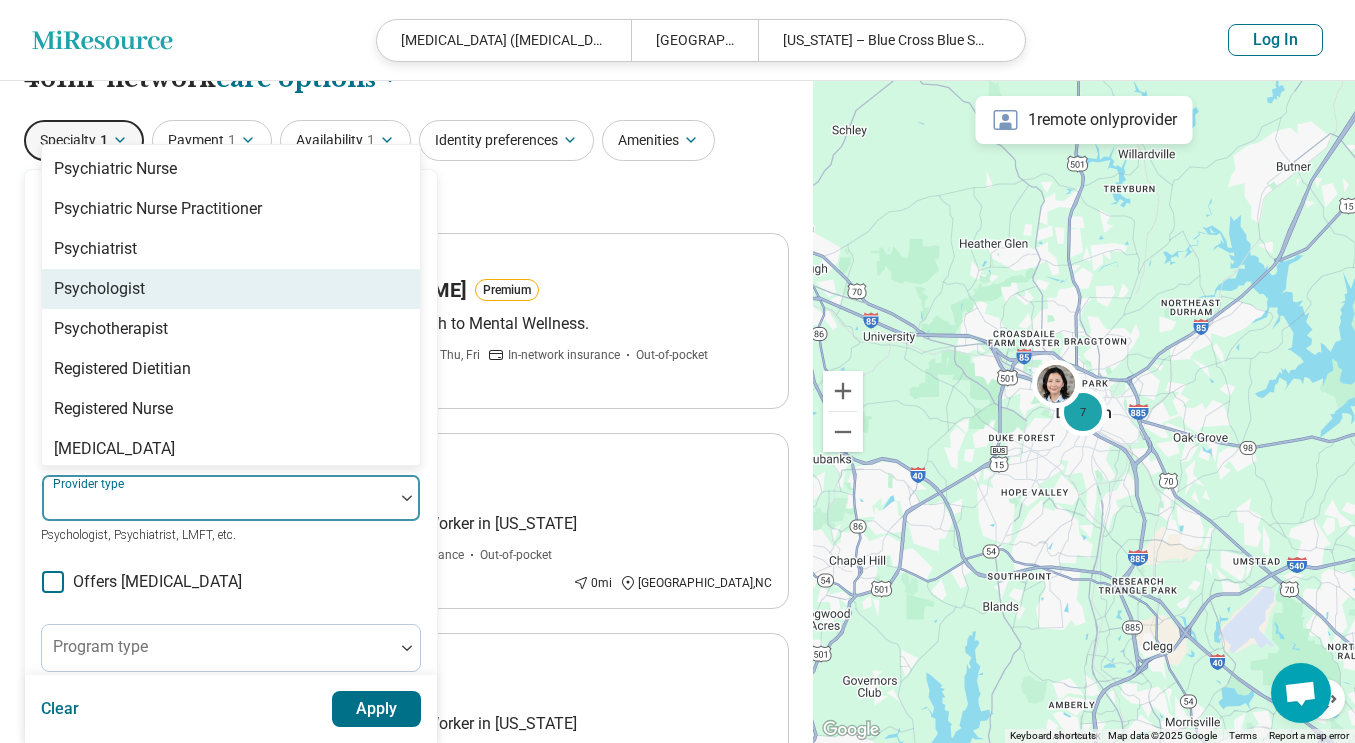 click on "Psychologist" at bounding box center [231, 289] 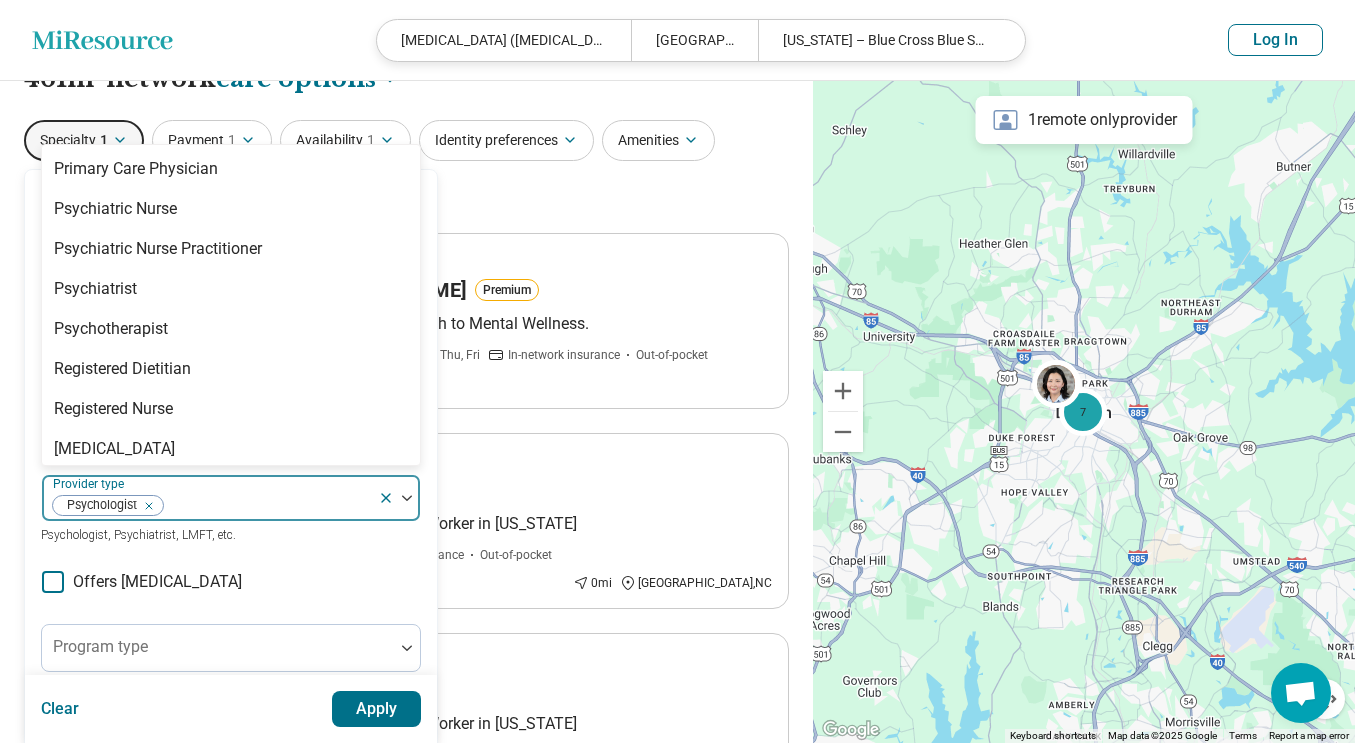 click at bounding box center (267, 506) 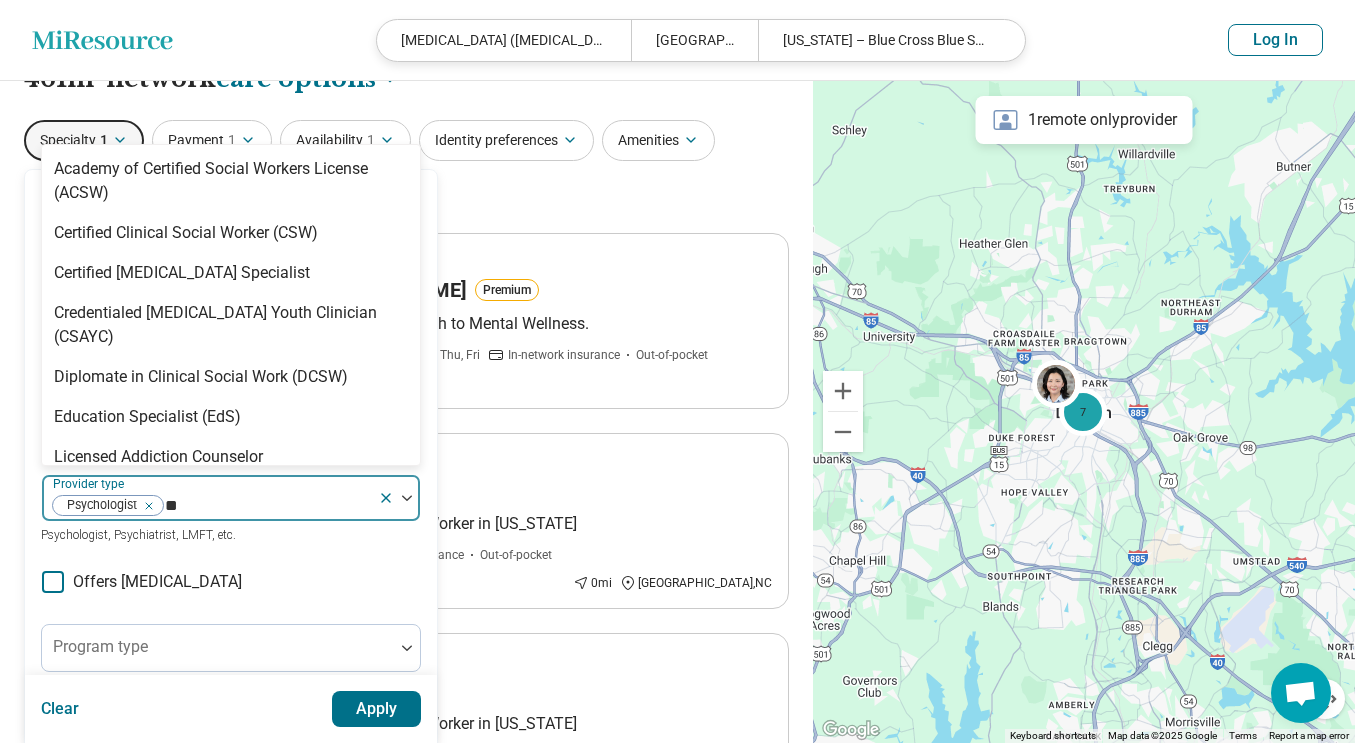 type on "*" 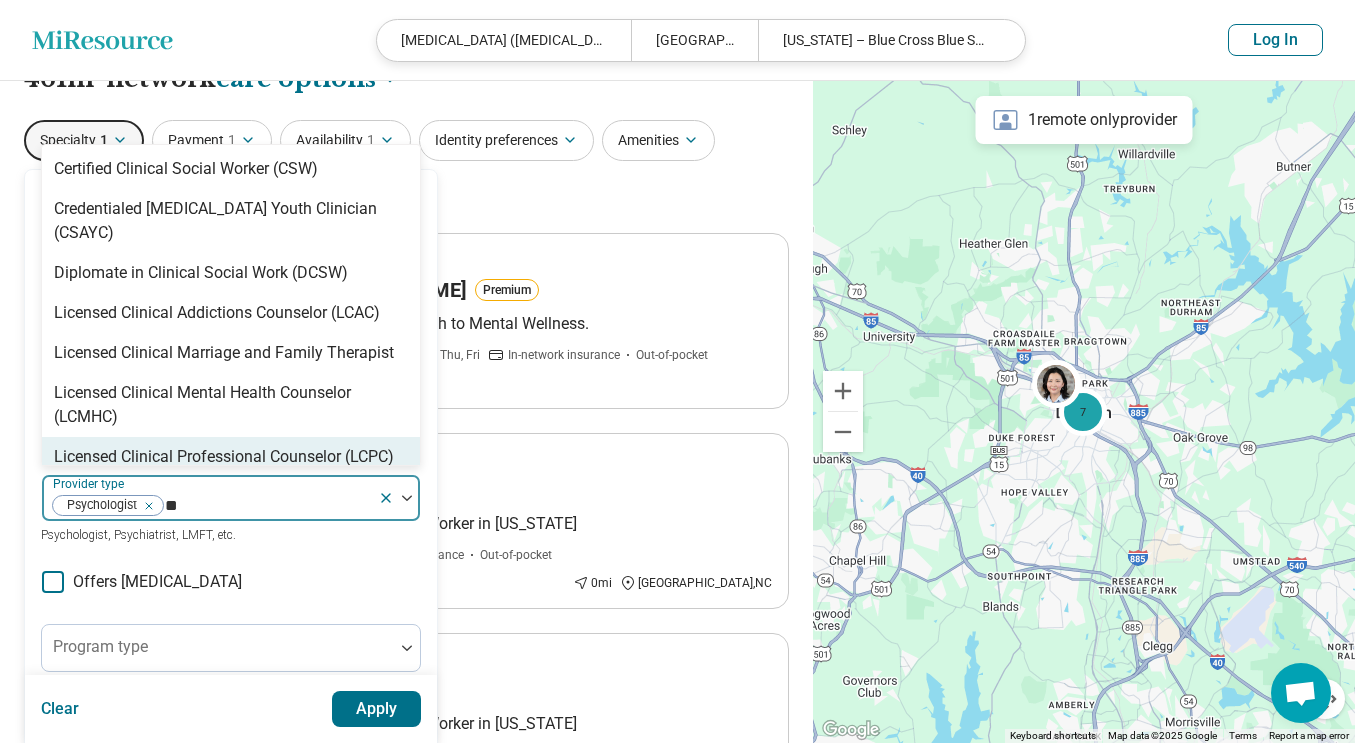 type on "*" 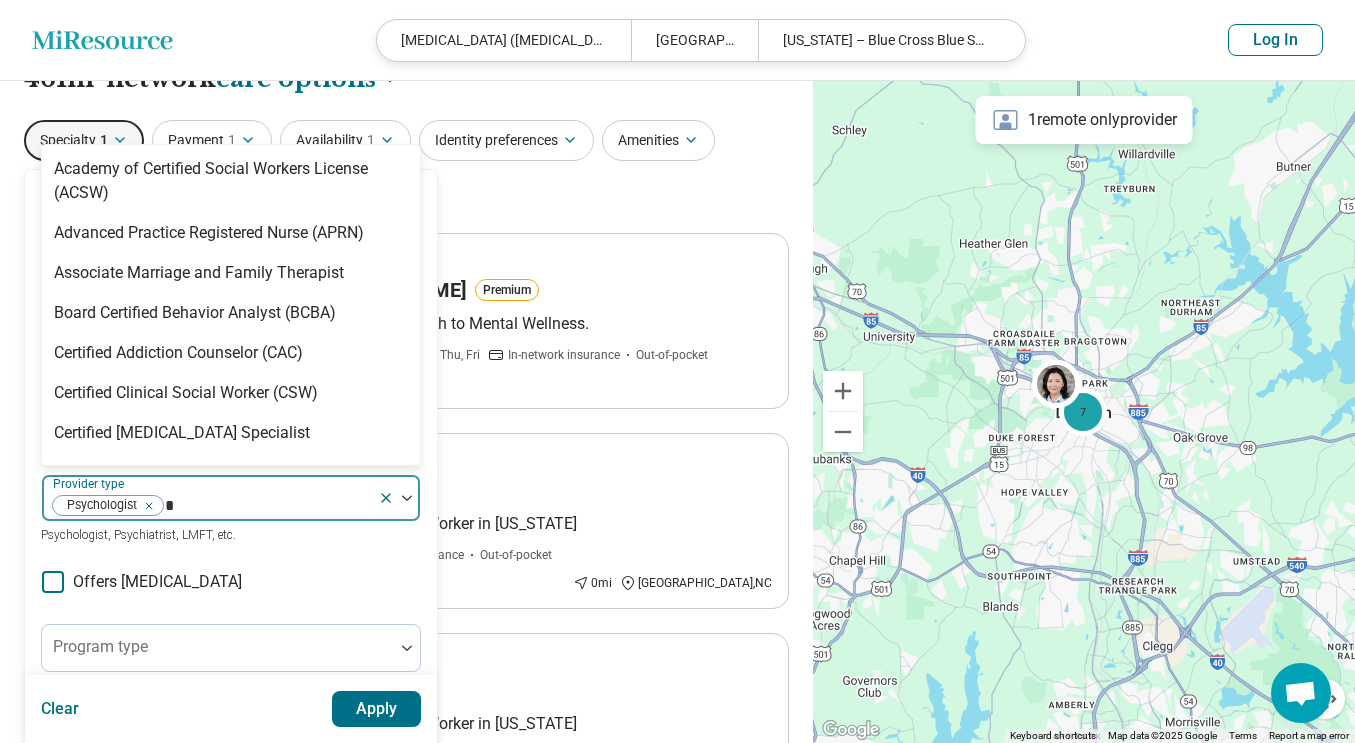 type 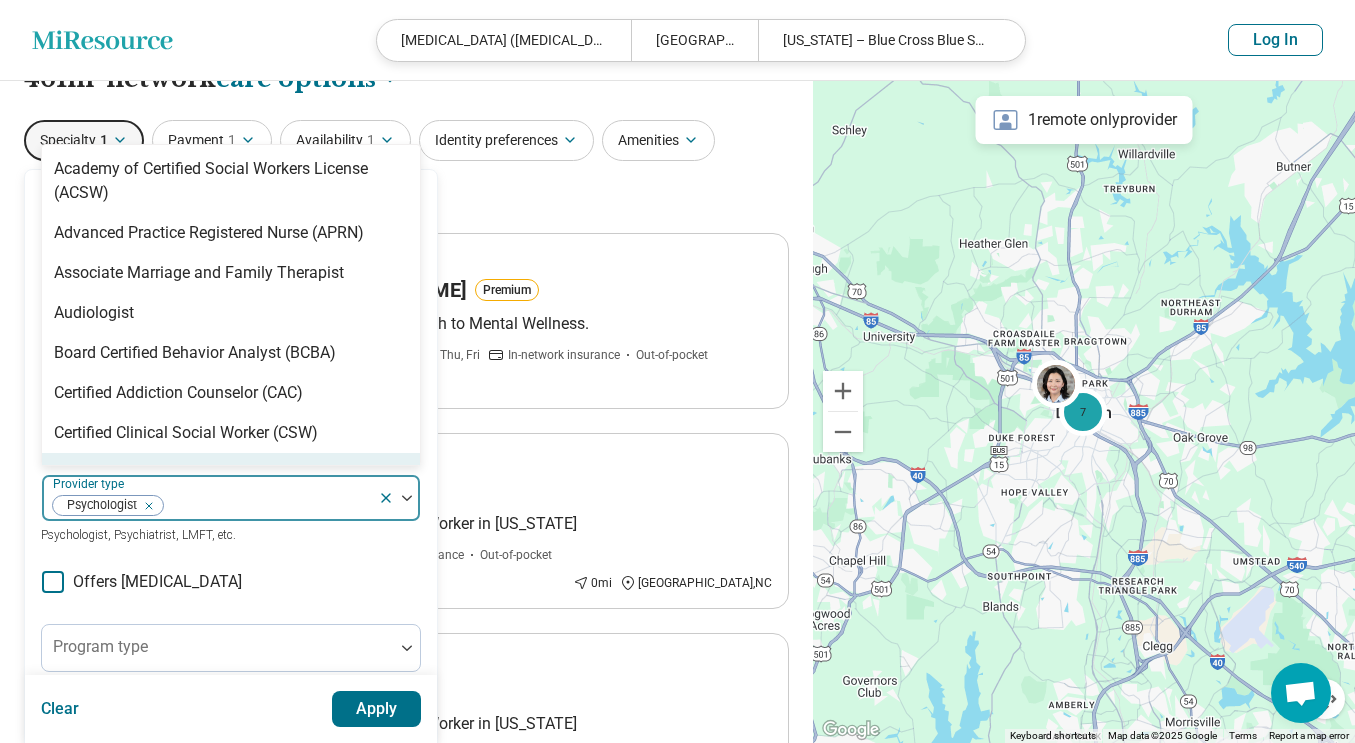 click on "Areas of focus Attention Deficit Hyperactivity Disorder (ADHD) Anxiety, Depression, Self-Esteem, etc. Modalities Talk Therapy, Couples Therapy, Family Therapy, etc. Treatments EMDR, TMS, Hypnosis, etc. option Psychologist, selected. Certified Eating Disorder Specialist, 8 of 67. 67 results available. Use Up and Down to choose options, press Enter to select the currently focused option, press Escape to exit the menu, press Tab to select the option and exit the menu. Provider type Psychologist Academy of Certified Social Workers License (ACSW) Advanced Practice Registered Nurse (APRN) Associate Marriage and Family Therapist Audiologist Board Certified Behavior Analyst (BCBA) Certified Addiction Counselor (CAC) Certified Clinical Social Worker (CSW) Certified Eating Disorder Specialist Certified Group Psychotherapist (CGP) Certified Mental Performance Consultant Certified Social Worker (CSW) Certified Trauma Professional Community Resource Counselor Credentialed Sexual Abuse Youth Clinician (CSAYC) Nutritionist" at bounding box center (231, 577) 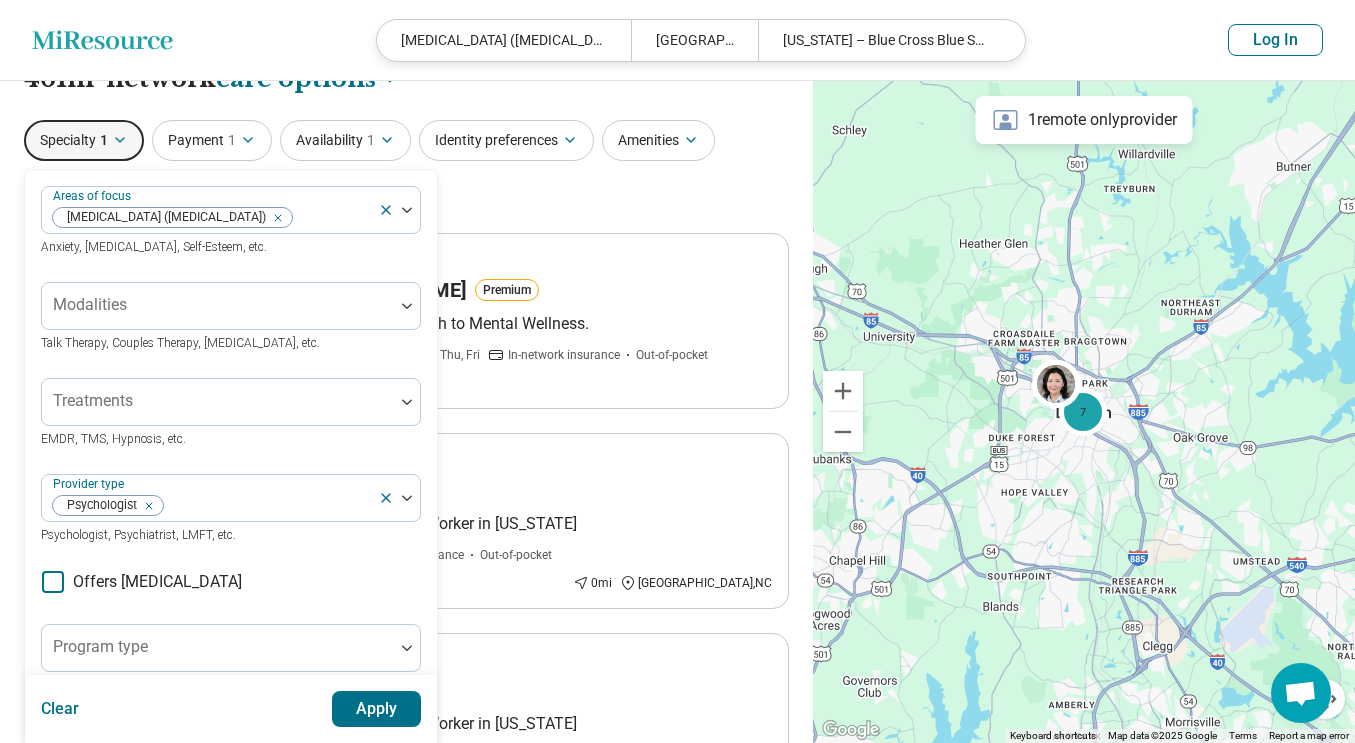 click on "Apply" at bounding box center [377, 709] 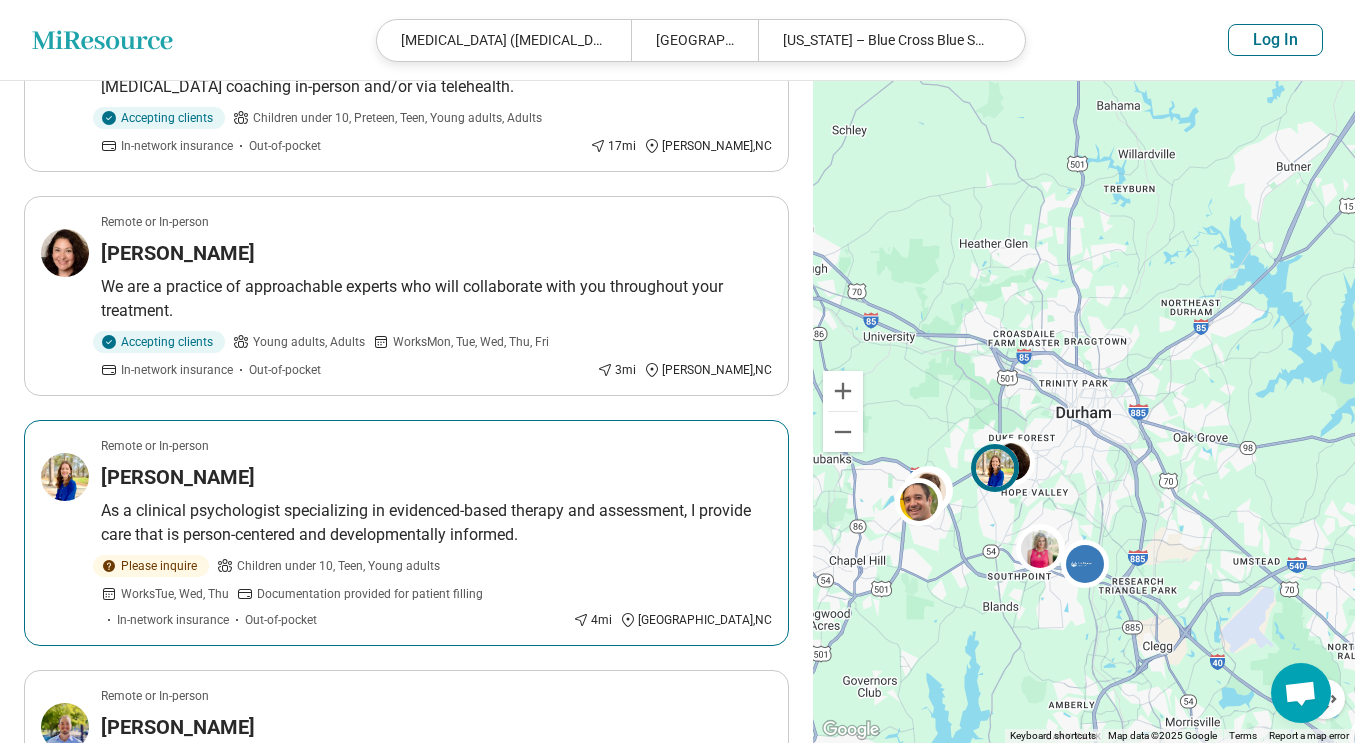 scroll, scrollTop: 298, scrollLeft: 0, axis: vertical 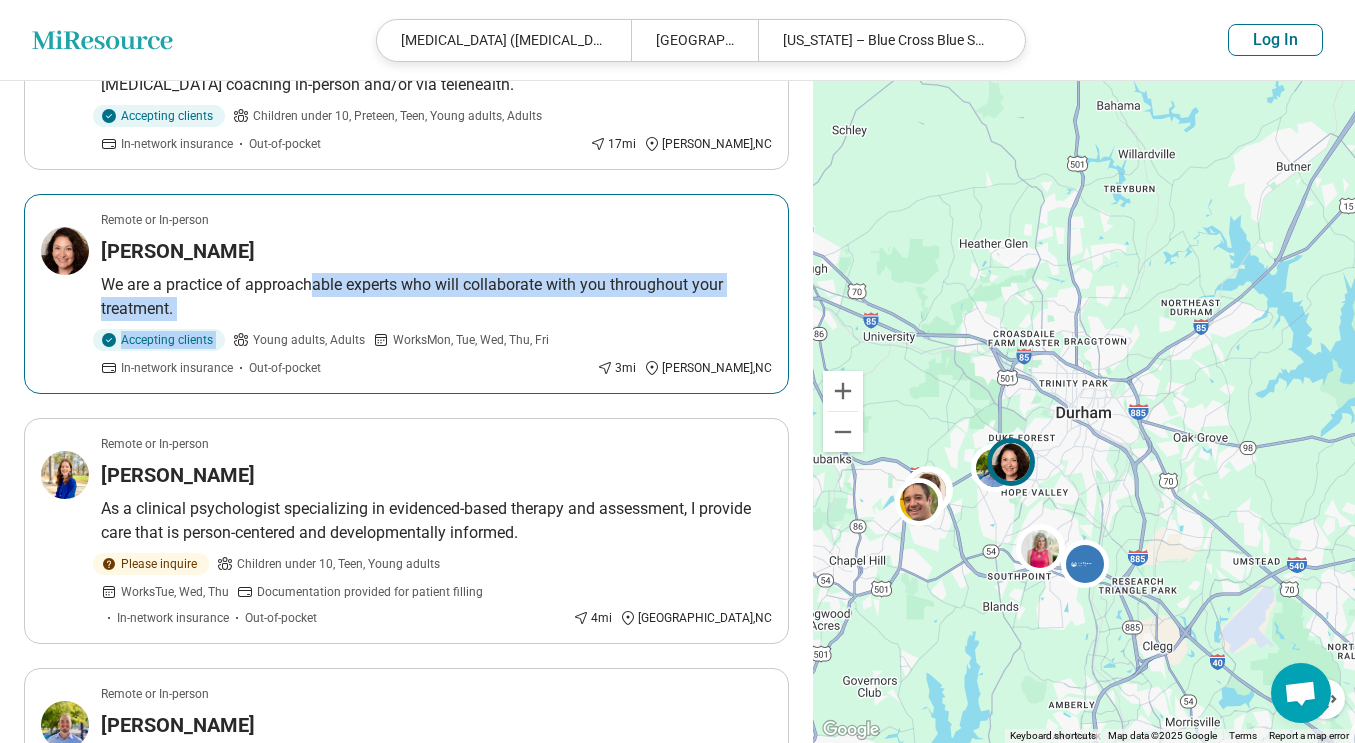 drag, startPoint x: 314, startPoint y: 292, endPoint x: 314, endPoint y: 323, distance: 31 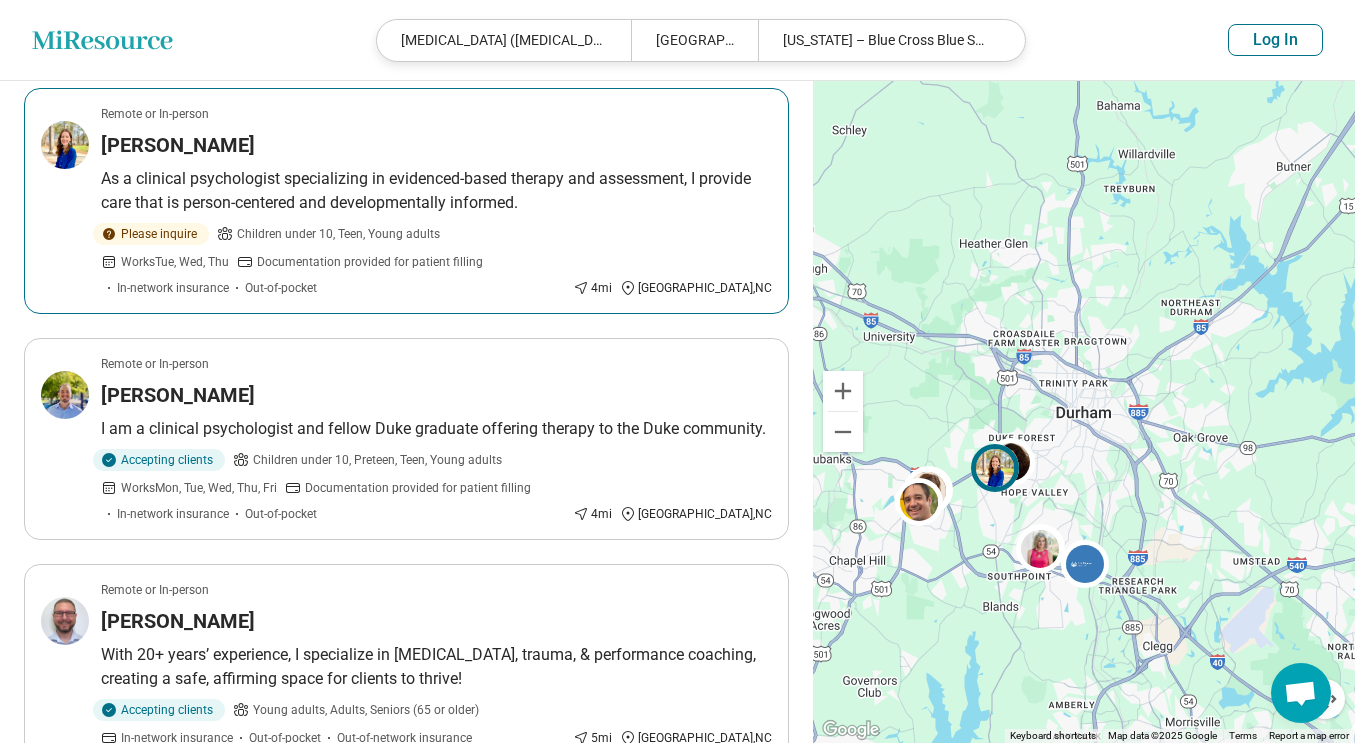 scroll, scrollTop: 635, scrollLeft: 0, axis: vertical 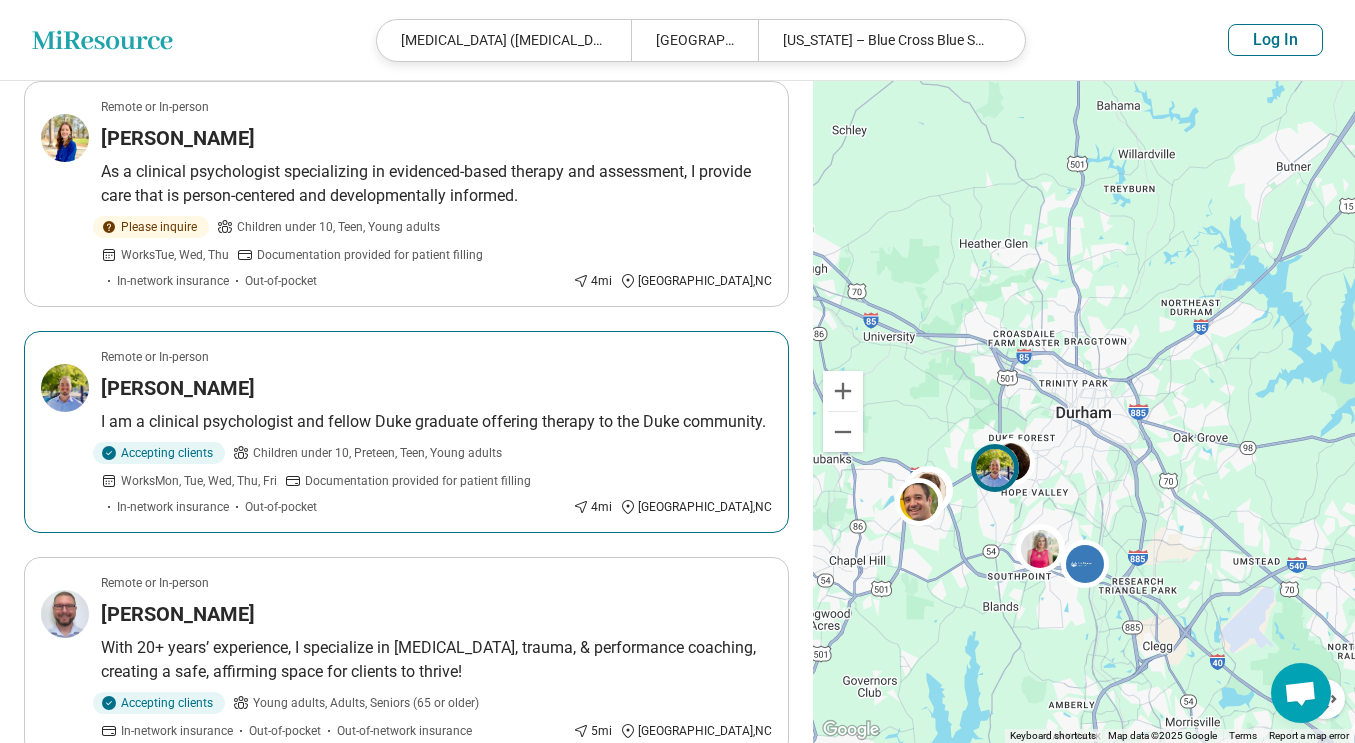 click on "Remote or In-person Samuel Brotkin I am a clinical psychologist and fellow Duke graduate offering therapy to the Duke community. Accepting clients Children under 10, Preteen, Teen, Young adults Works  Mon, Tue, Wed, Thu, Fri Documentation provided for patient filling In-network insurance Out-of-pocket 4  mi Durham ,  NC" at bounding box center [406, 432] 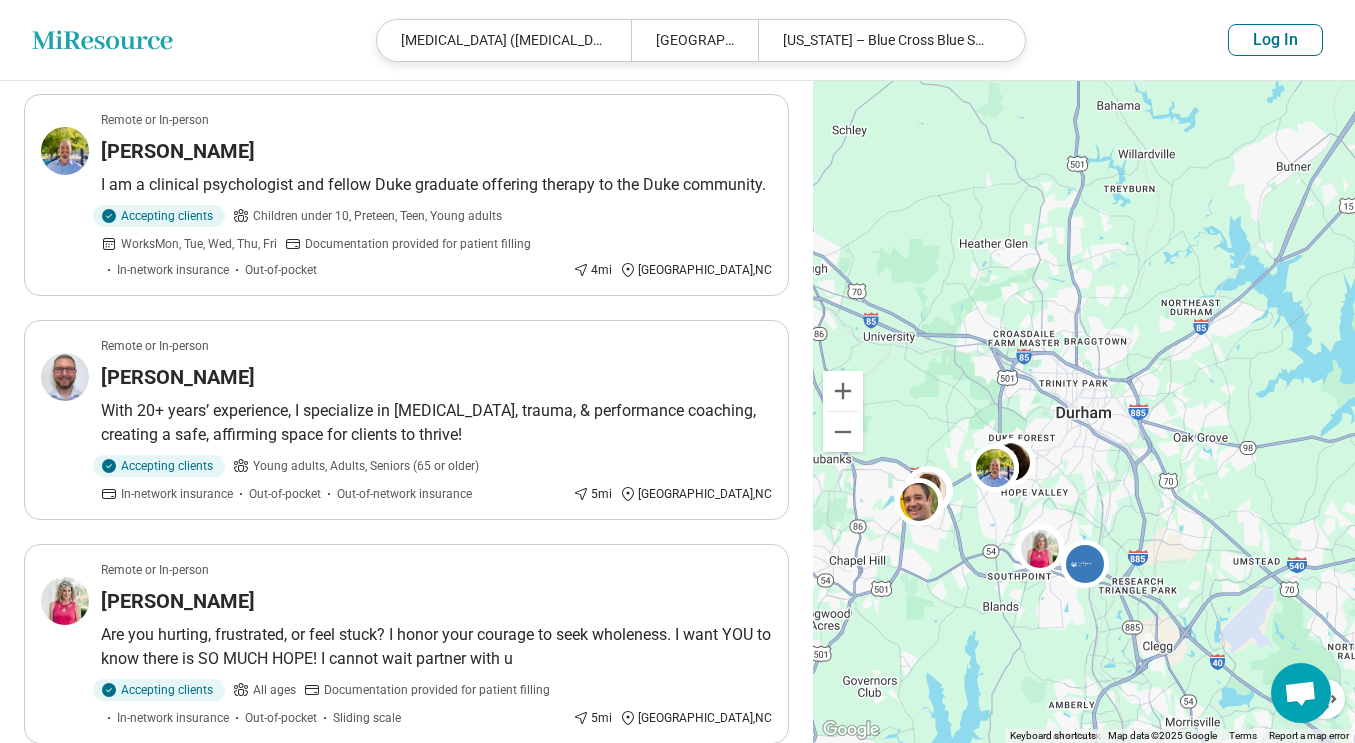scroll, scrollTop: 875, scrollLeft: 0, axis: vertical 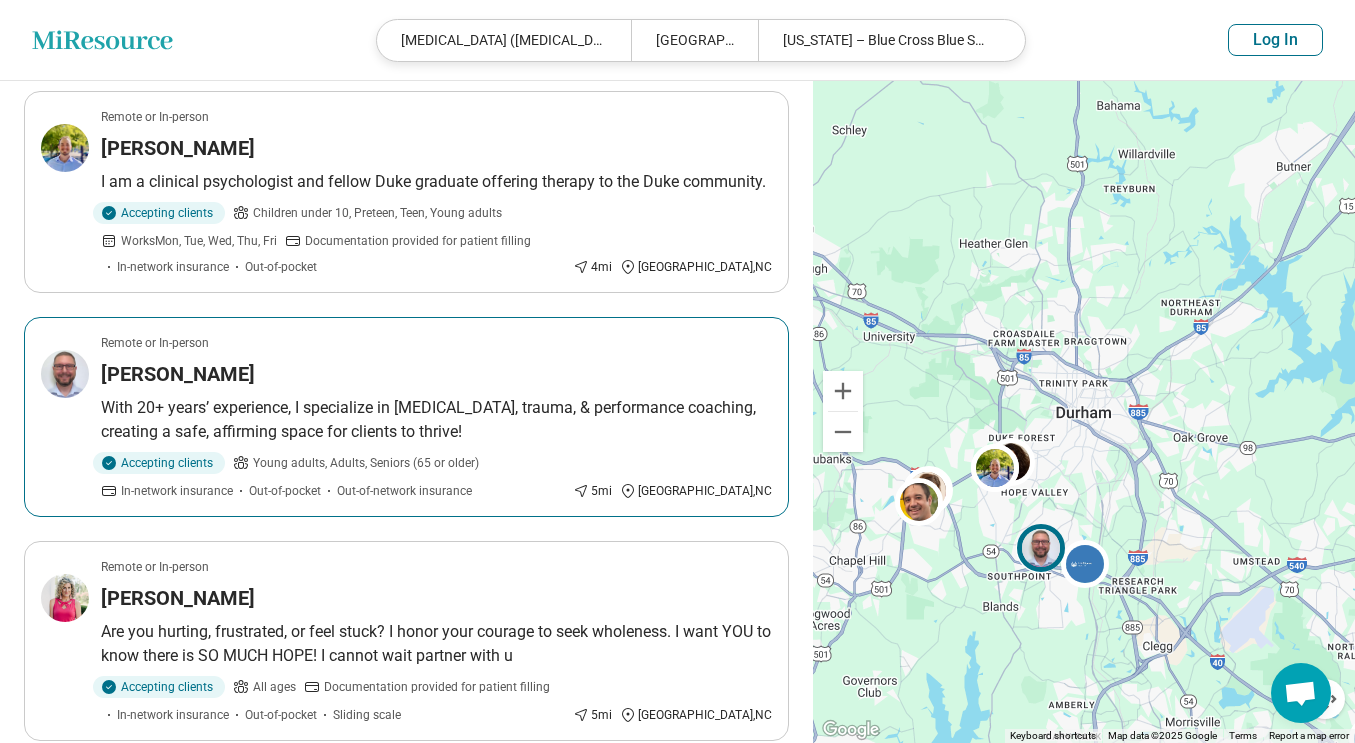 click on "With 20+ years’ experience, I specialize in ADHD, trauma, & performance coaching, creating a safe, affirming space for clients to thrive!" at bounding box center (436, 420) 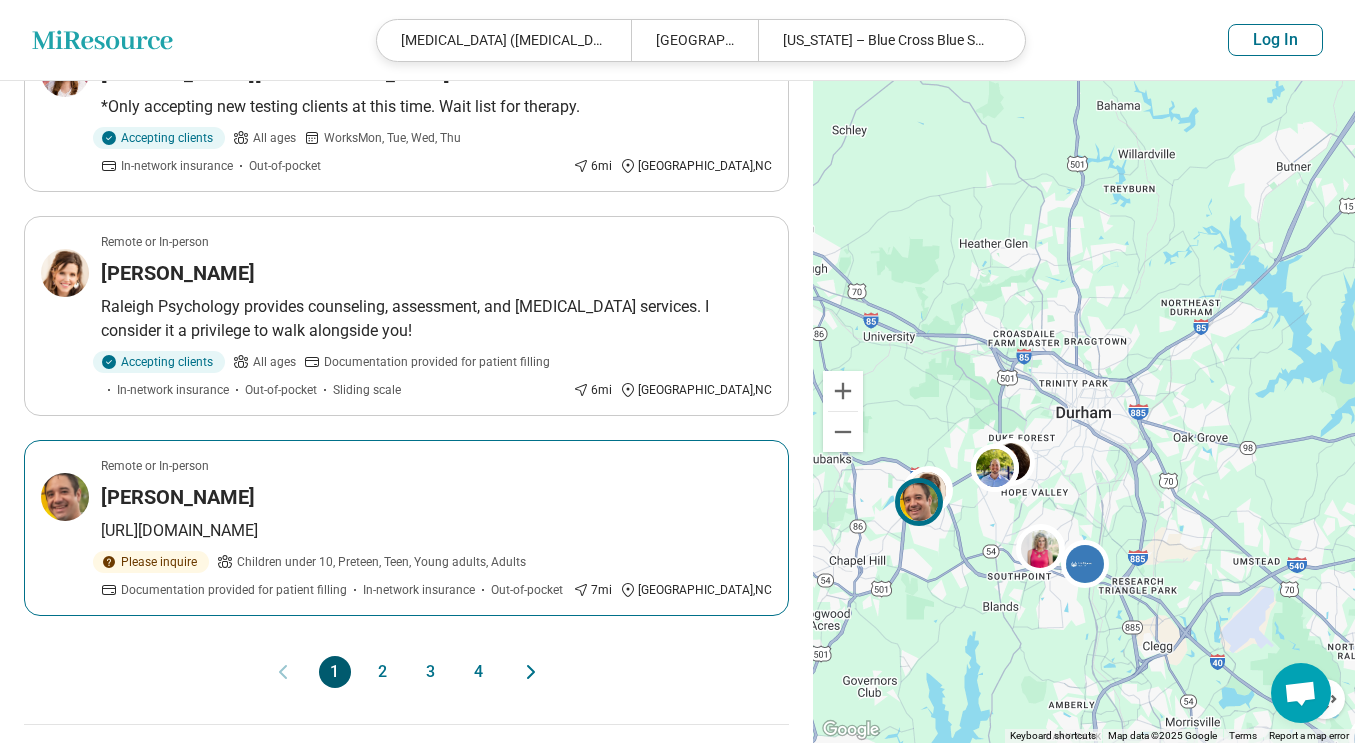 scroll, scrollTop: 1870, scrollLeft: 0, axis: vertical 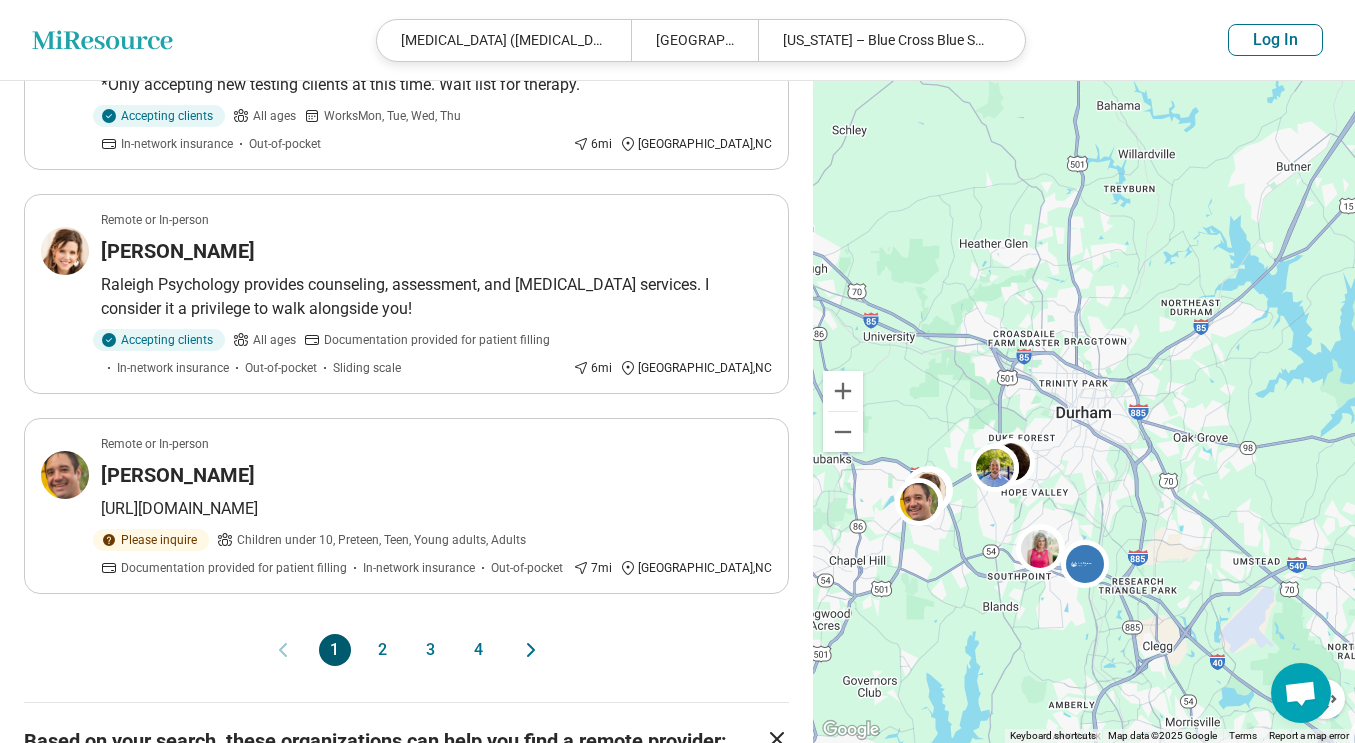 click 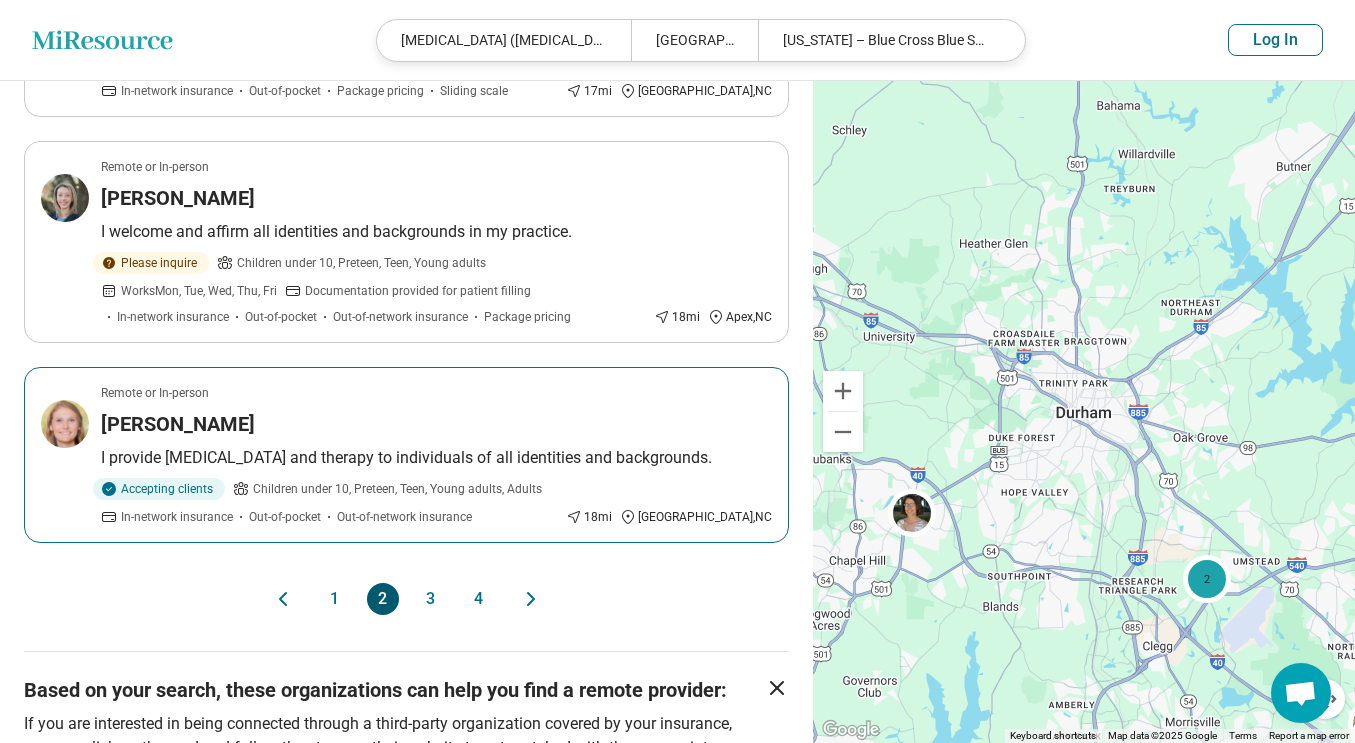 scroll, scrollTop: 1902, scrollLeft: 0, axis: vertical 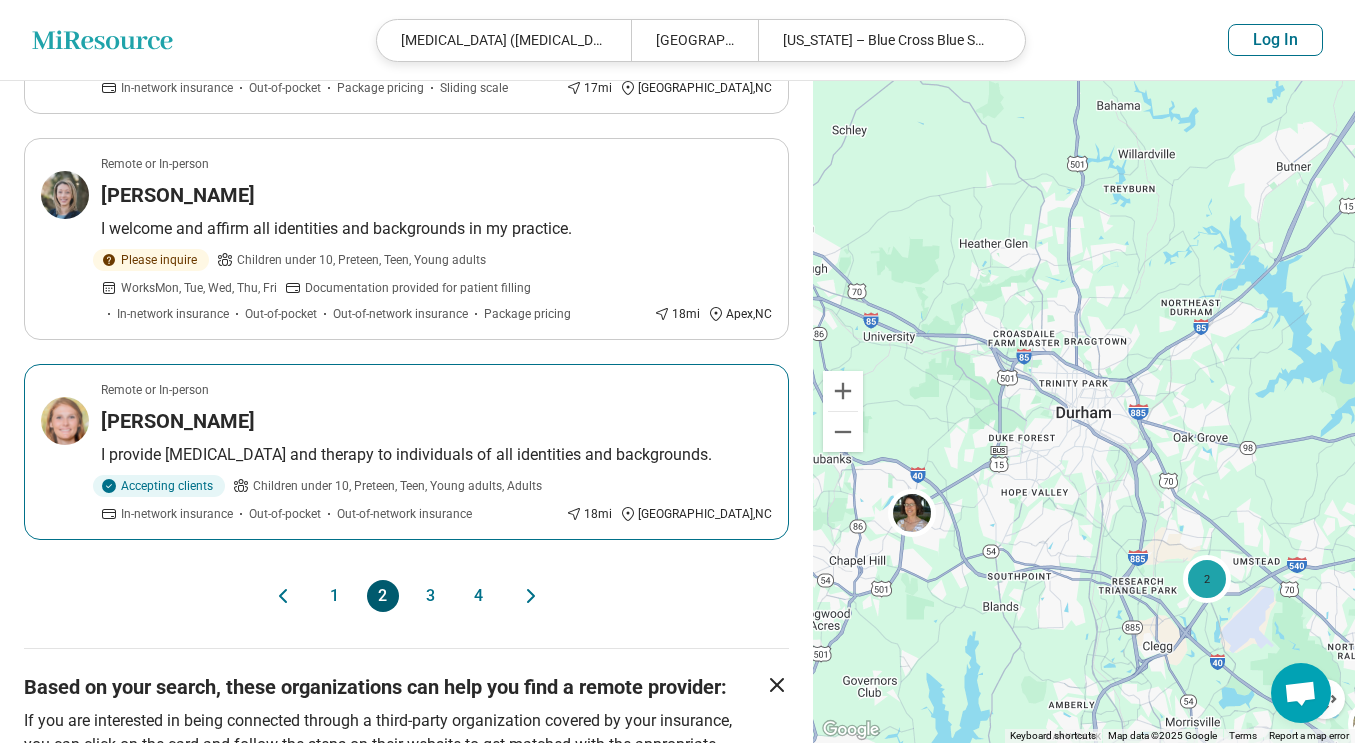 click on "I provide psychological testing and therapy to individuals of all identities and backgrounds." at bounding box center [436, 455] 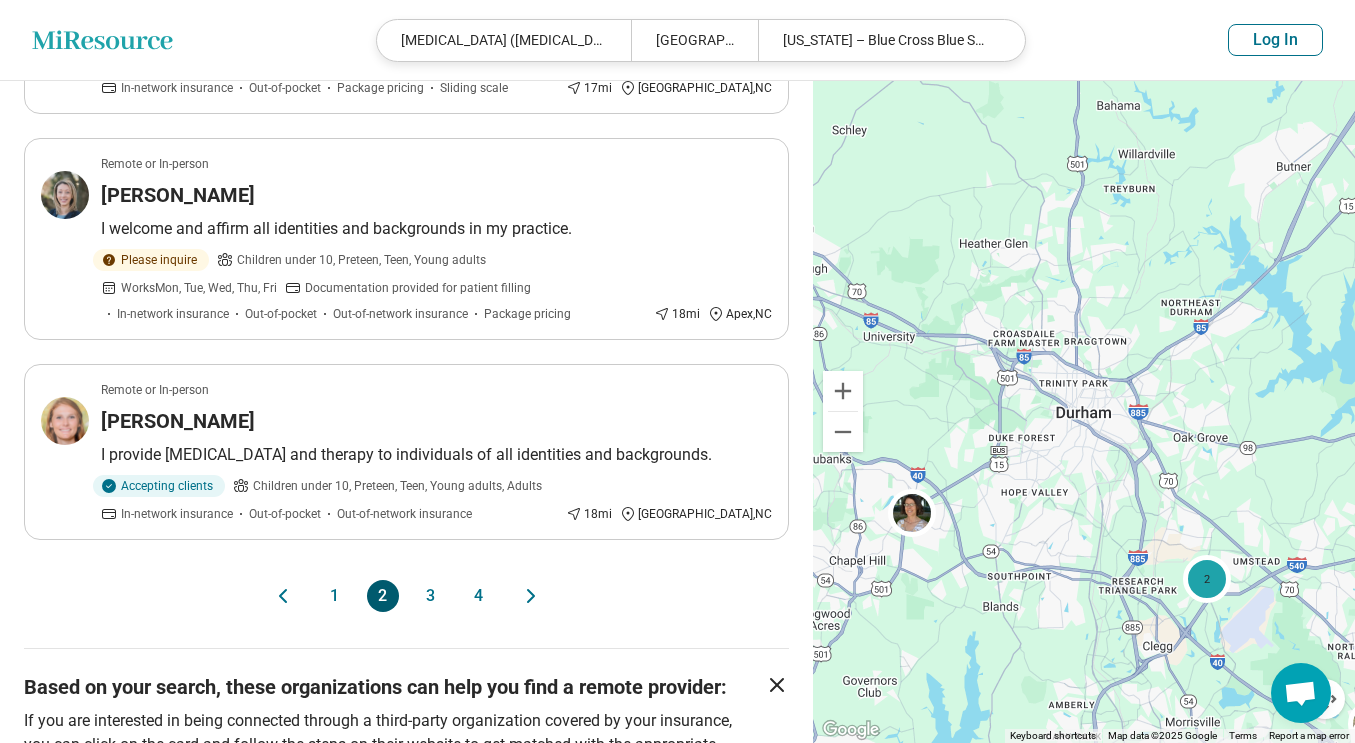 click 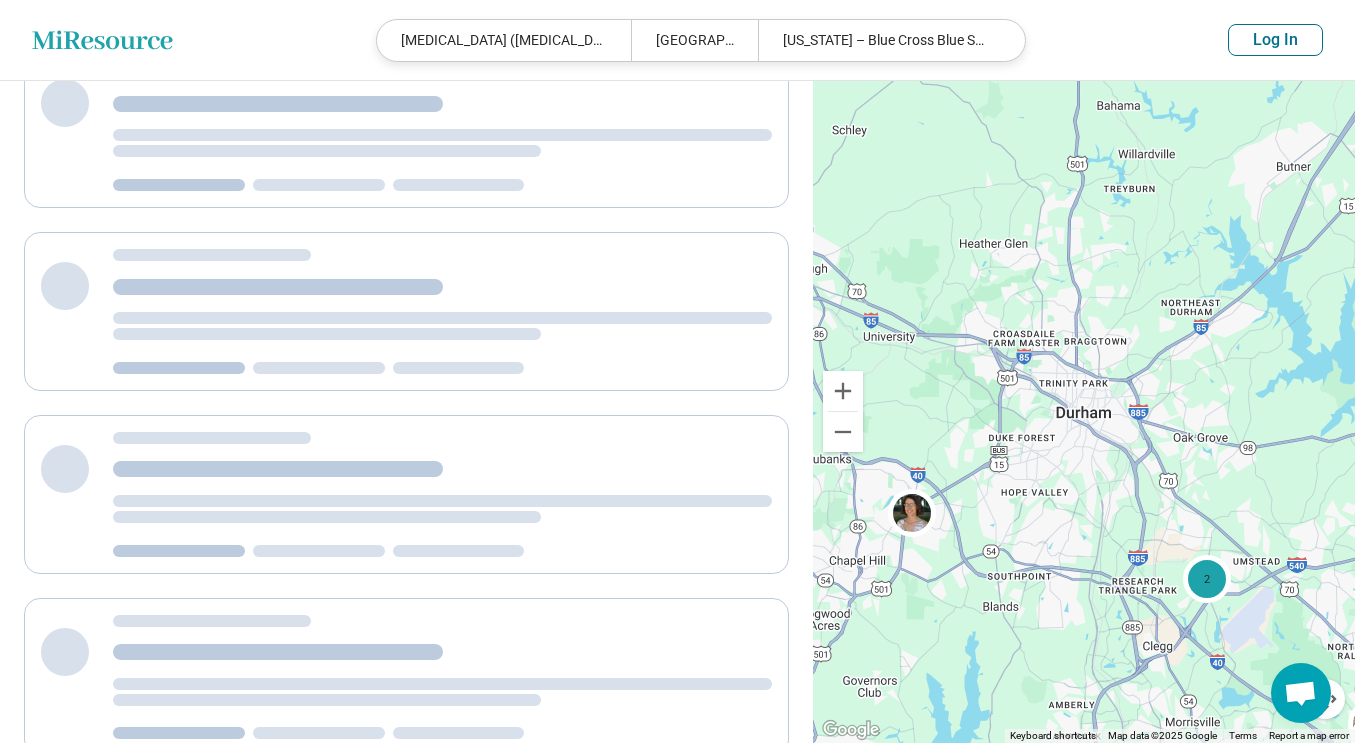 scroll, scrollTop: 0, scrollLeft: 0, axis: both 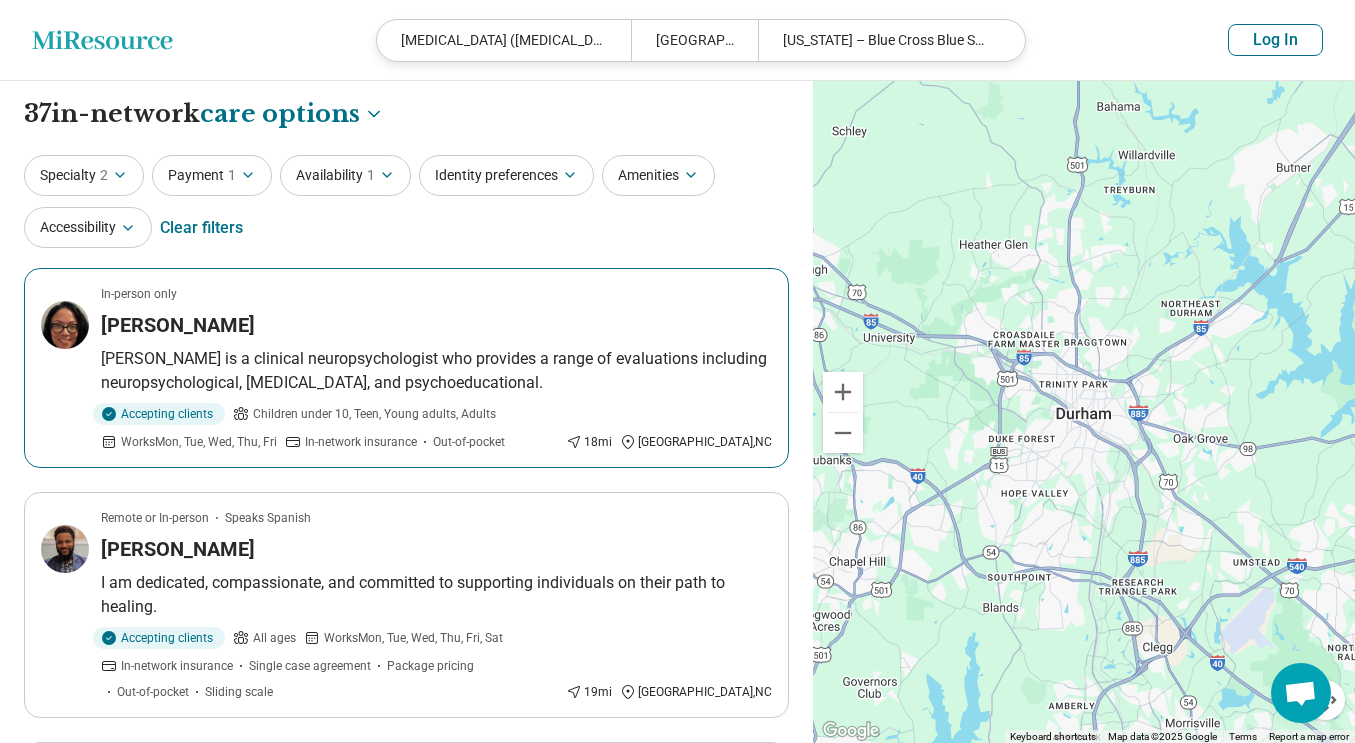 click on "Dr. Yesenia Schuler is a clinical neuropsychologist who provides a range of evaluations including neuropsychological, autism, and psychoeducational." at bounding box center (436, 371) 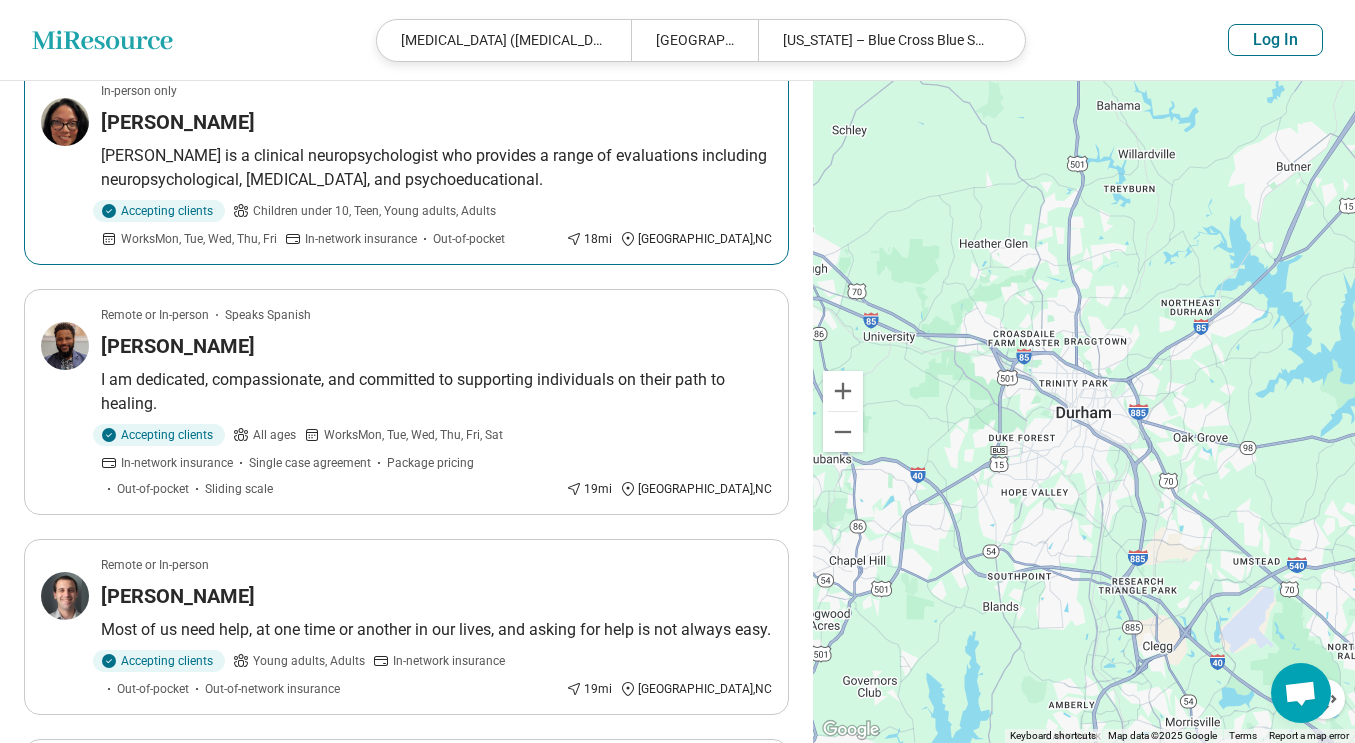 scroll, scrollTop: 211, scrollLeft: 0, axis: vertical 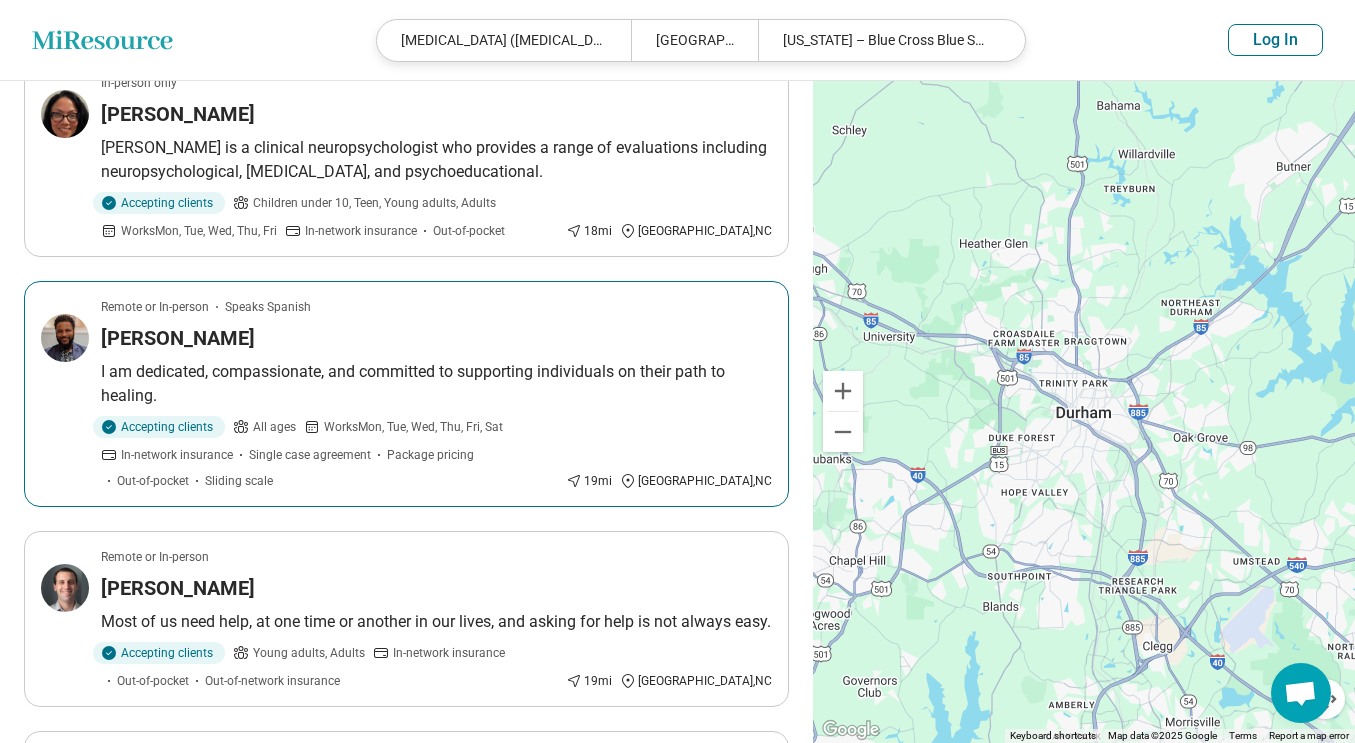 click on "I am dedicated, compassionate, and committed to supporting individuals on their path to healing." at bounding box center [436, 384] 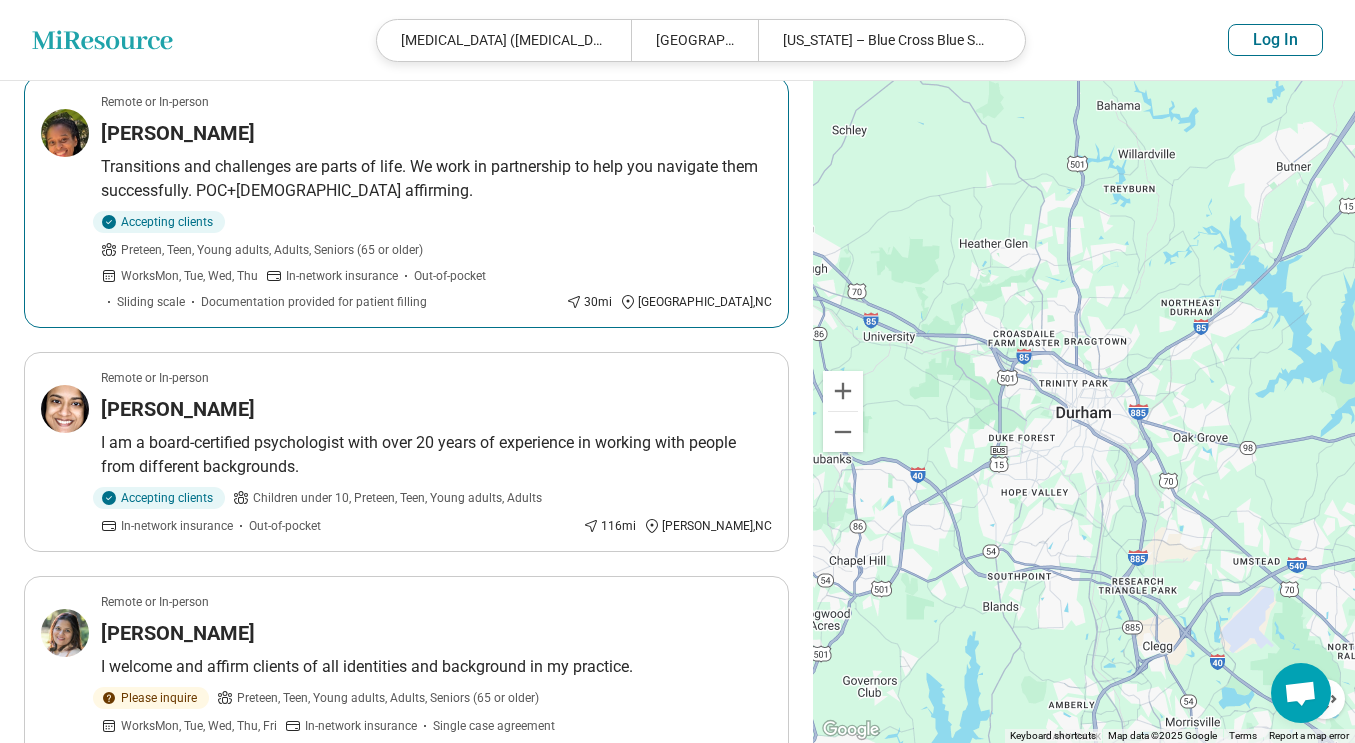 scroll, scrollTop: 1619, scrollLeft: 0, axis: vertical 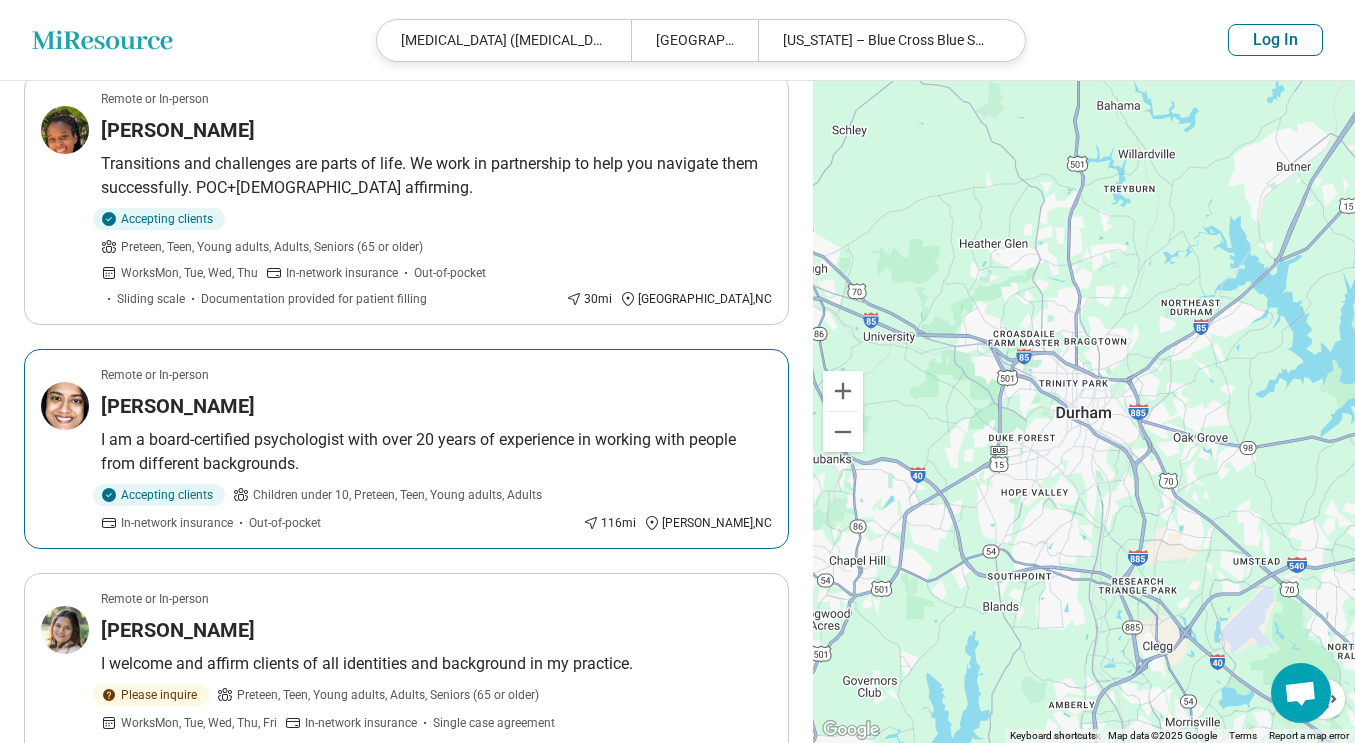 click on "I am a board-certified psychologist with over 20 years of experience in working with people from different backgrounds." at bounding box center [436, 452] 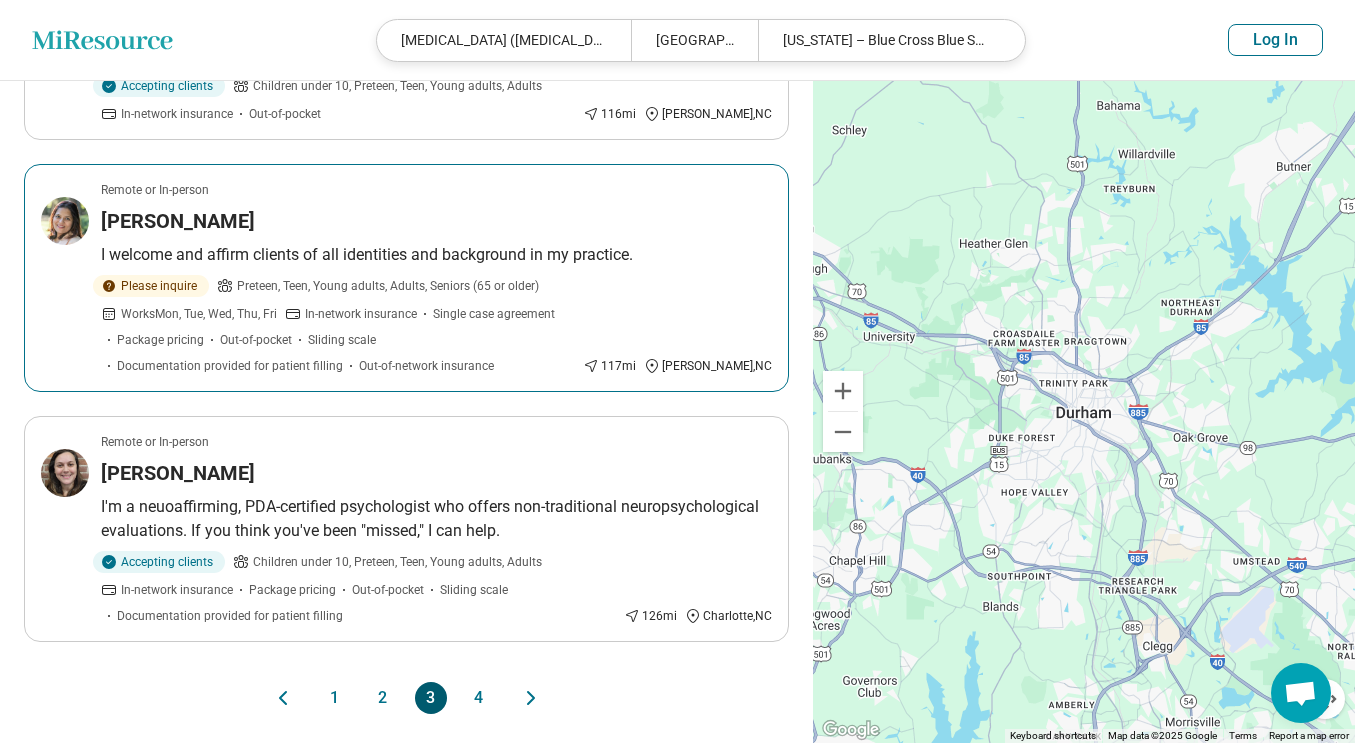 scroll, scrollTop: 2039, scrollLeft: 0, axis: vertical 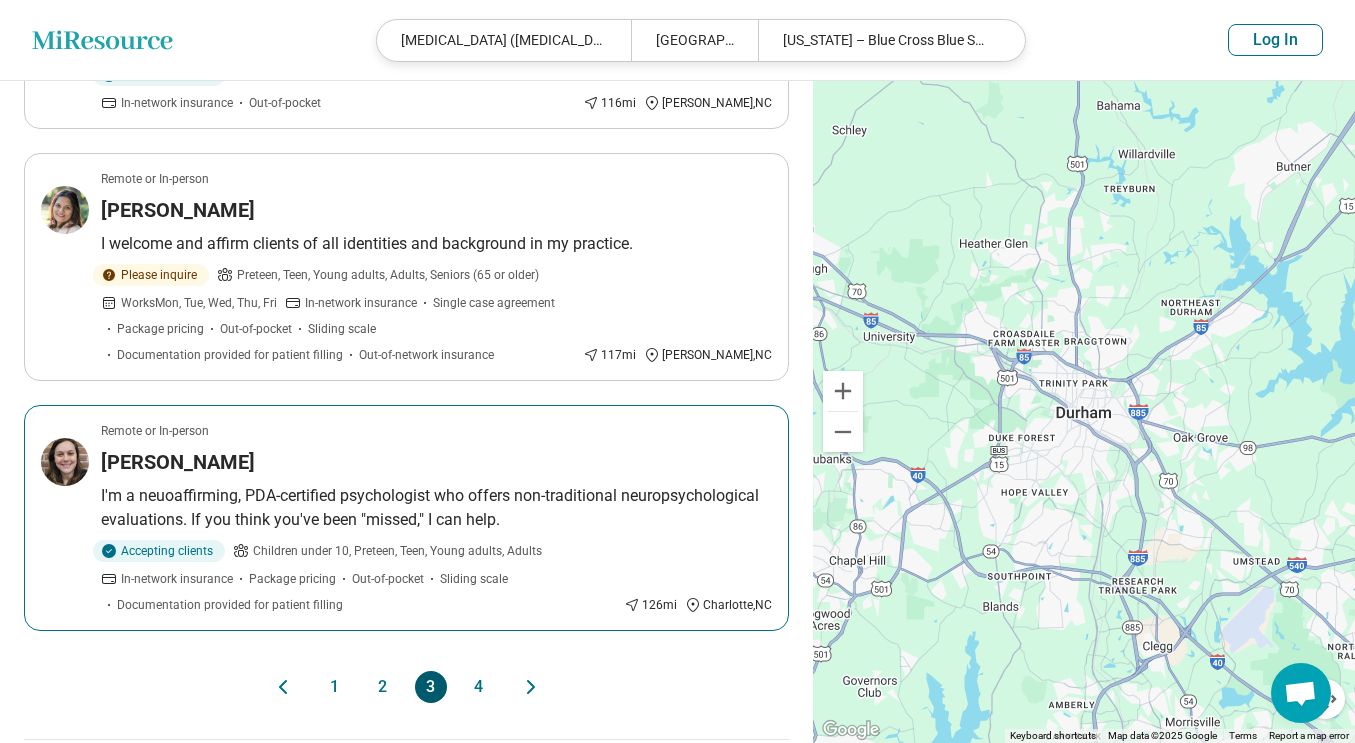 click on "I'm a neuoaffirming, PDA-certified psychologist who offers non-traditional neuropsychological evaluations. If you think you've been "missed," I can help." at bounding box center [436, 508] 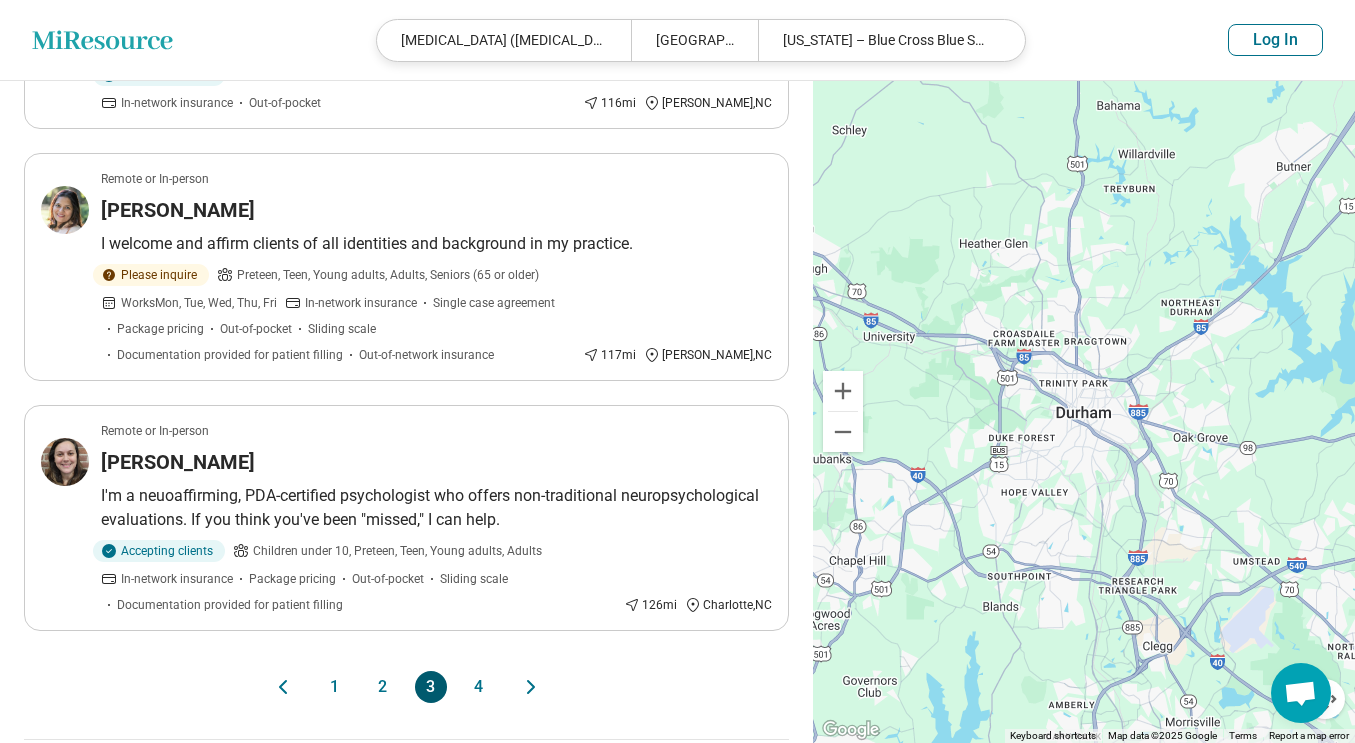 click 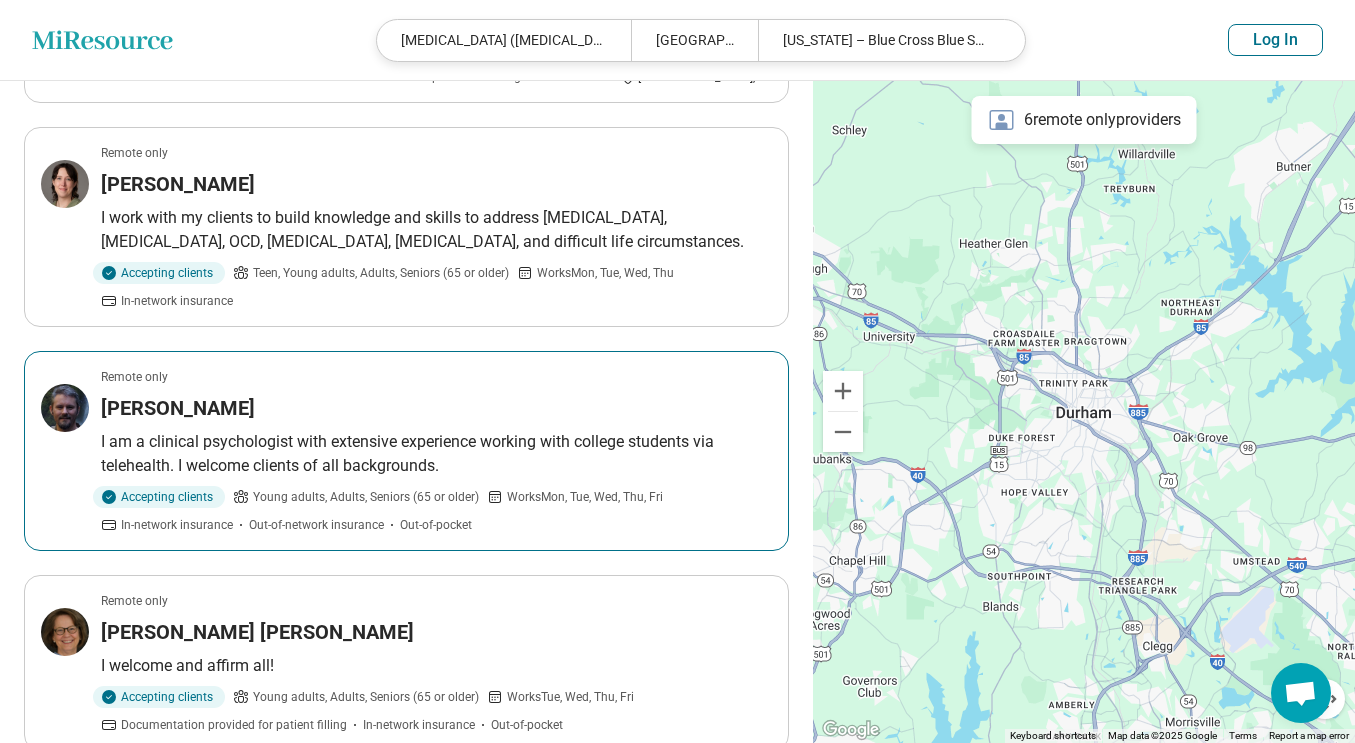 scroll, scrollTop: 828, scrollLeft: 0, axis: vertical 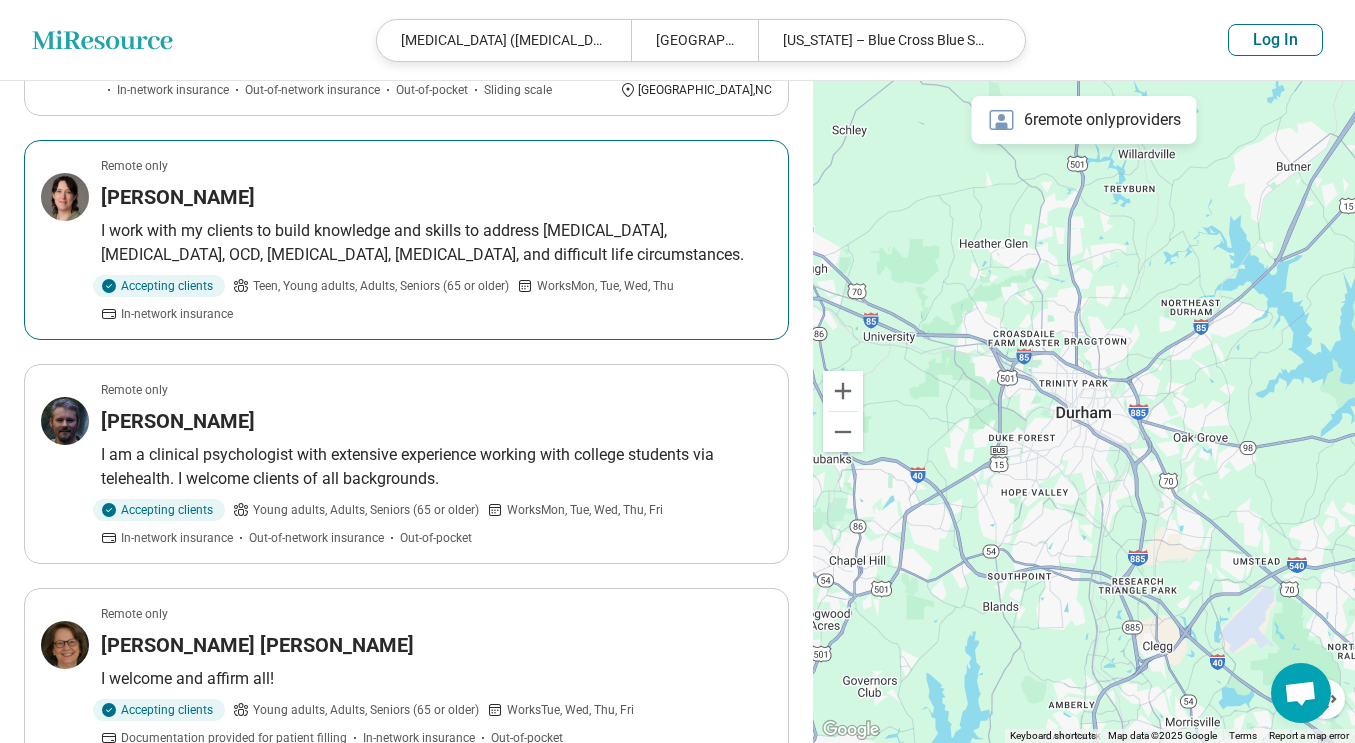 click on "I work with my clients to build knowledge and skills to address depression, anxiety, suicidal ideation, OCD, ADHD, PTSD, and difficult life circumstances." at bounding box center [436, 243] 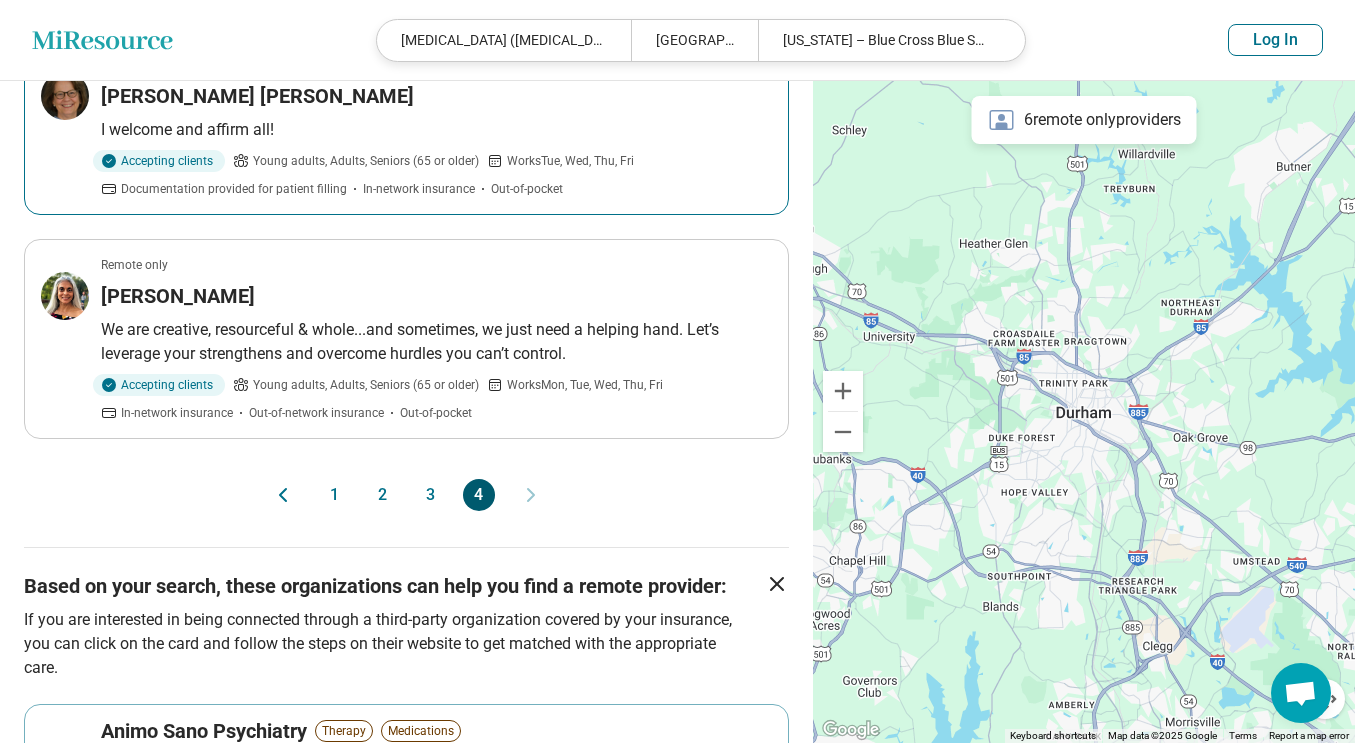 scroll, scrollTop: 1392, scrollLeft: 0, axis: vertical 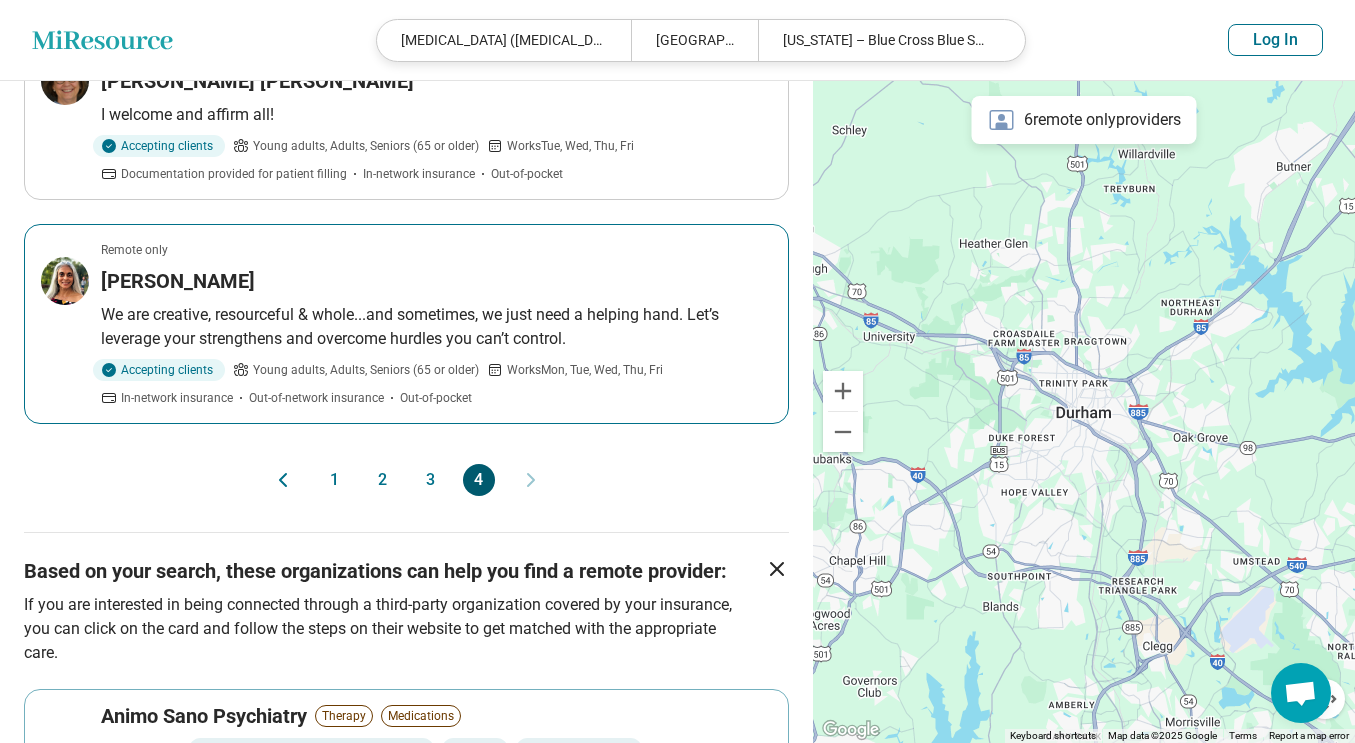 click on "We are creative, resourceful & whole...and sometimes, we just need a helping hand. Let’s leverage your strengthens and overcome hurdles you can’t control." at bounding box center (436, 327) 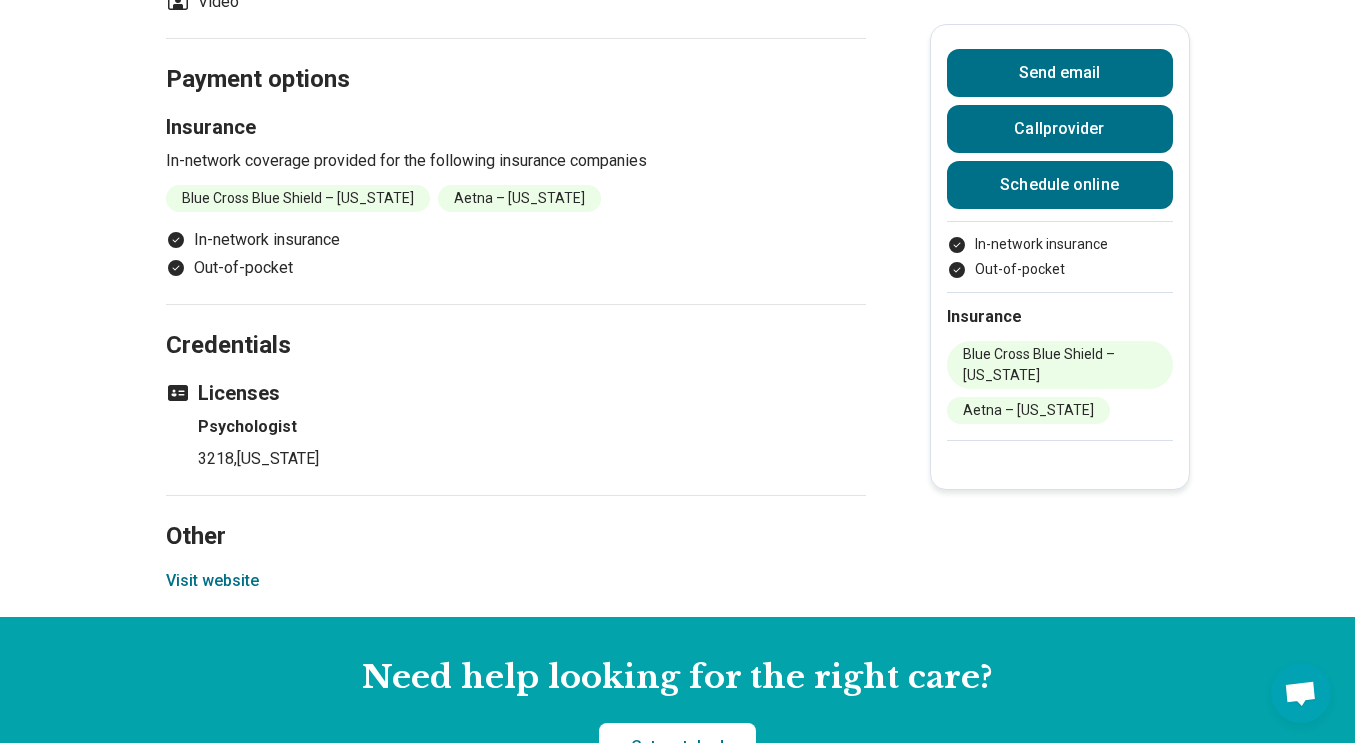 scroll, scrollTop: 1414, scrollLeft: 0, axis: vertical 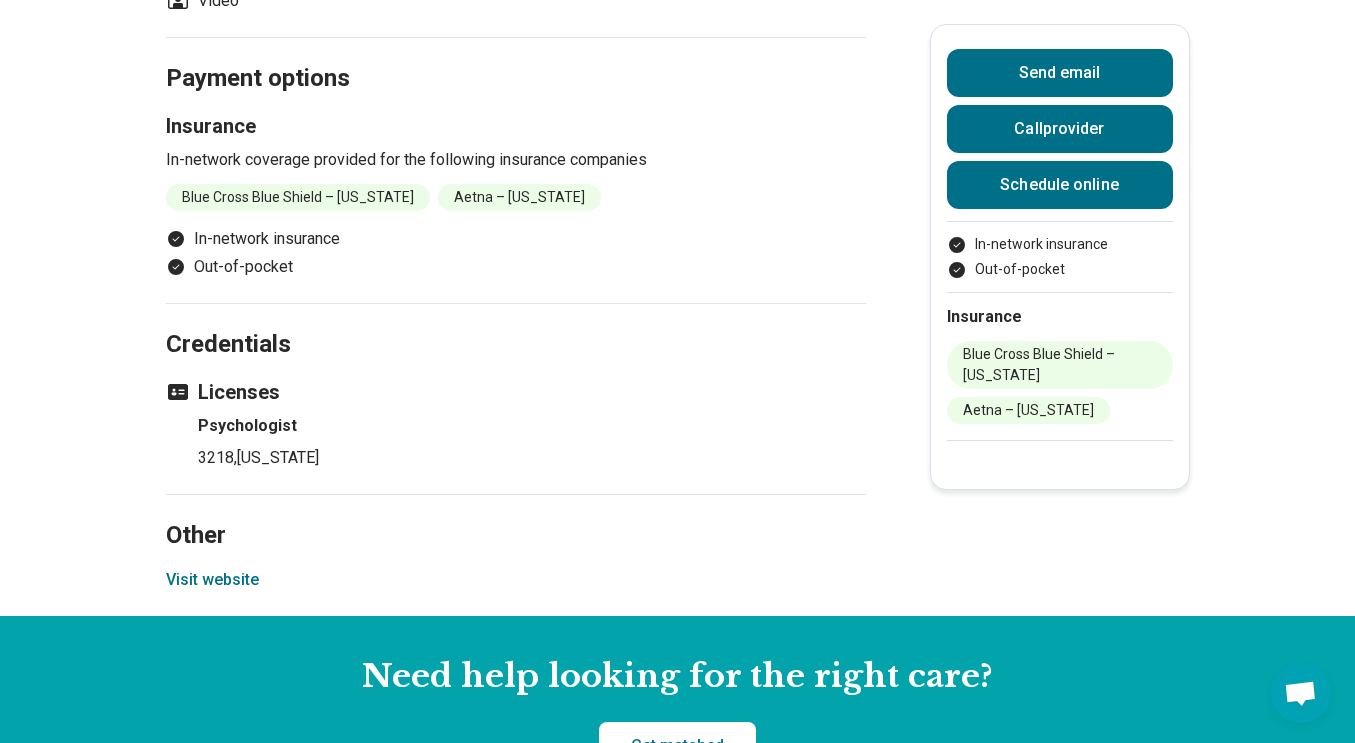 click on "Visit website" at bounding box center (212, 580) 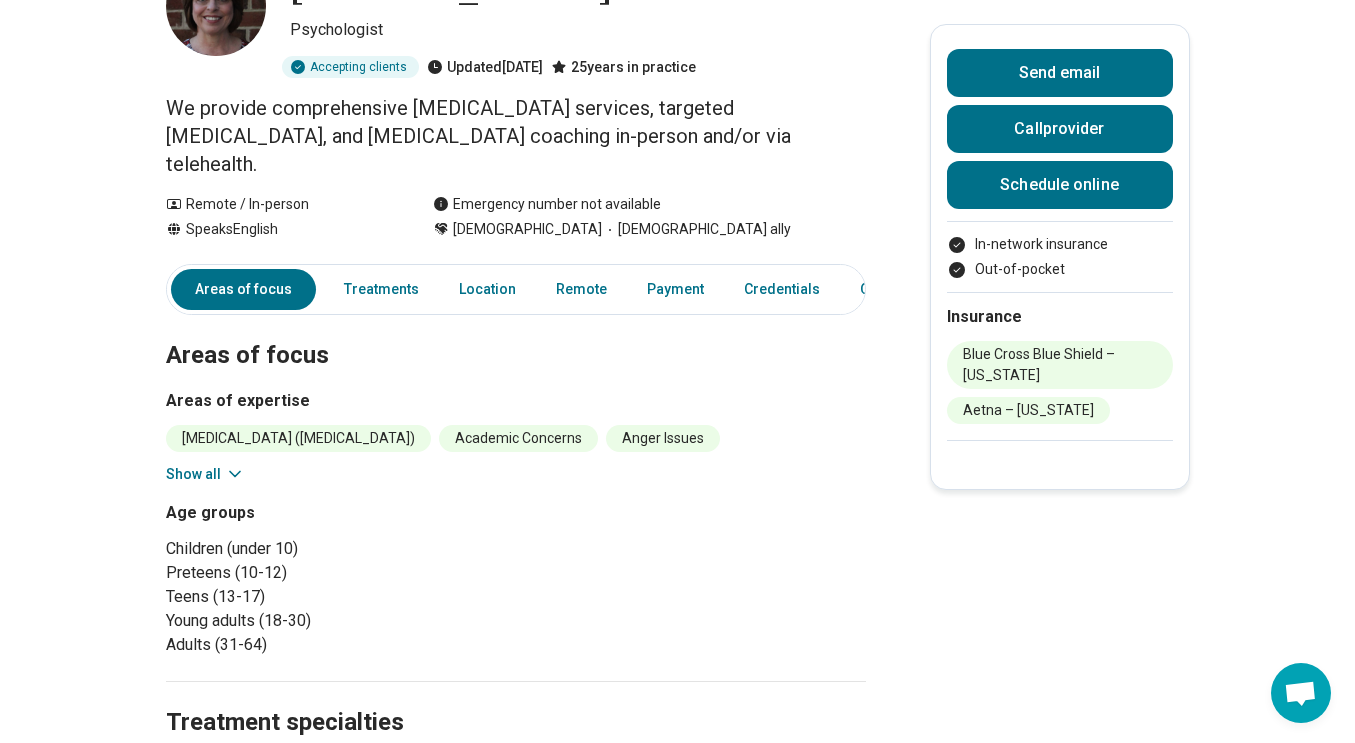 scroll, scrollTop: 37, scrollLeft: 0, axis: vertical 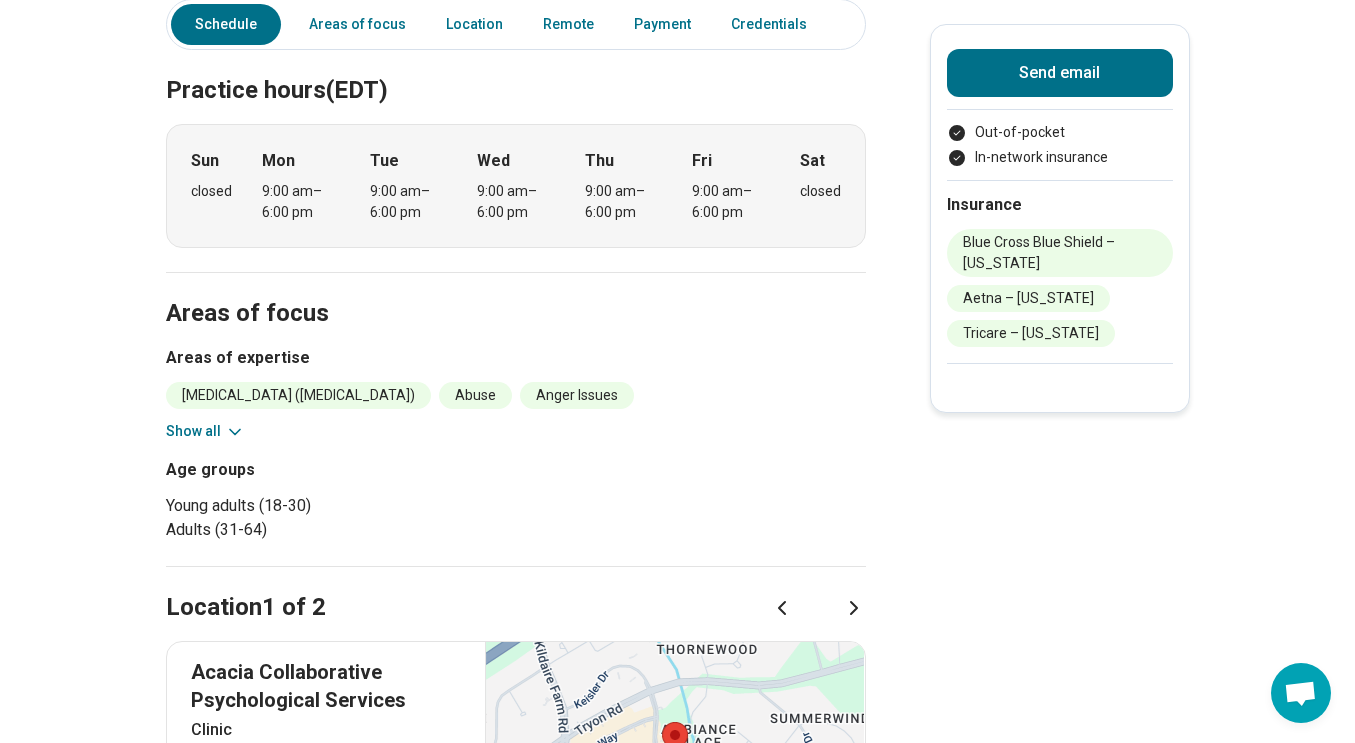 click on "Show all" at bounding box center (205, 431) 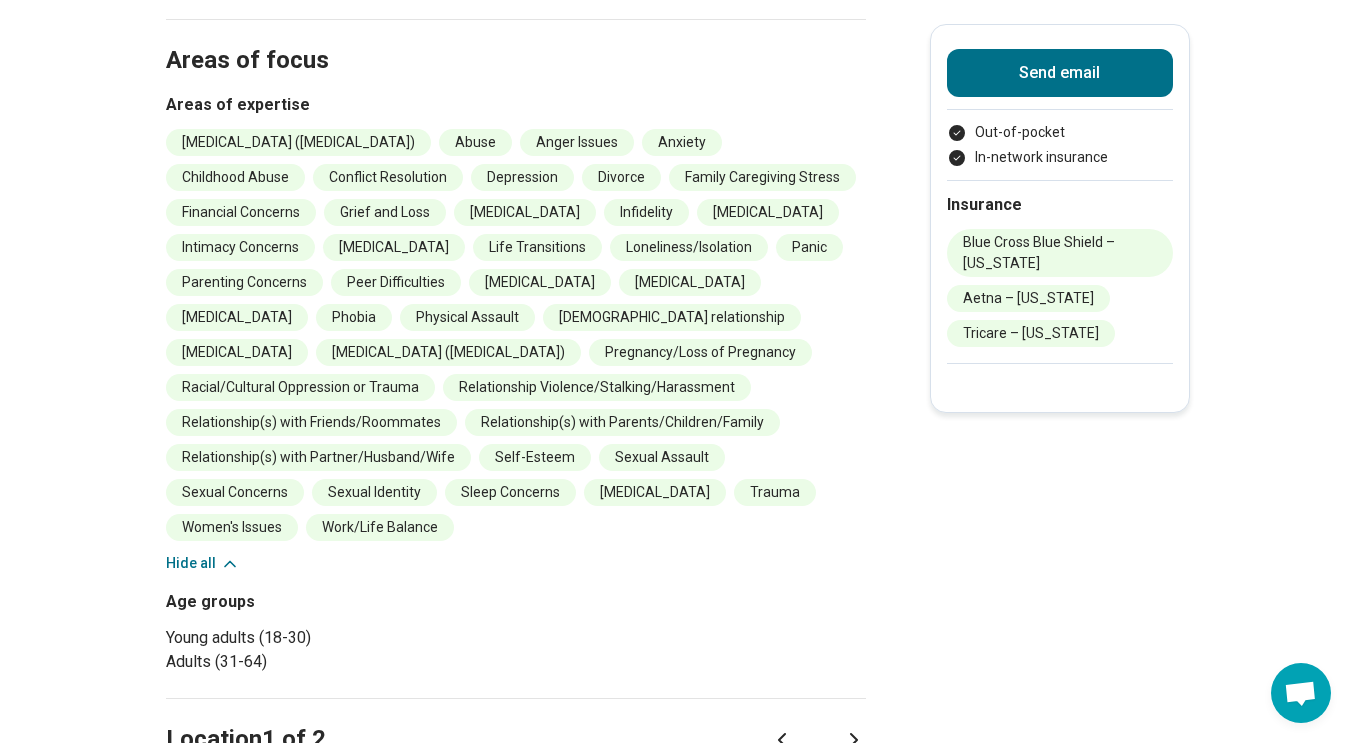 scroll, scrollTop: 631, scrollLeft: 0, axis: vertical 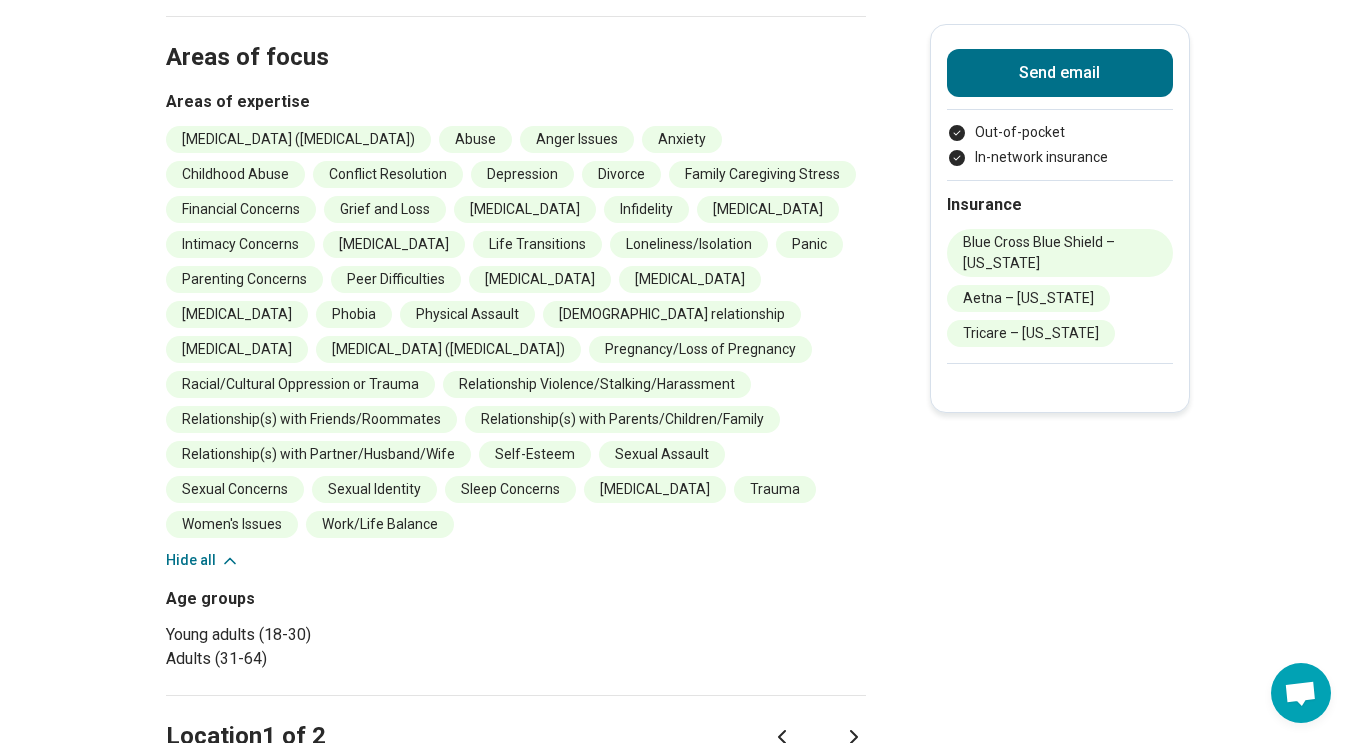 click on "Hide all" at bounding box center [203, 560] 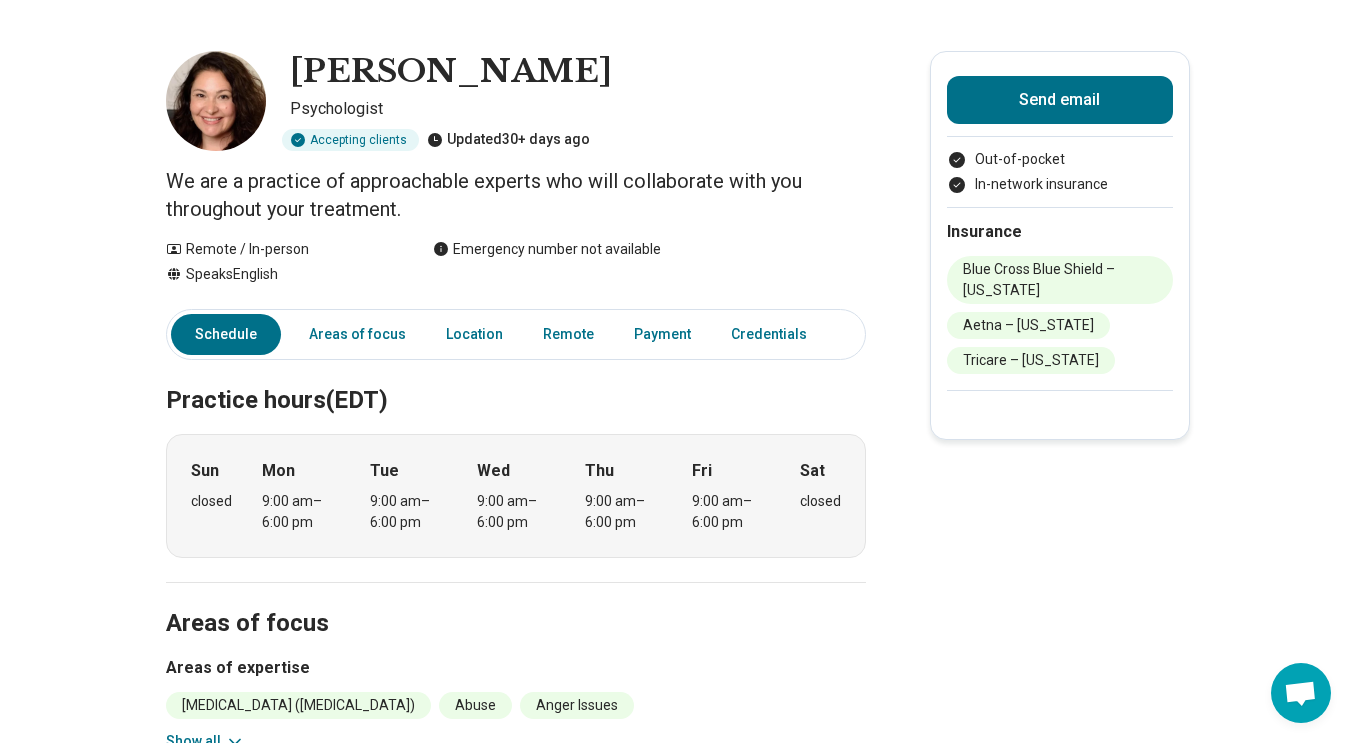 scroll, scrollTop: 0, scrollLeft: 0, axis: both 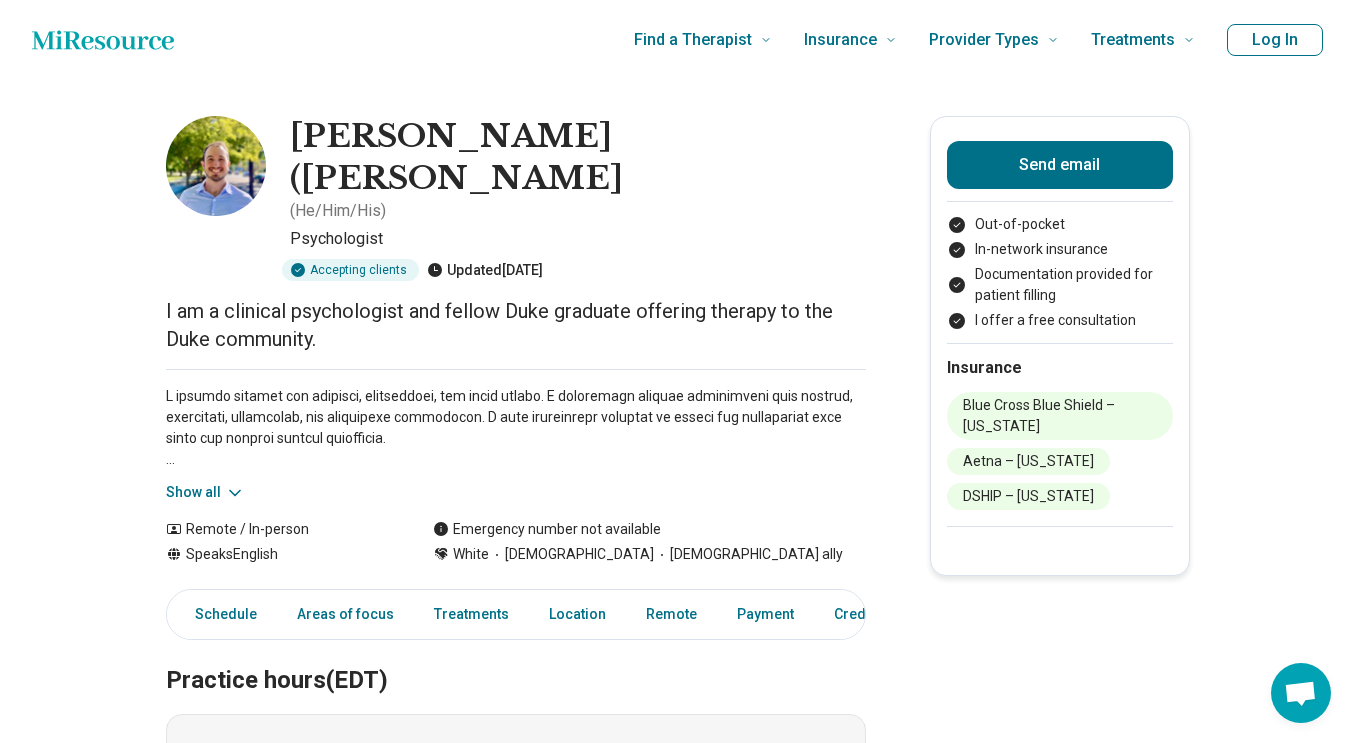 click on "Show all" at bounding box center (205, 492) 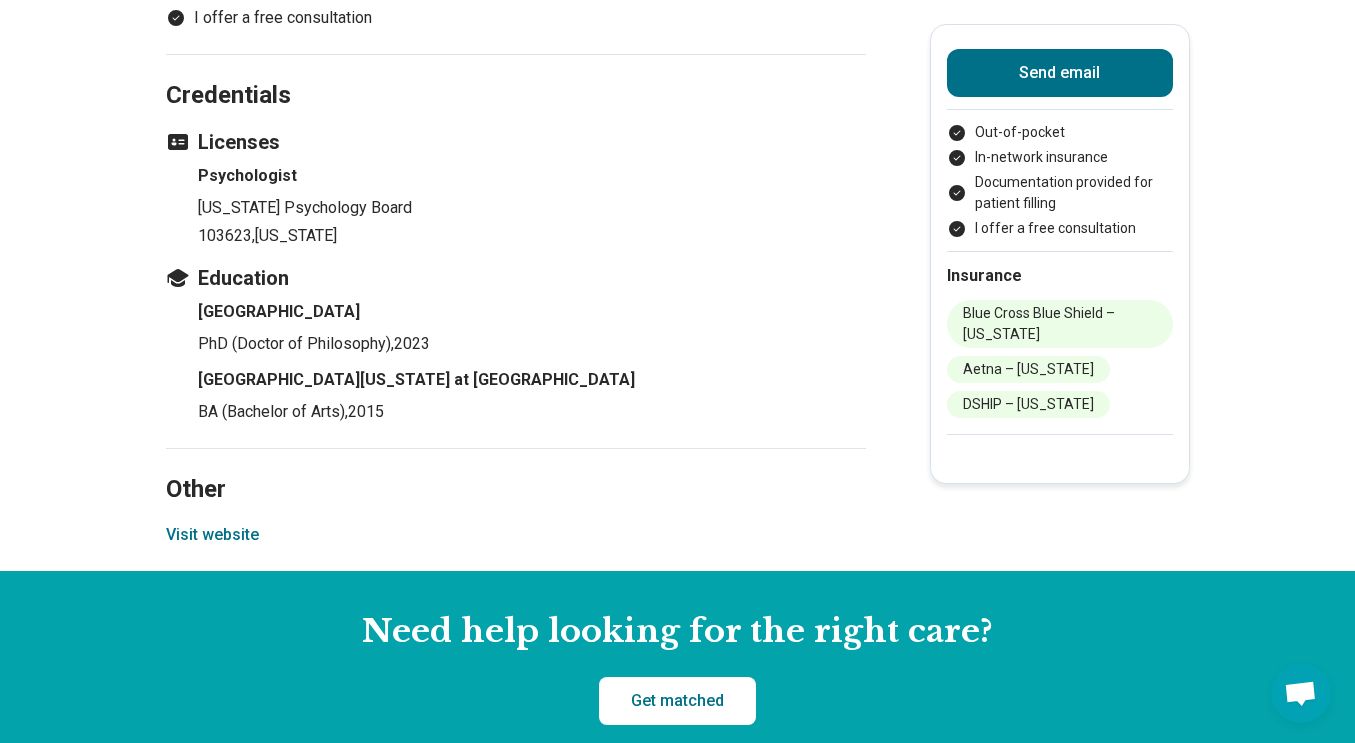 scroll, scrollTop: 2556, scrollLeft: 0, axis: vertical 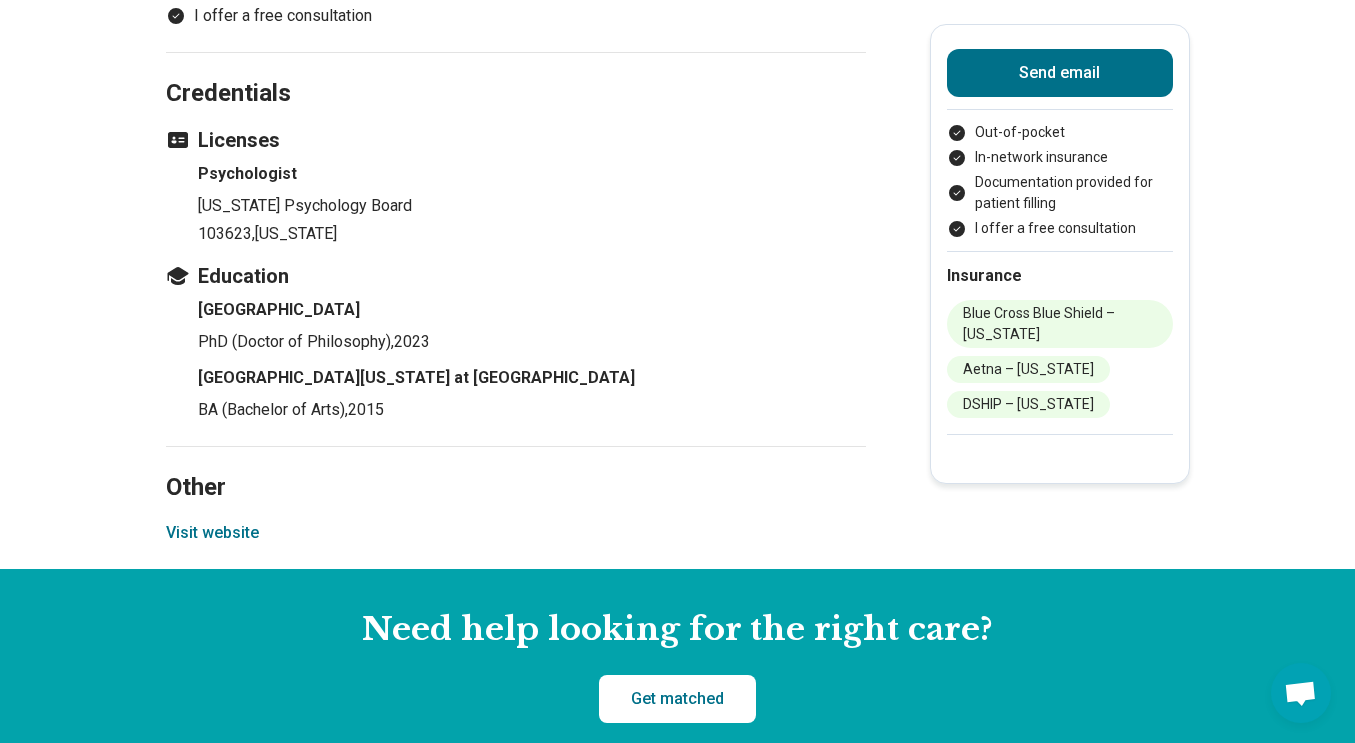 click on "Visit website" at bounding box center [212, 533] 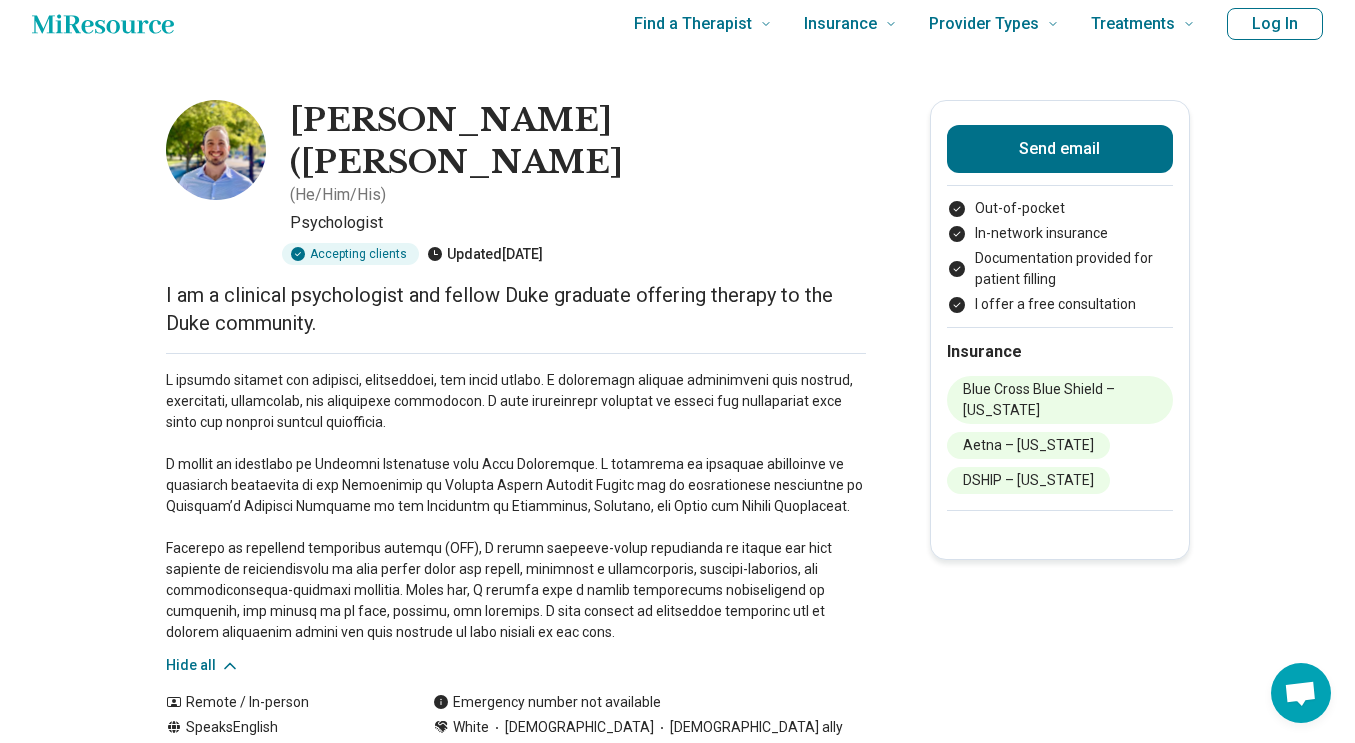 scroll, scrollTop: 0, scrollLeft: 0, axis: both 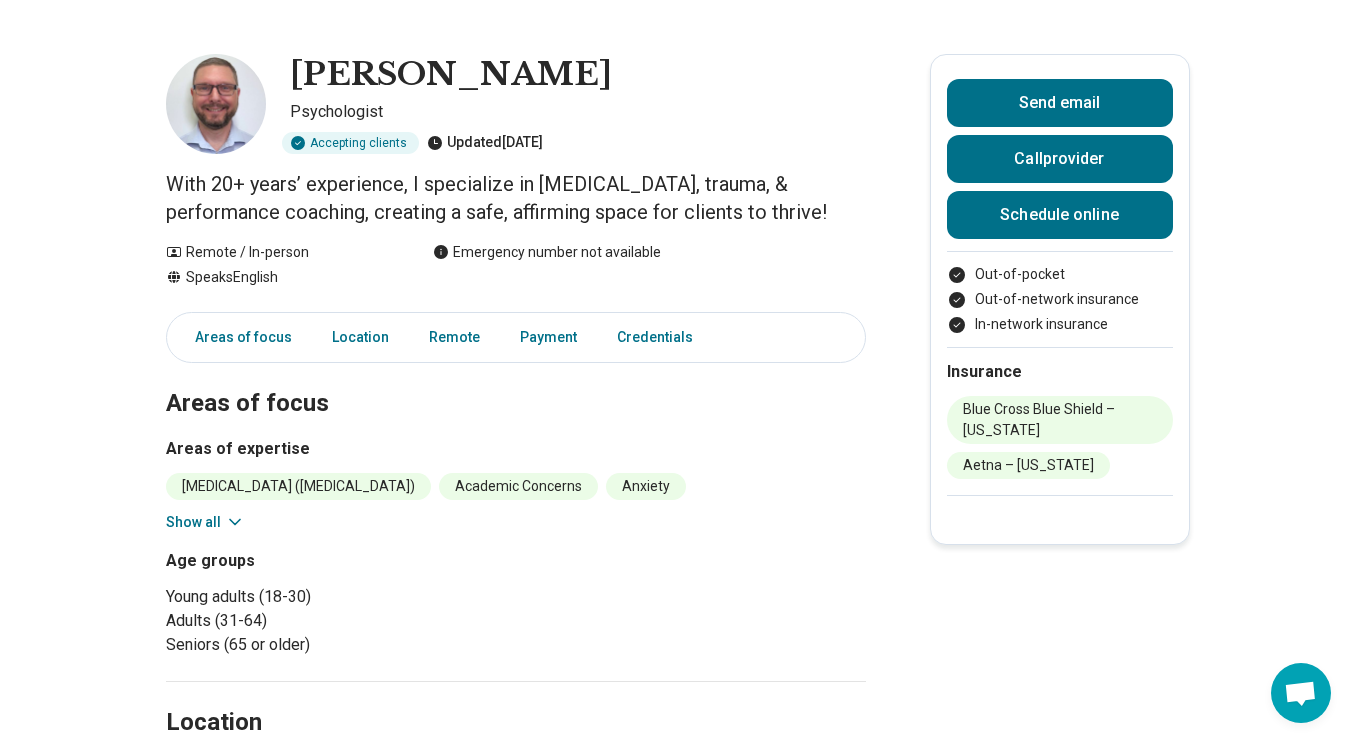 click on "Show all" at bounding box center [205, 522] 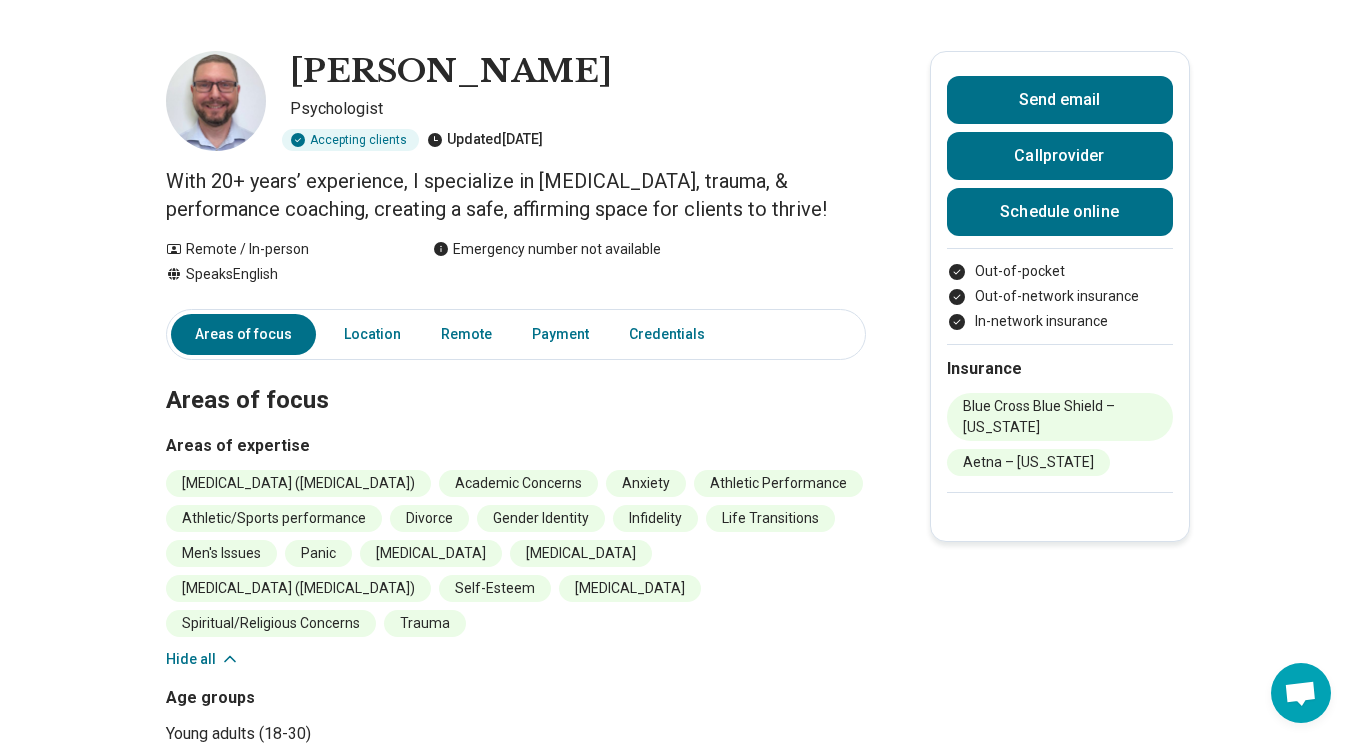 scroll, scrollTop: 64, scrollLeft: 0, axis: vertical 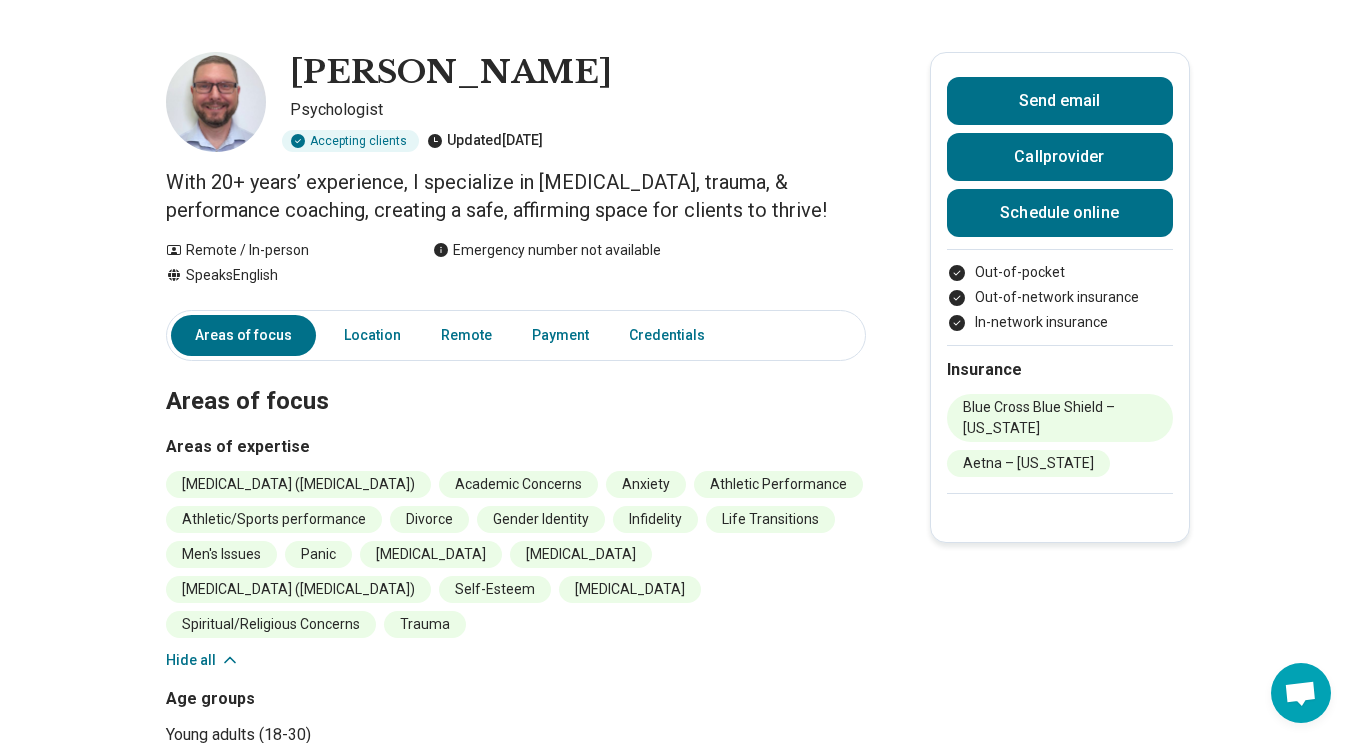 click on "Attention Deficit Hyperactivity Disorder (ADHD) Academic Concerns Anxiety Athletic Performance Athletic/Sports performance Divorce Gender Identity Infidelity Life Transitions Men's Issues Panic Perfectionism Performance Anxiety Posttraumatic Stress Disorder (PTSD) Self-Esteem Social Anxiety Spiritual/Religious Concerns Trauma Hide all" at bounding box center [516, 571] 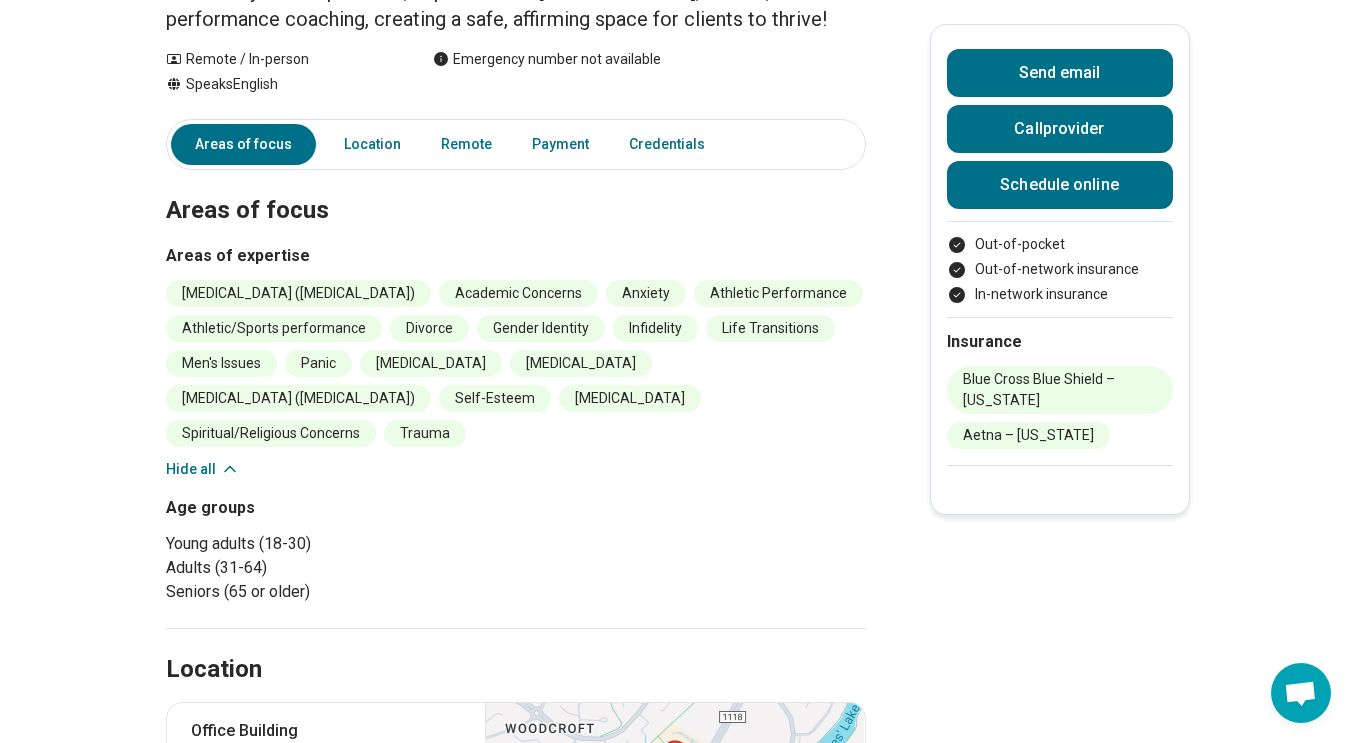 scroll, scrollTop: 254, scrollLeft: 0, axis: vertical 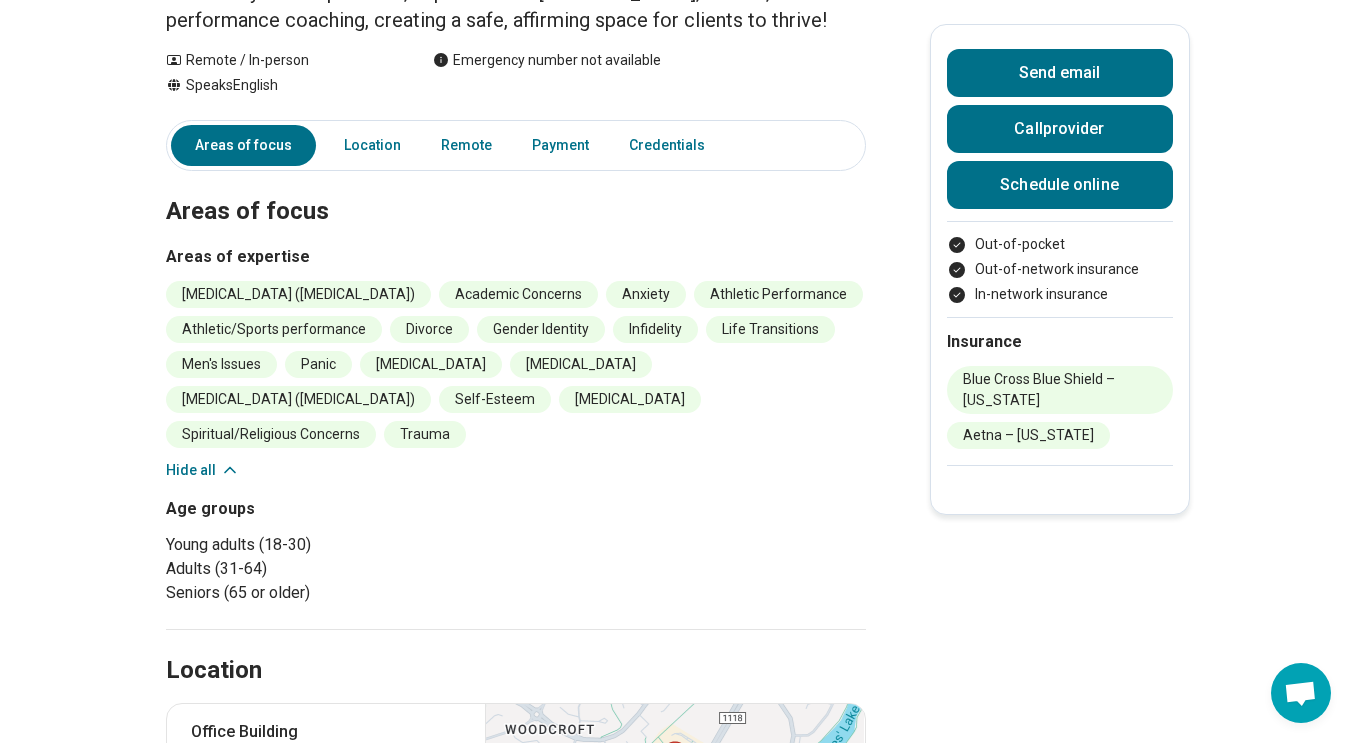 click on "Areas of focus" at bounding box center [243, 145] 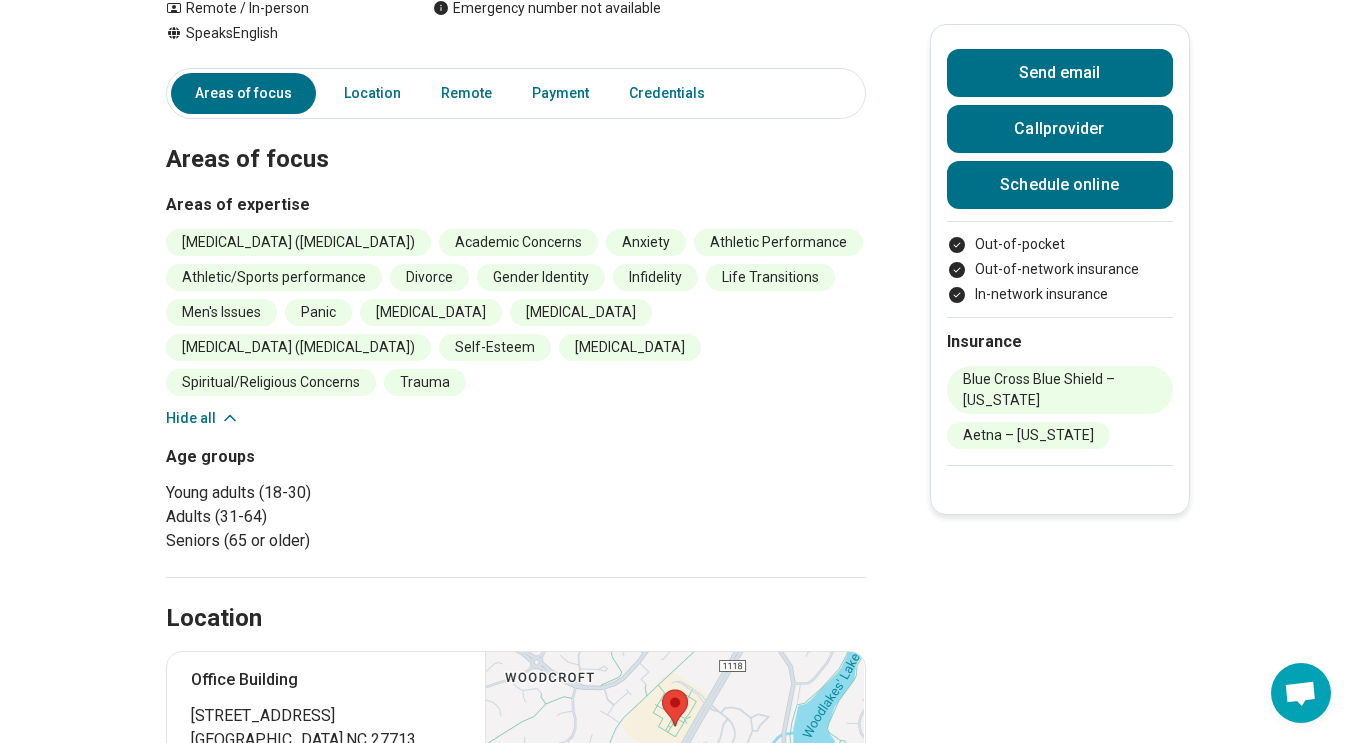 scroll, scrollTop: 299, scrollLeft: 0, axis: vertical 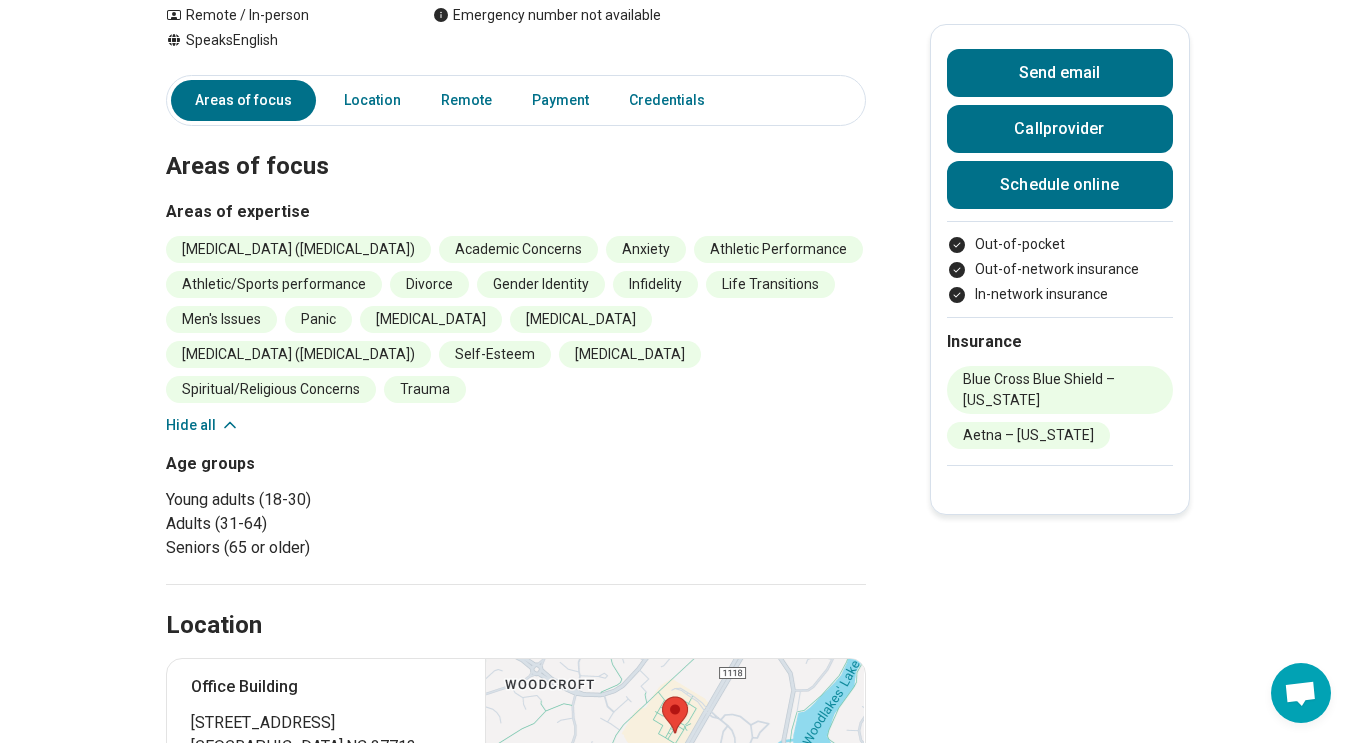 click on "Hide all" at bounding box center [203, 425] 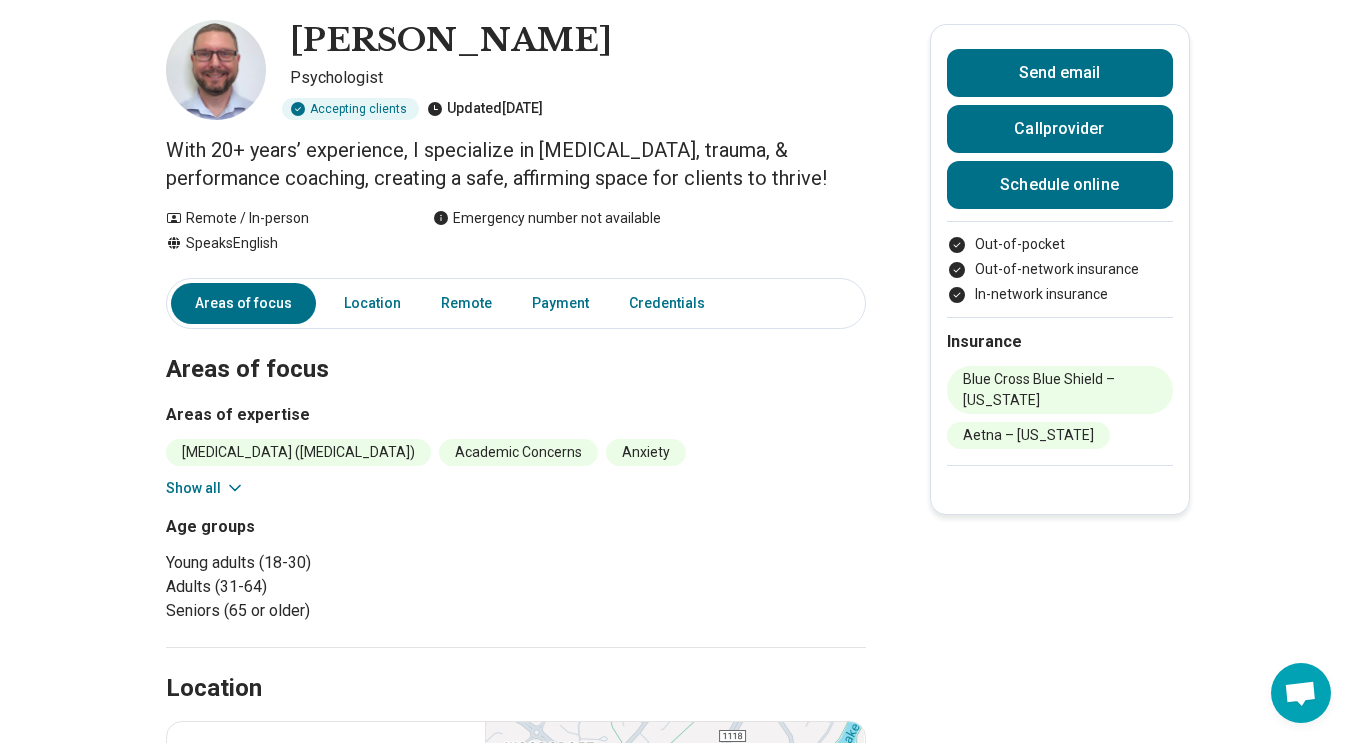 scroll, scrollTop: 0, scrollLeft: 0, axis: both 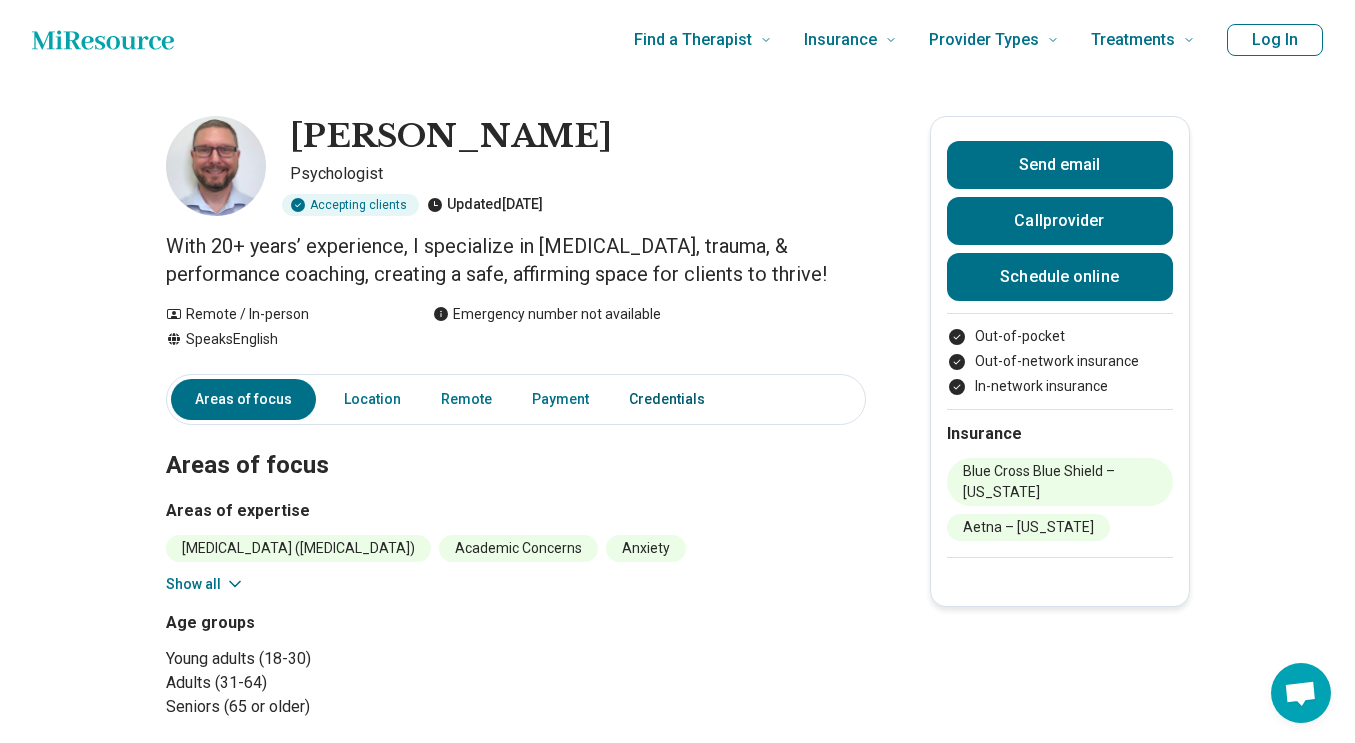 click on "Credentials" at bounding box center [673, 399] 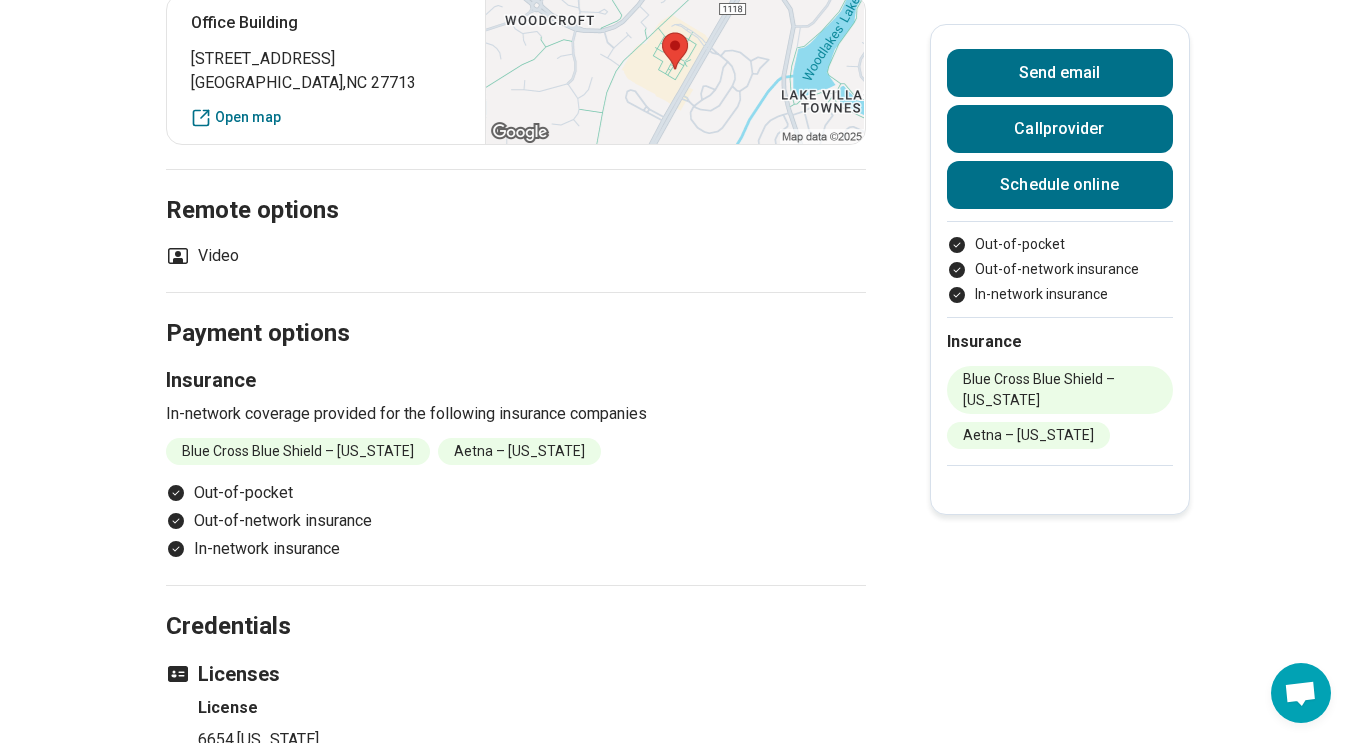 scroll, scrollTop: 766, scrollLeft: 0, axis: vertical 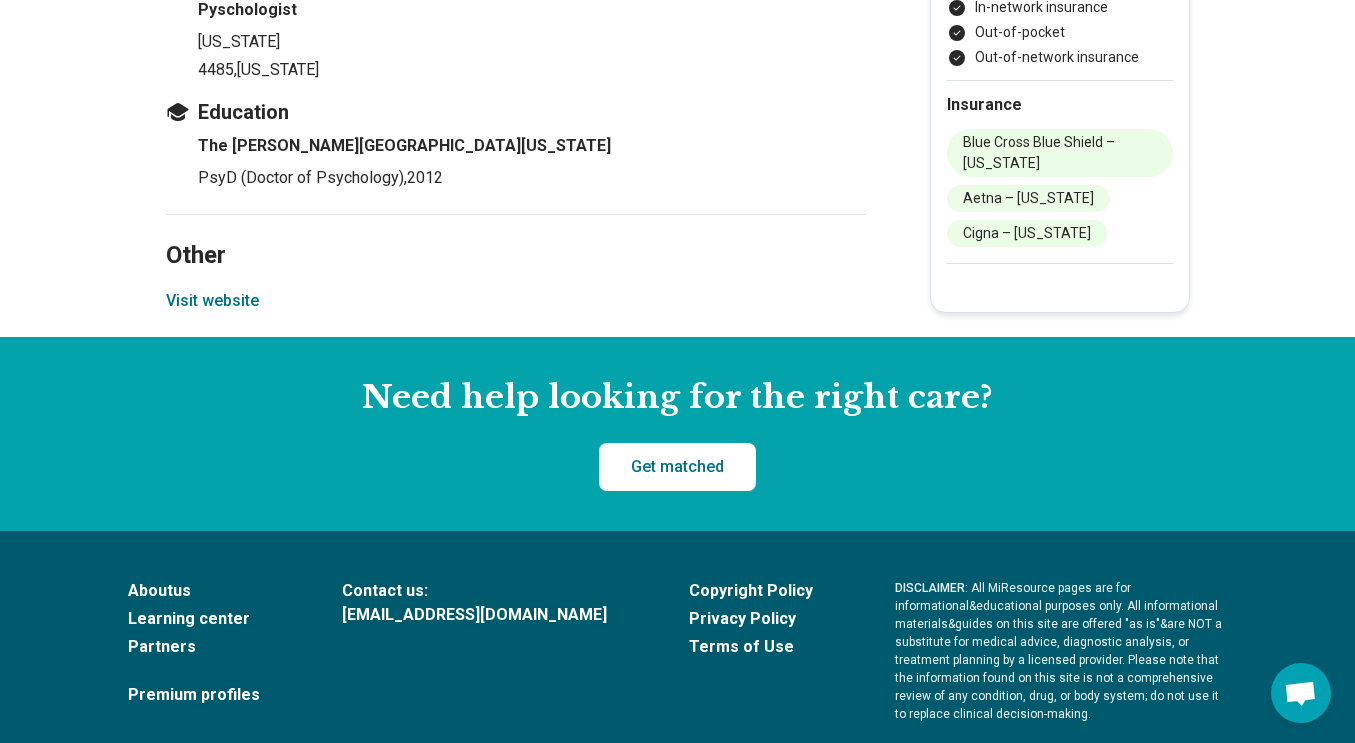 click on "Visit website" at bounding box center [212, 301] 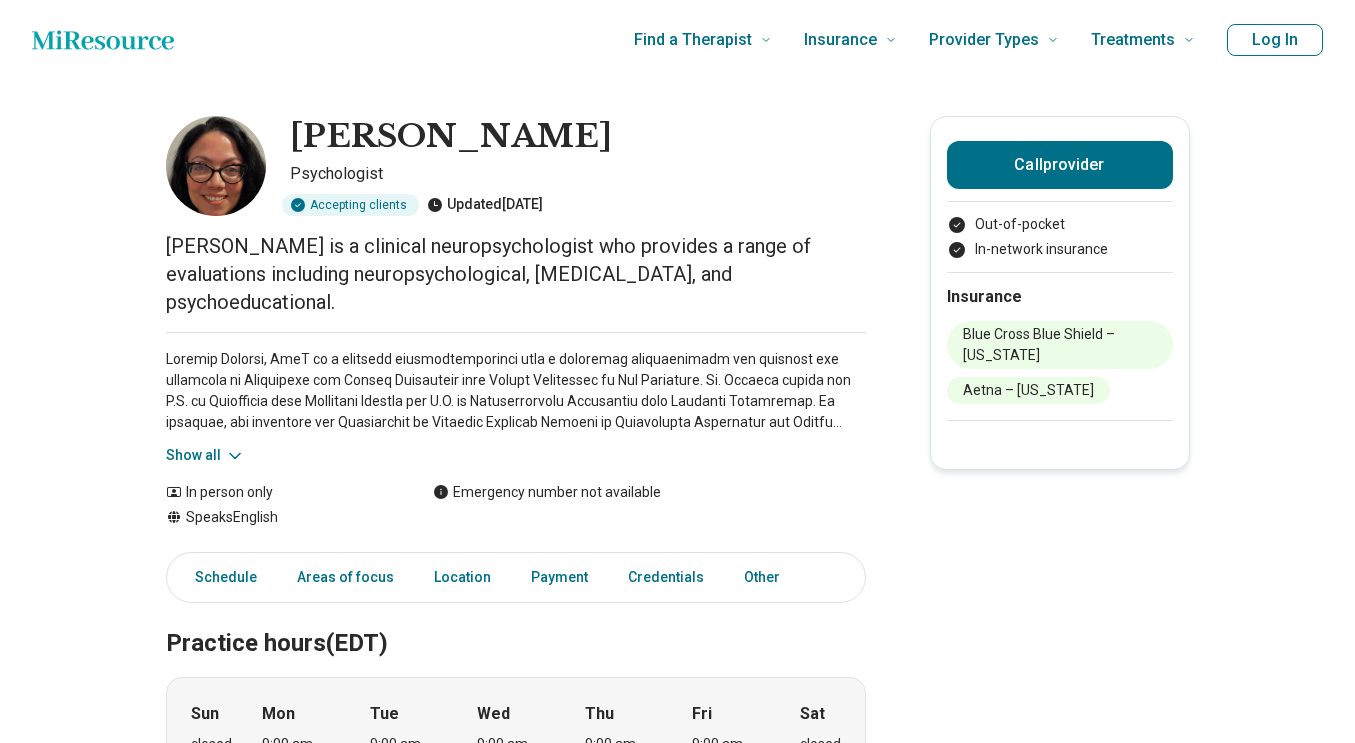scroll, scrollTop: 0, scrollLeft: 0, axis: both 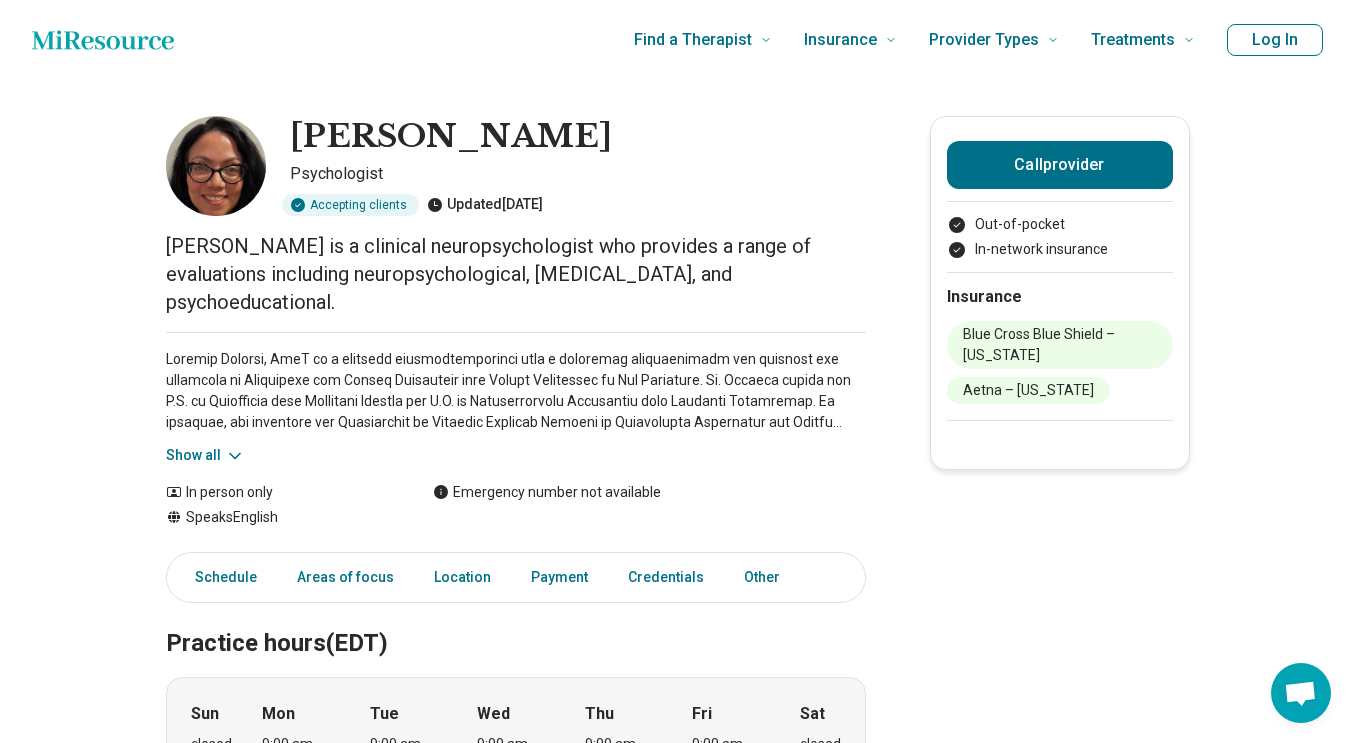 click 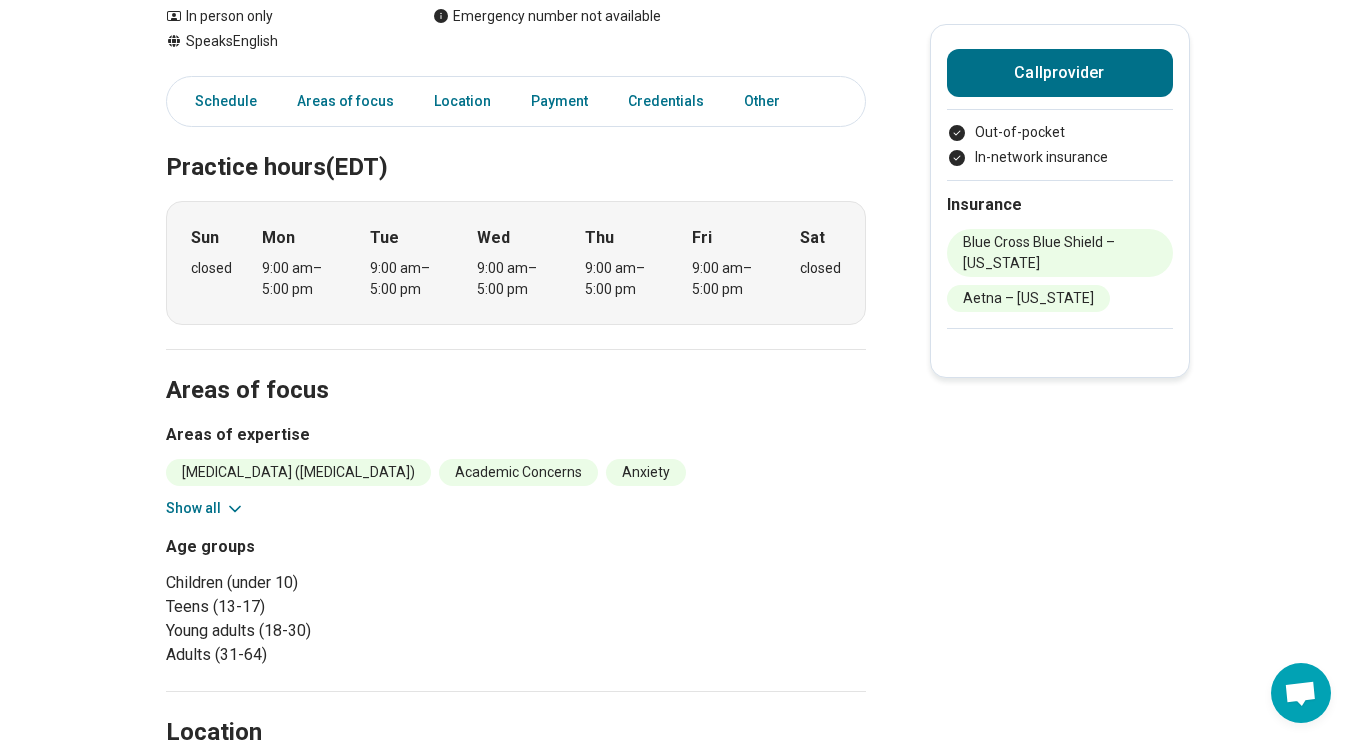 scroll, scrollTop: 689, scrollLeft: 0, axis: vertical 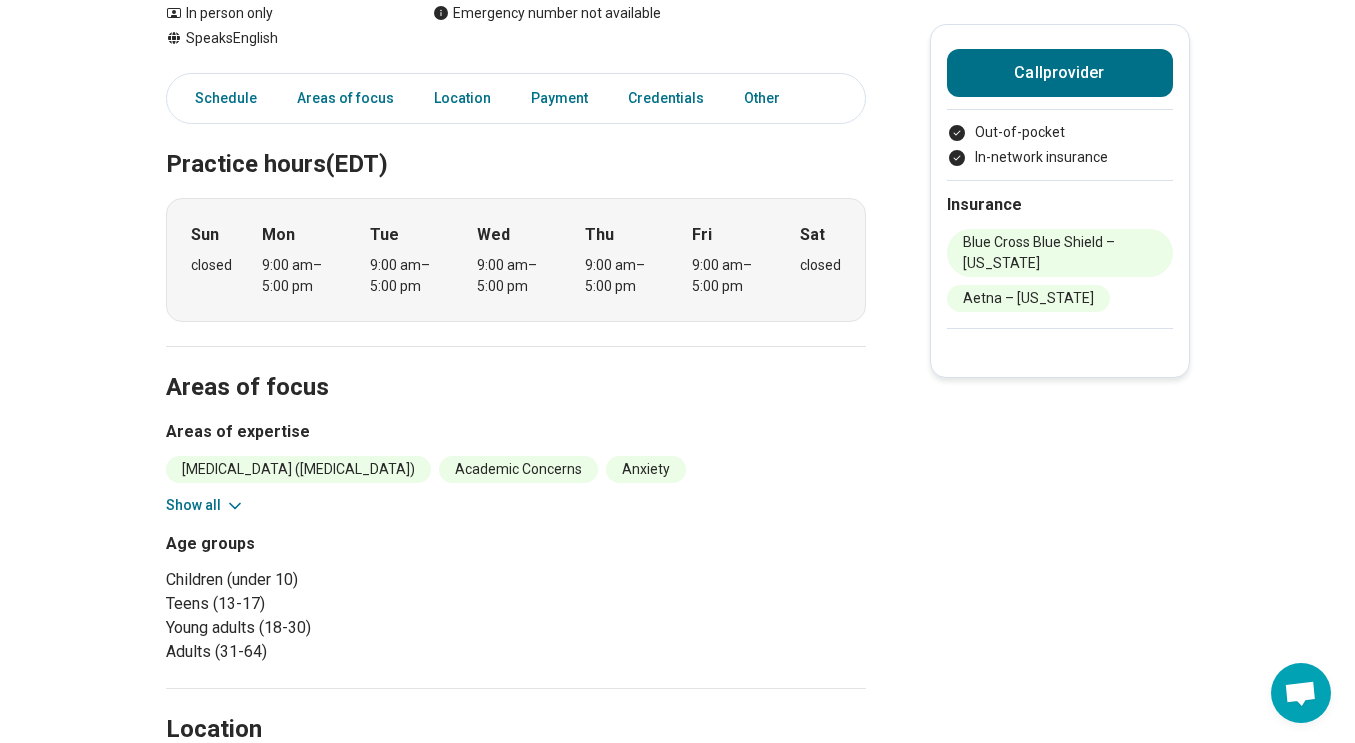 click on "Show all" at bounding box center (205, 505) 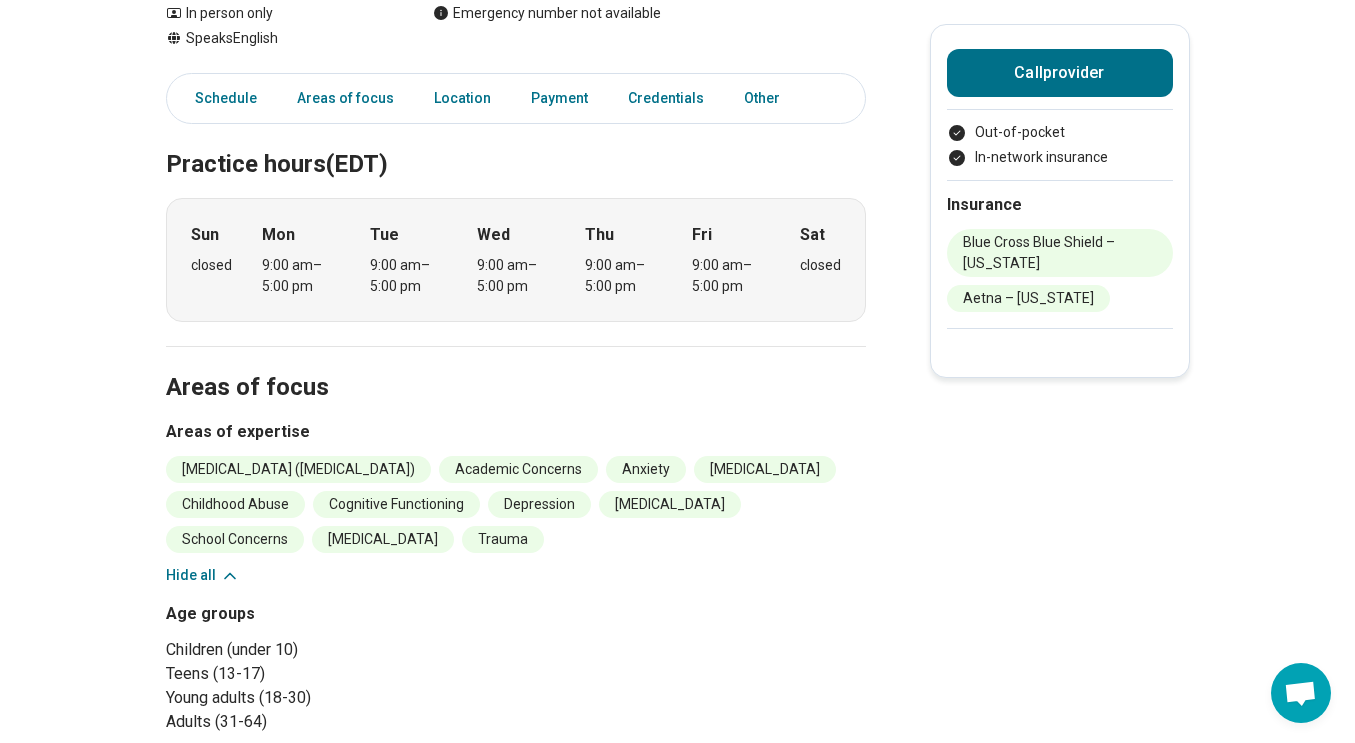 click on "Hide all" at bounding box center (203, 575) 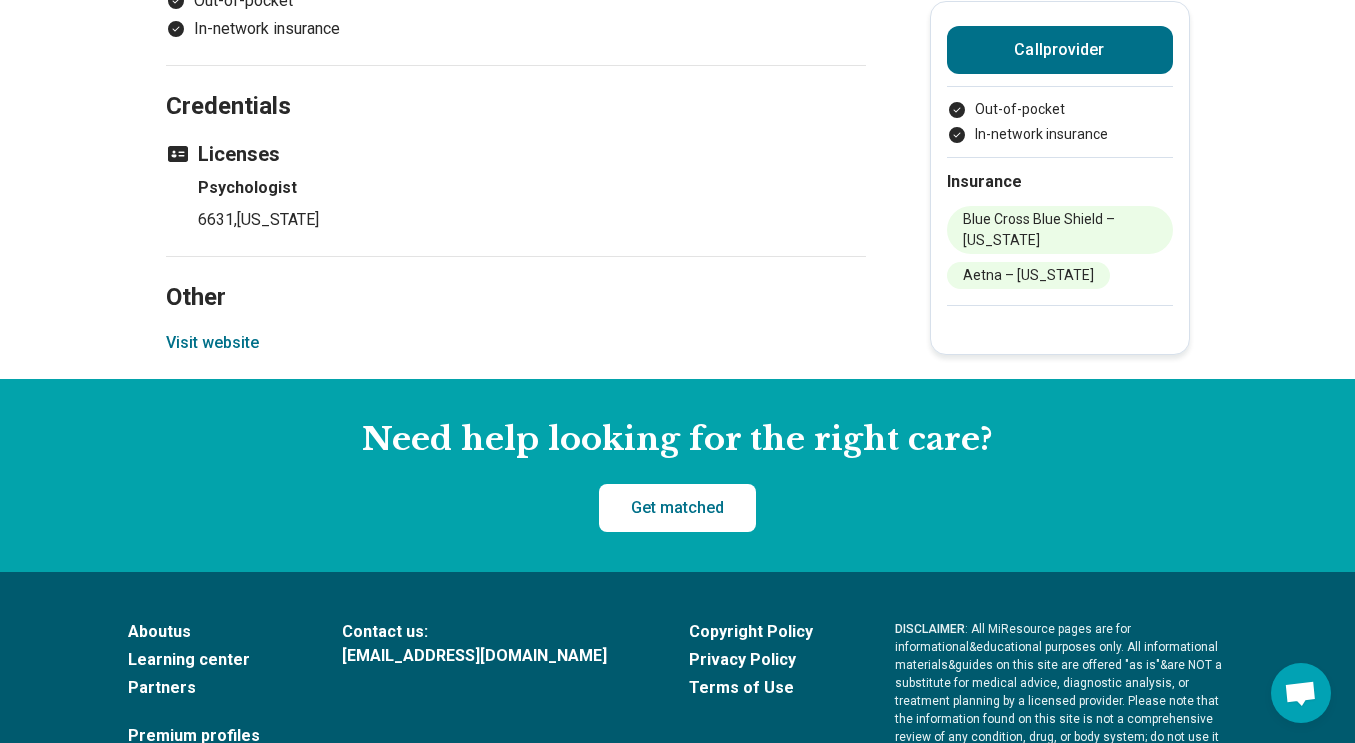 scroll, scrollTop: 1884, scrollLeft: 0, axis: vertical 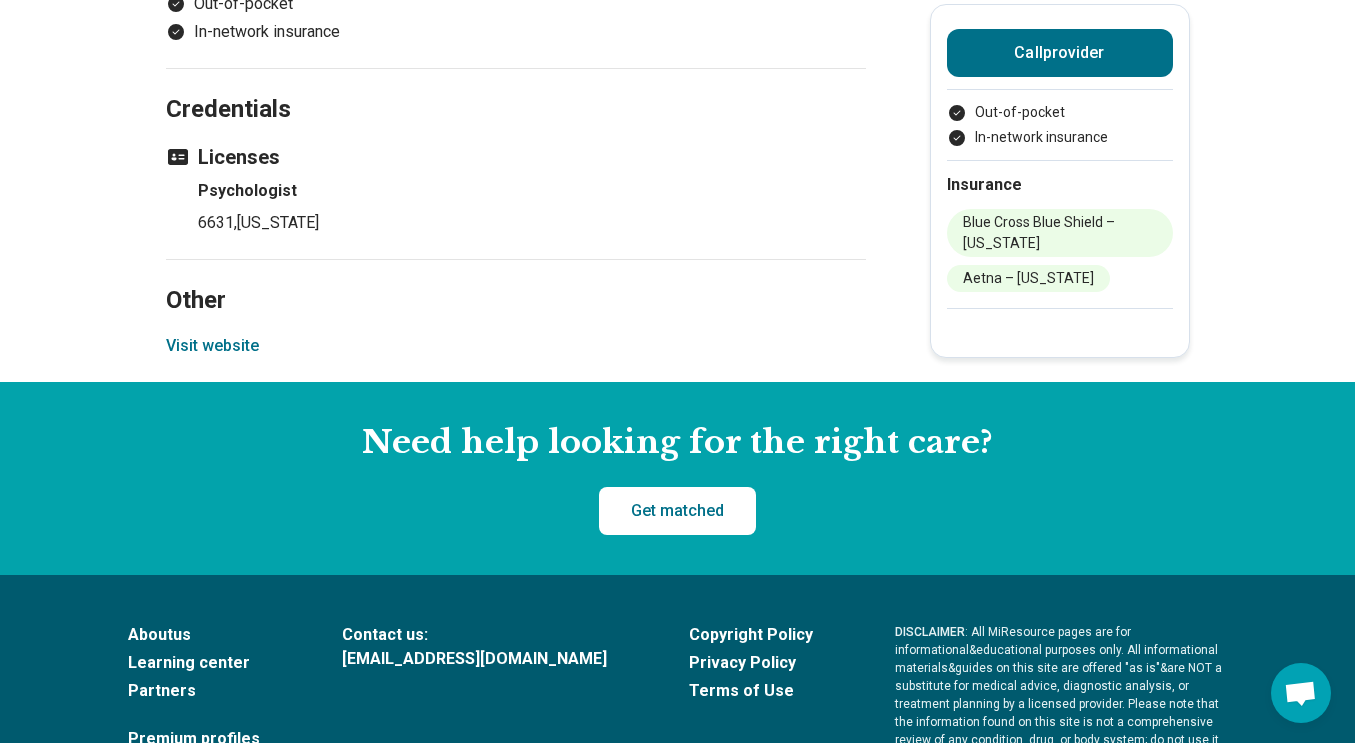 click on "Visit website" at bounding box center [212, 346] 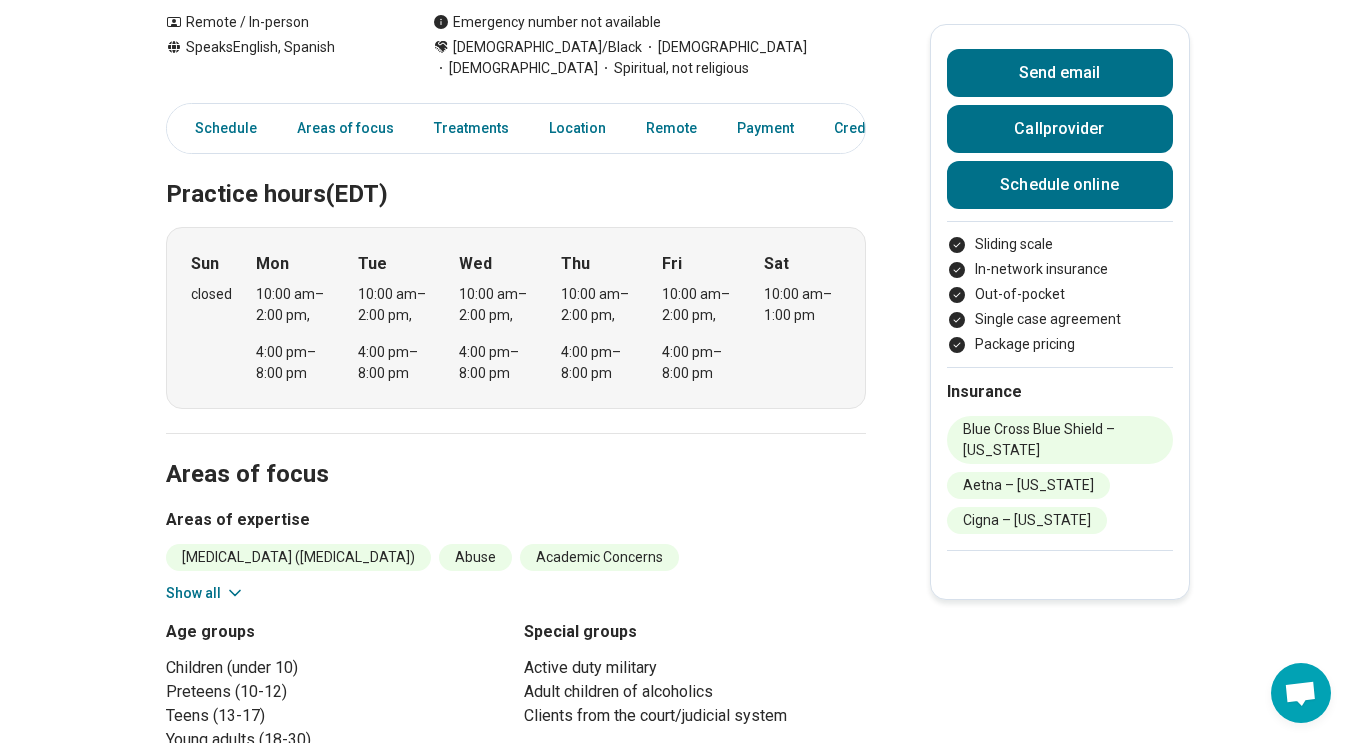 scroll, scrollTop: 611, scrollLeft: 0, axis: vertical 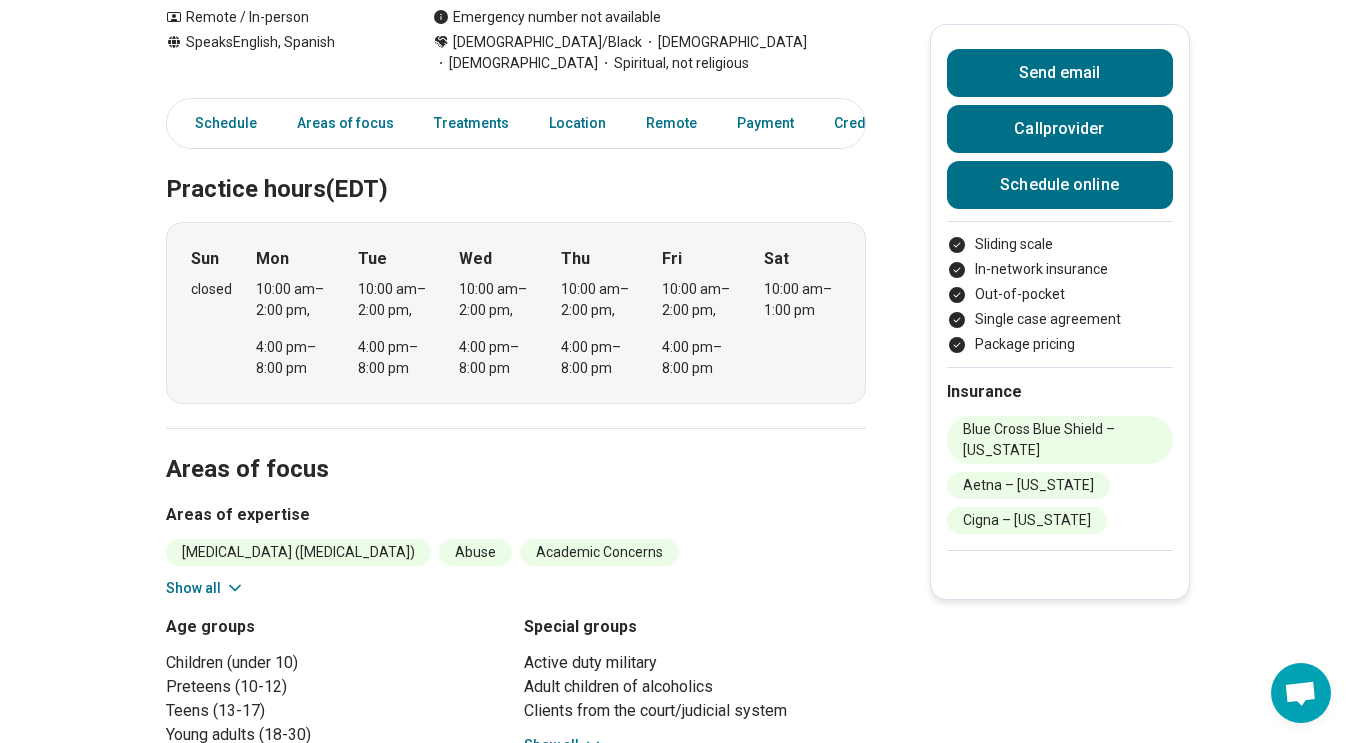 click on "Show all" at bounding box center [205, 588] 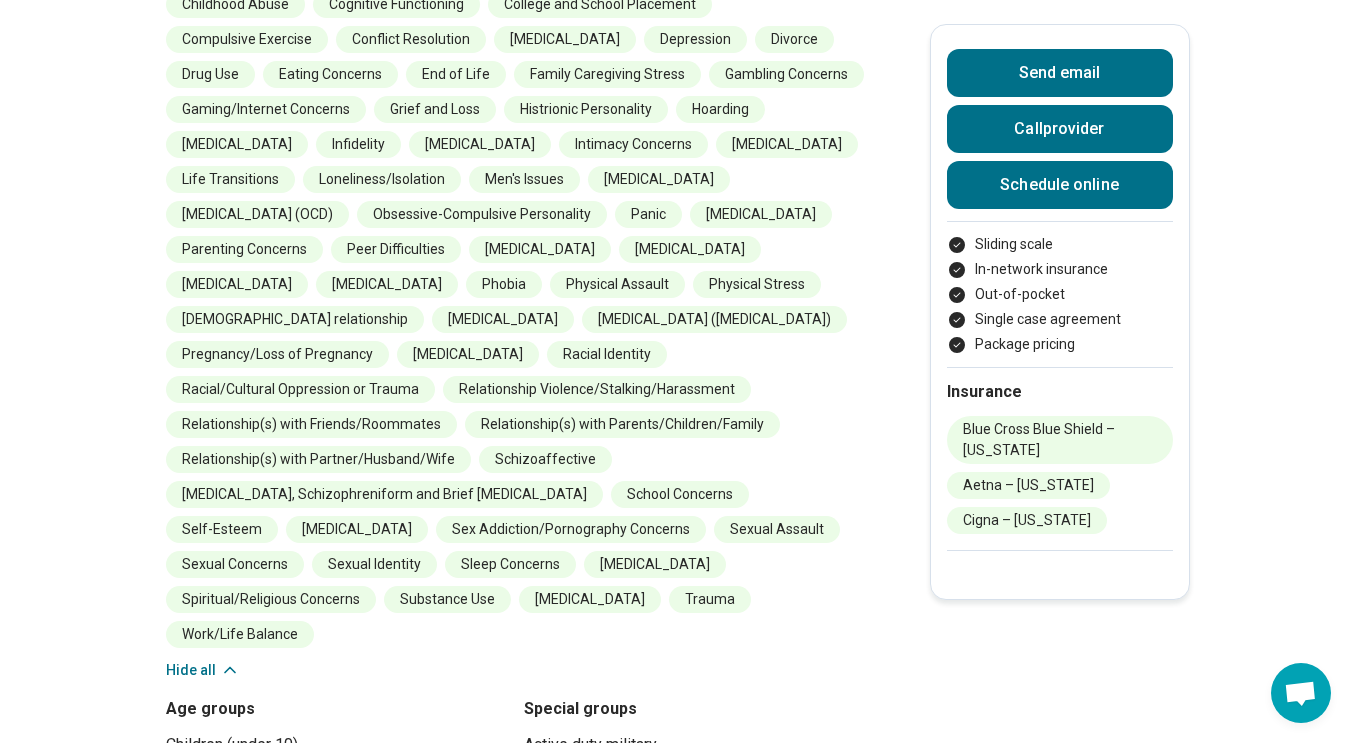 scroll, scrollTop: 1268, scrollLeft: 0, axis: vertical 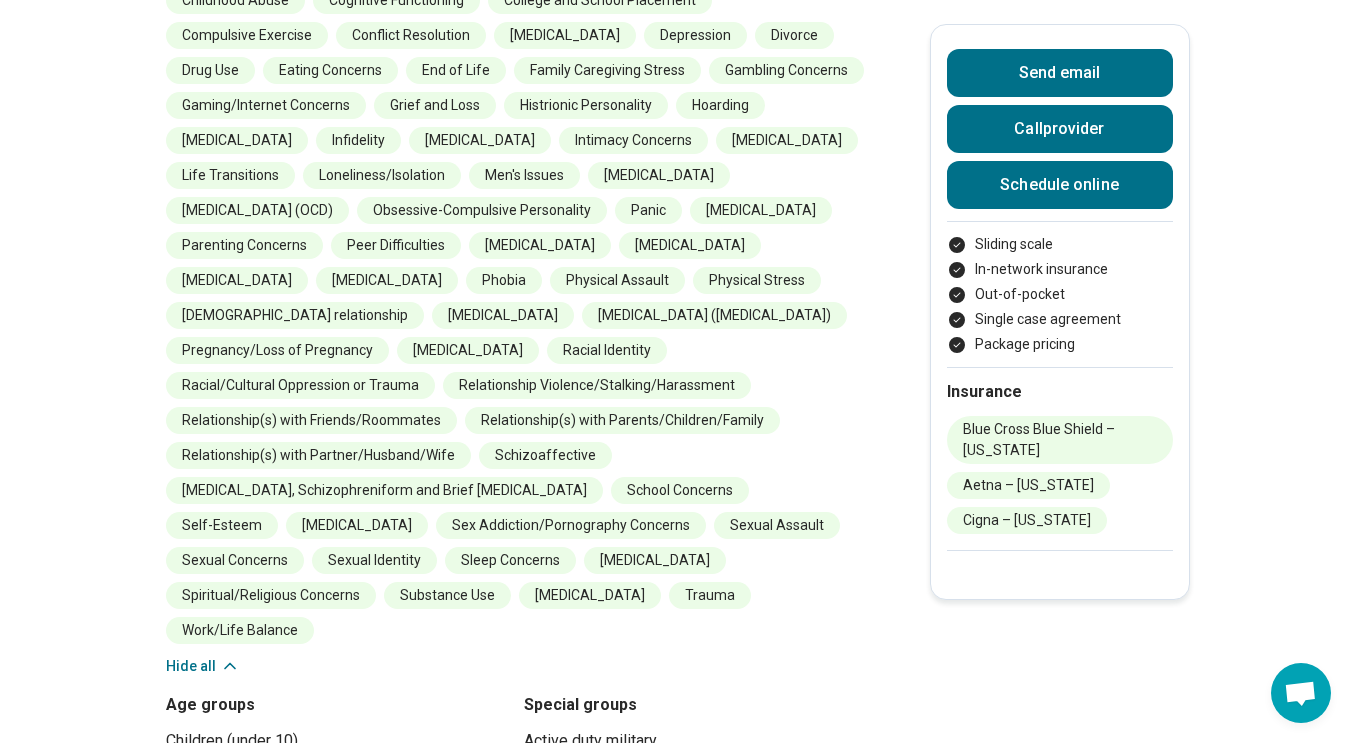 click on "Hide all" at bounding box center (203, 666) 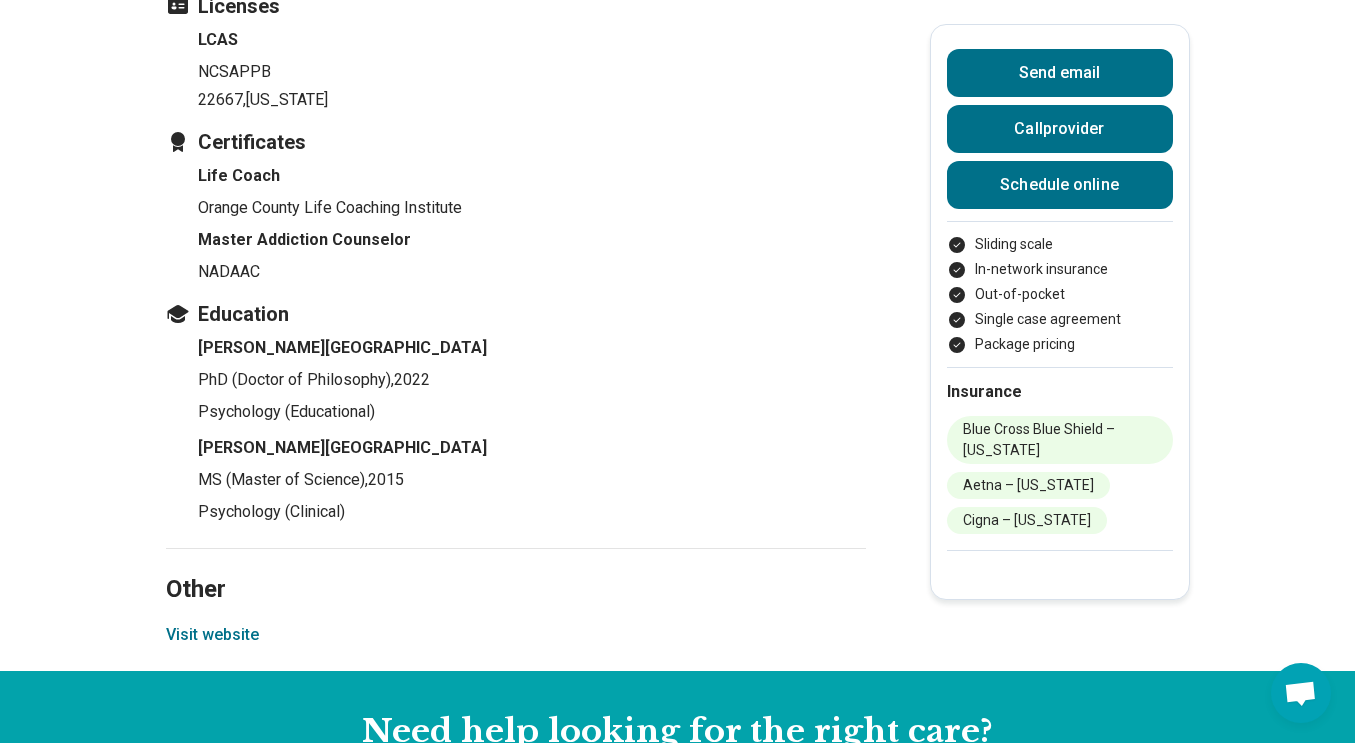 scroll, scrollTop: 2852, scrollLeft: 0, axis: vertical 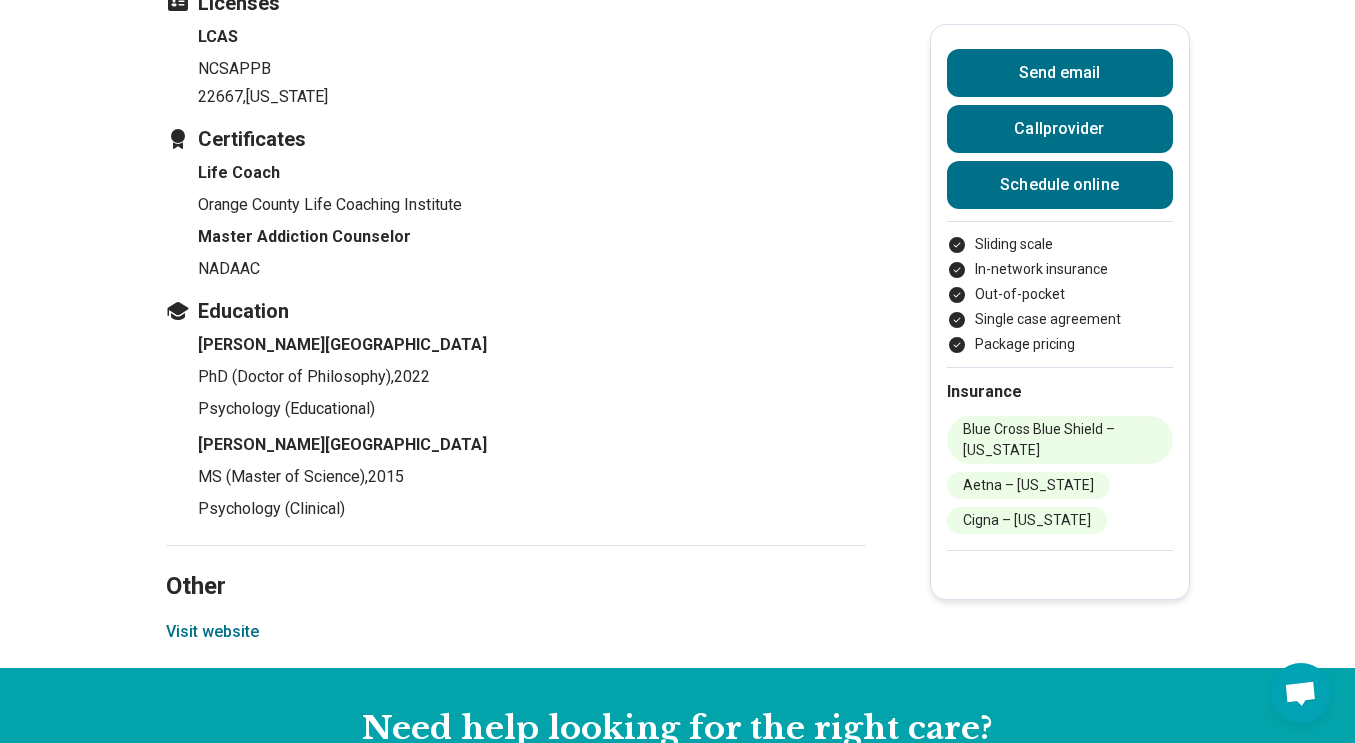 click on "Visit website" at bounding box center [212, 632] 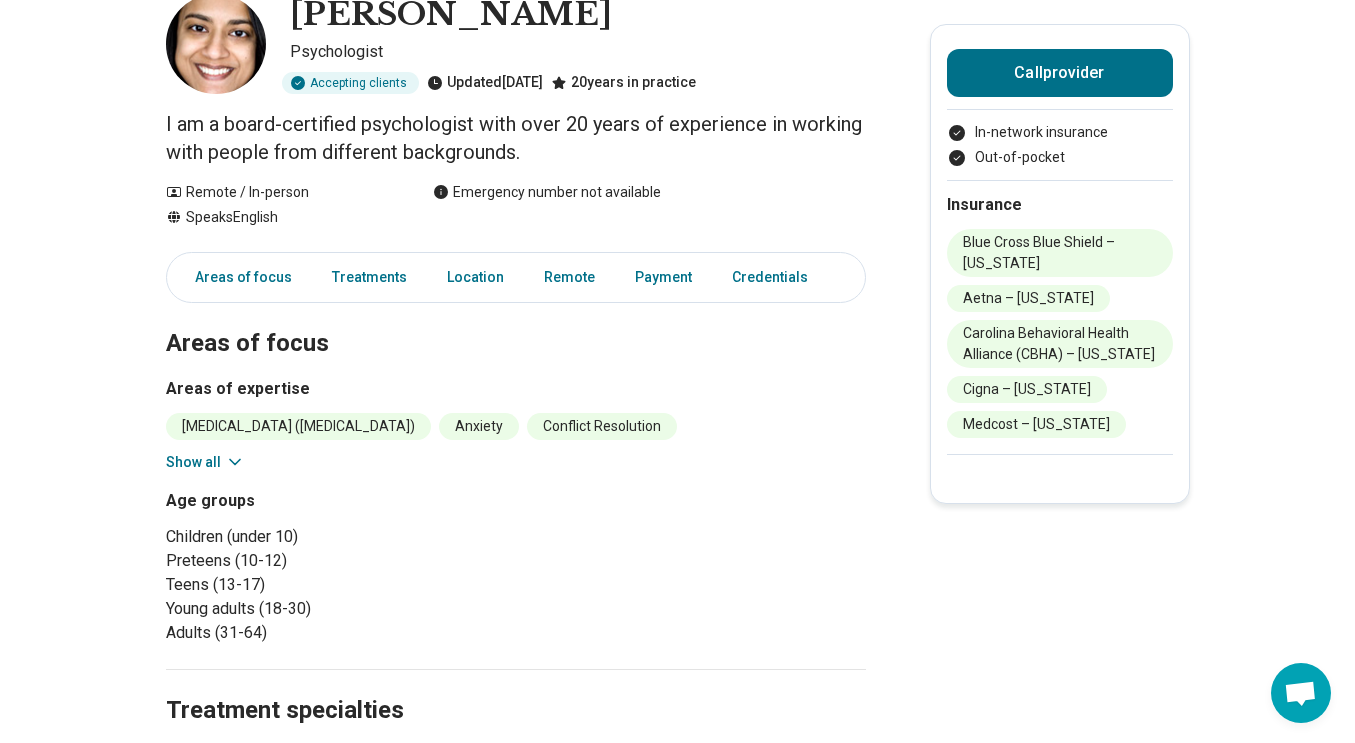 scroll, scrollTop: 131, scrollLeft: 0, axis: vertical 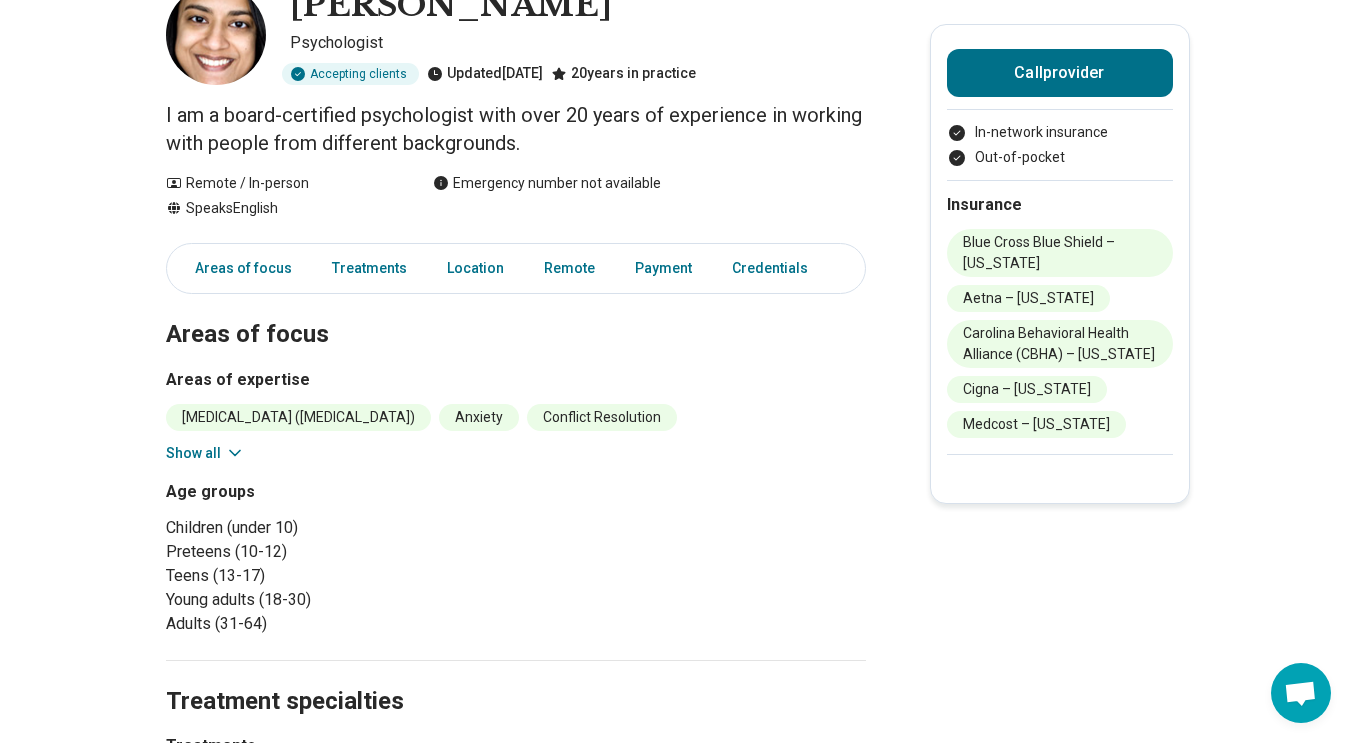 click on "Show all" at bounding box center (205, 453) 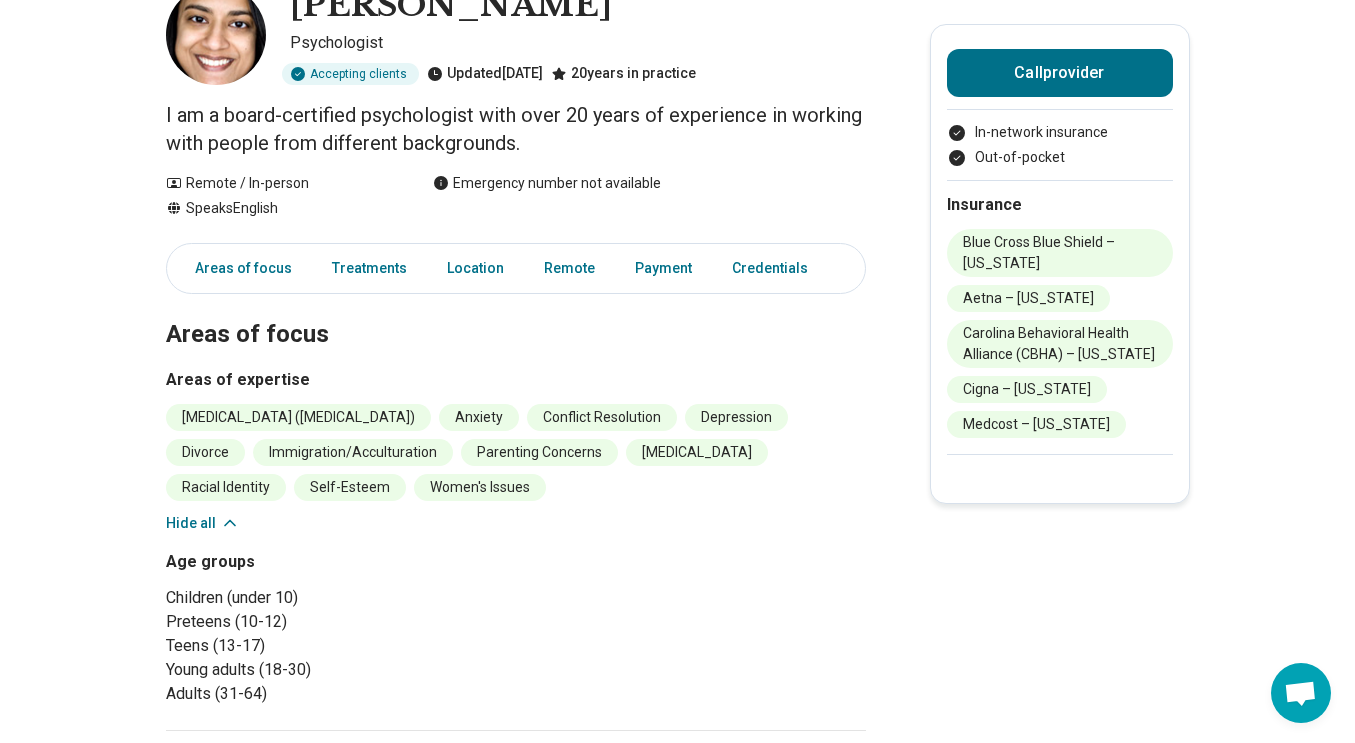 click on "Hide all" at bounding box center (203, 523) 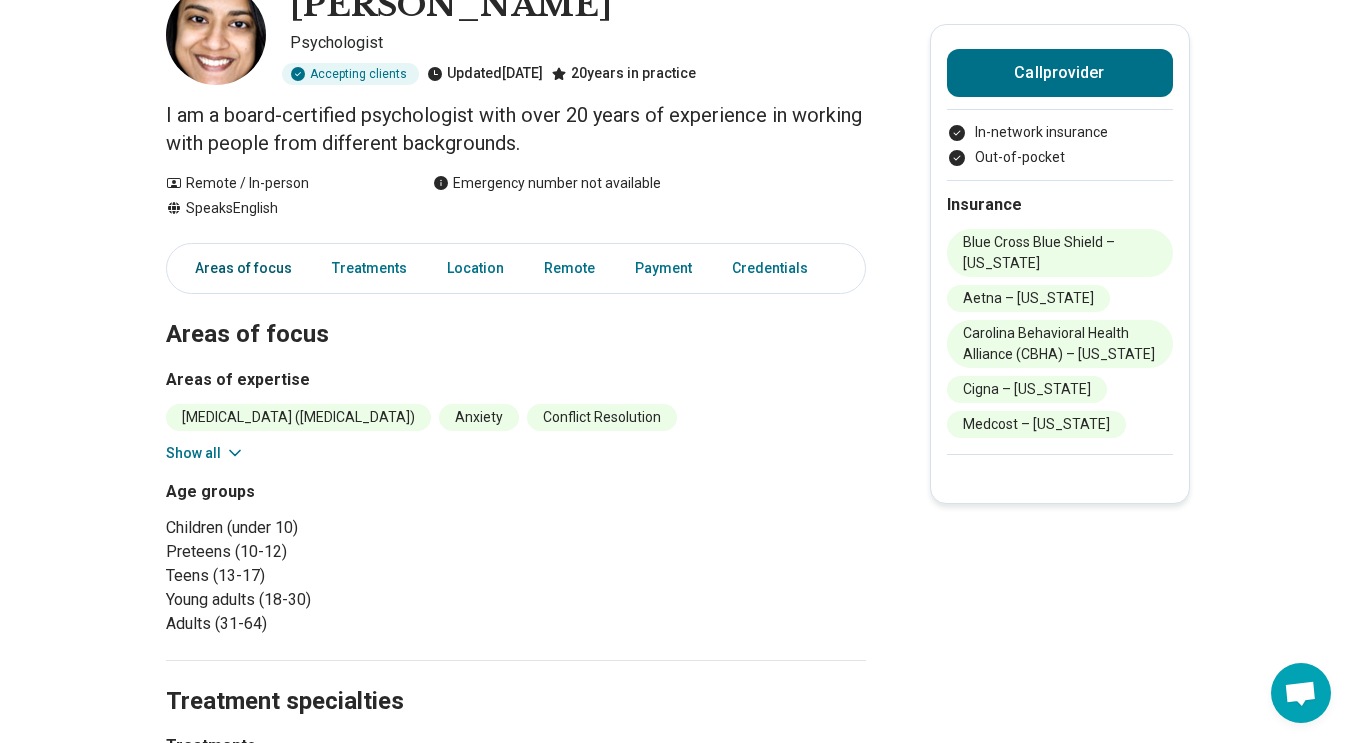 click on "Areas of focus" at bounding box center [237, 268] 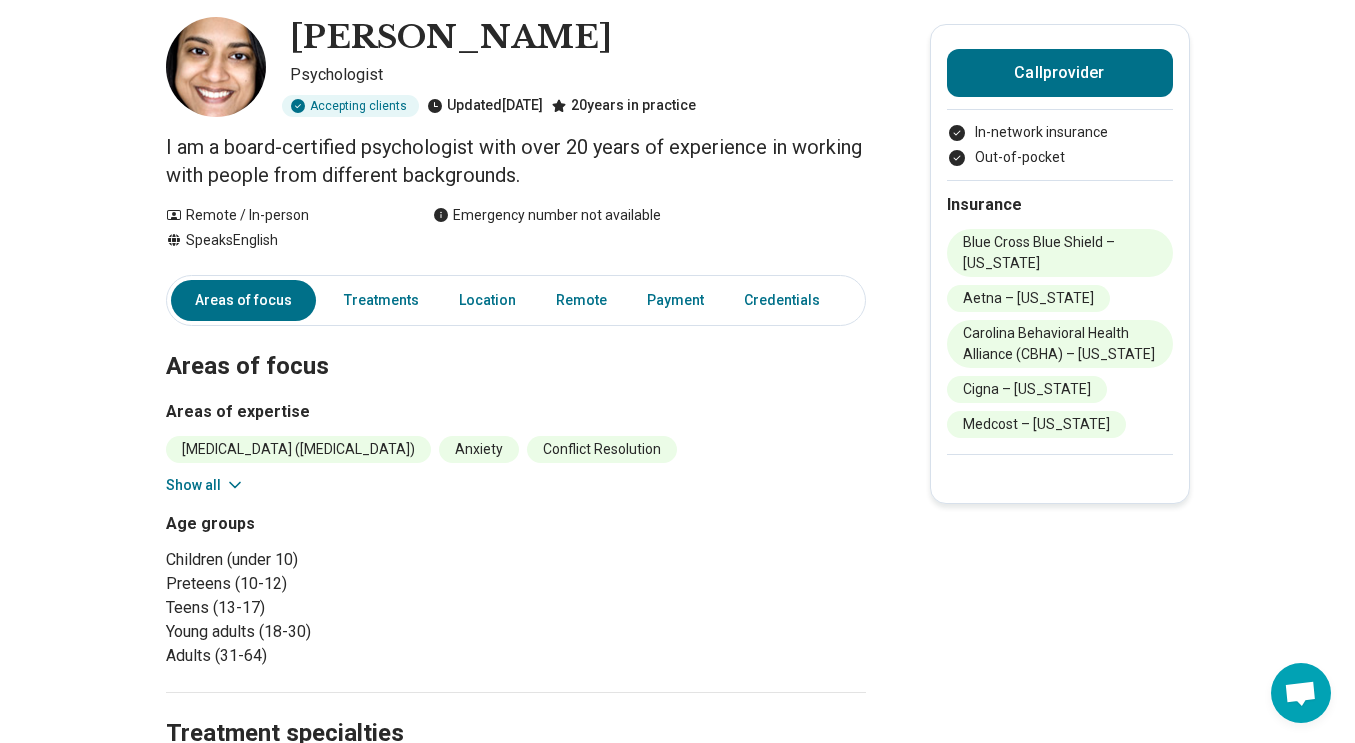 scroll, scrollTop: 0, scrollLeft: 0, axis: both 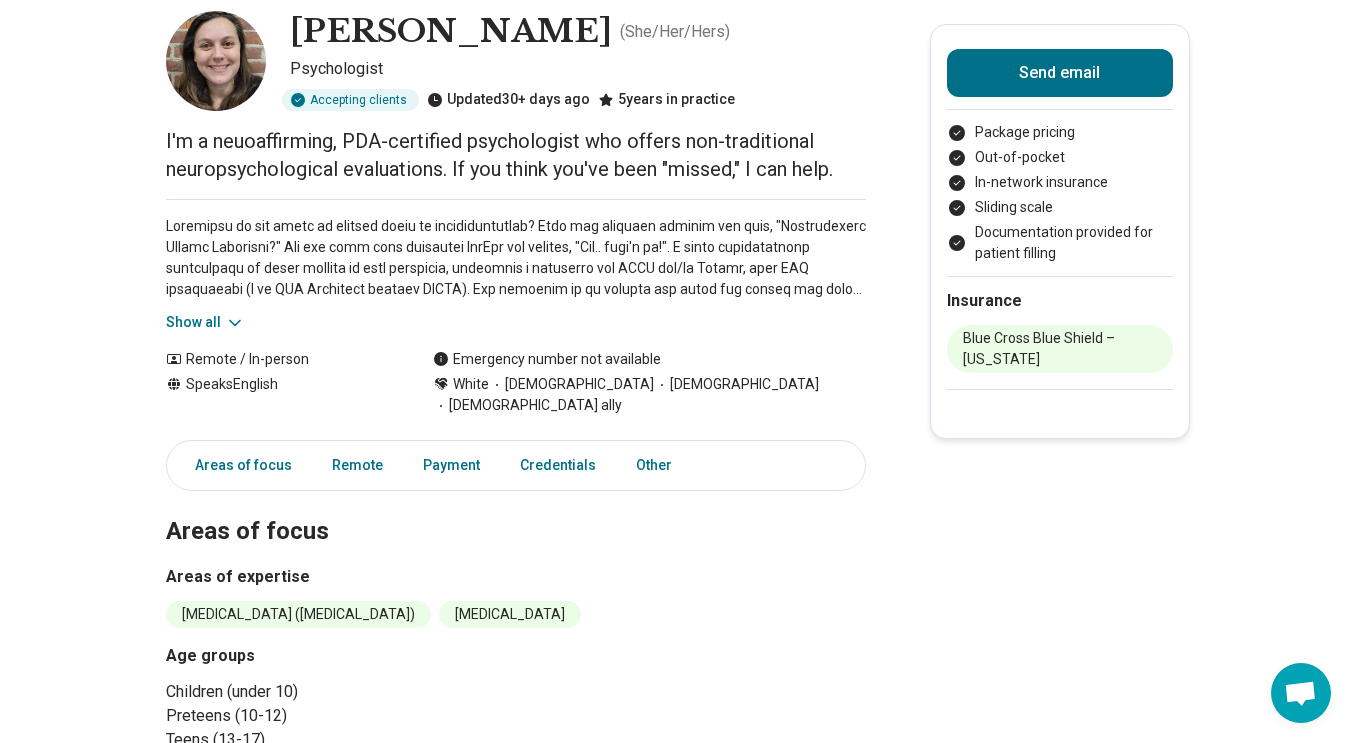click on "Show all" at bounding box center [205, 322] 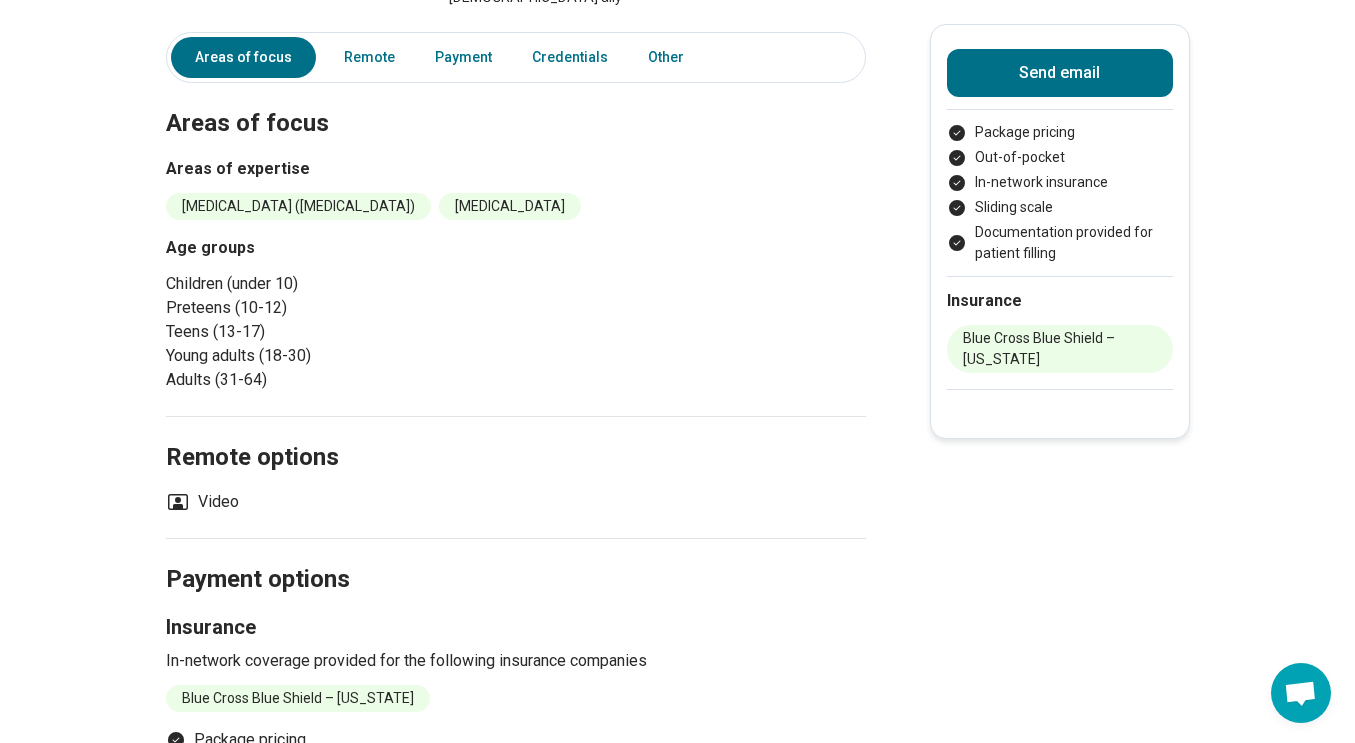 scroll, scrollTop: 781, scrollLeft: 0, axis: vertical 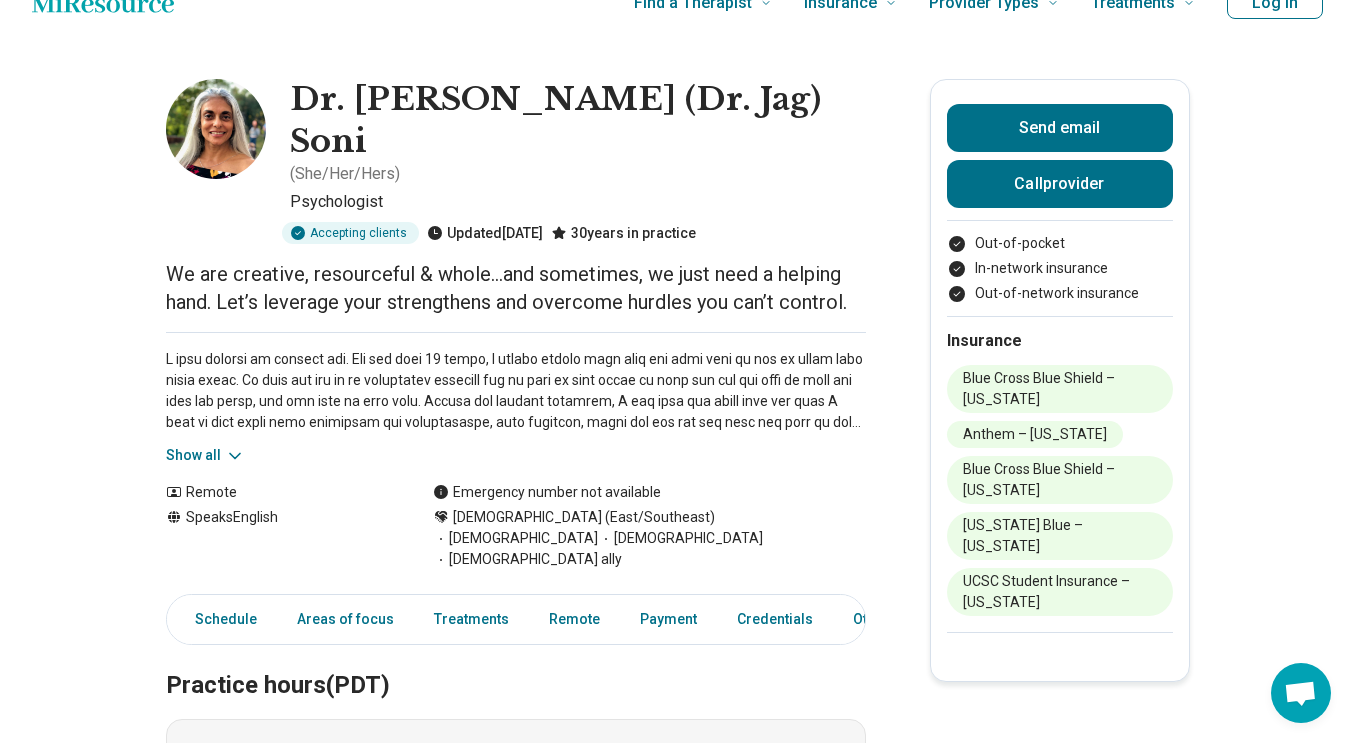 click on "Show all" at bounding box center [205, 455] 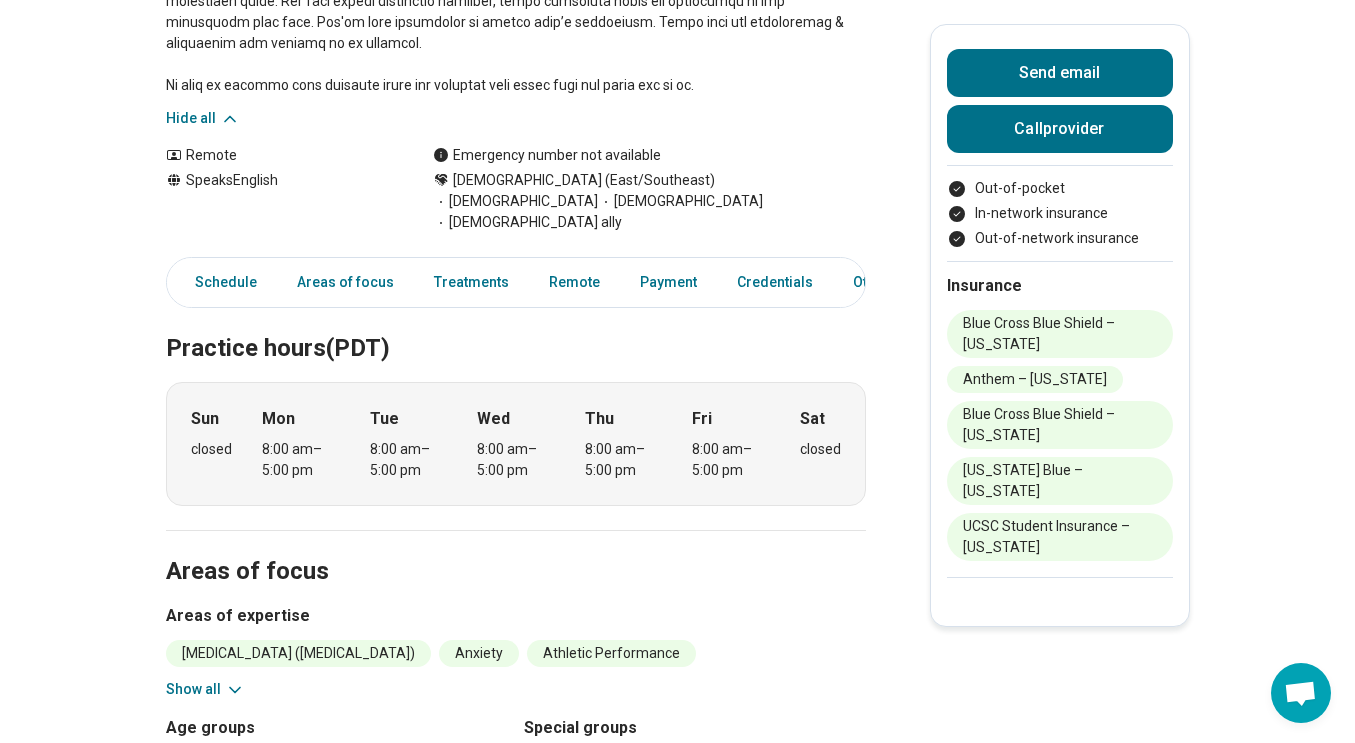 scroll, scrollTop: 546, scrollLeft: 0, axis: vertical 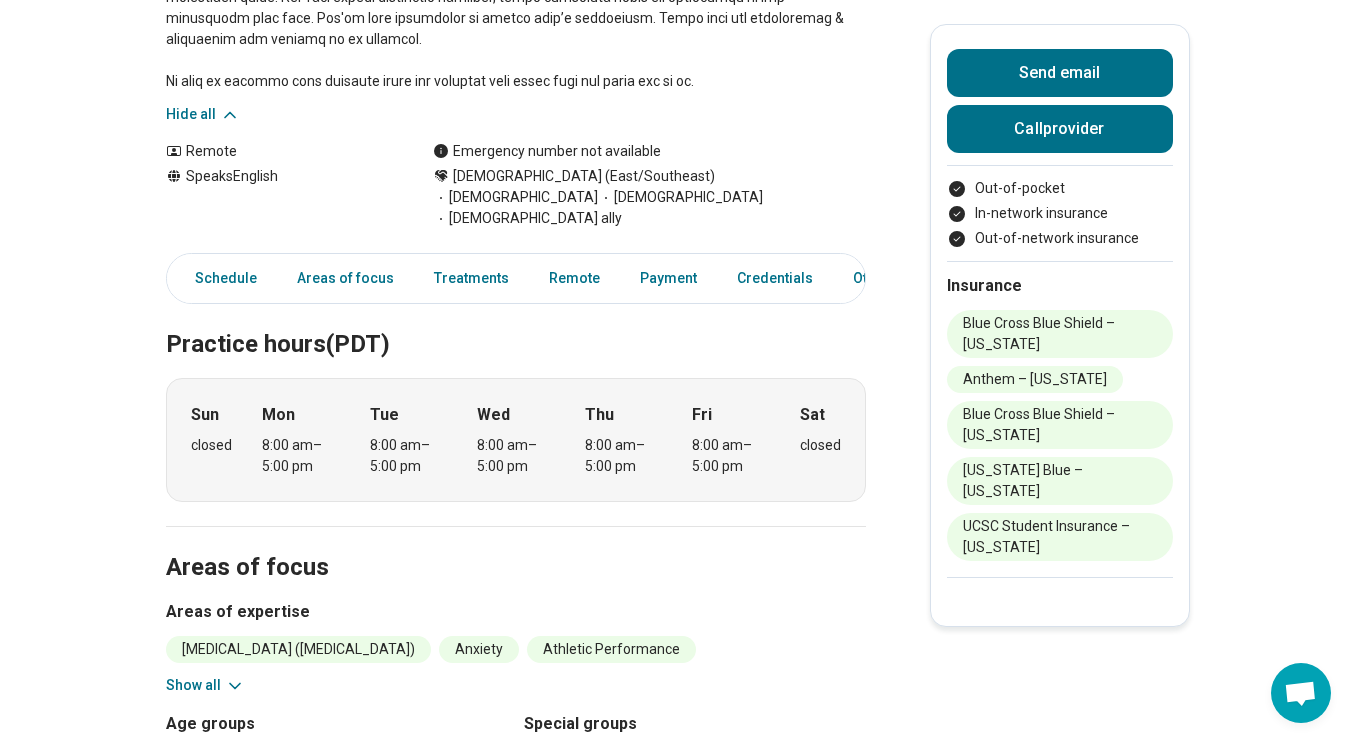 click on "Show all" at bounding box center [205, 685] 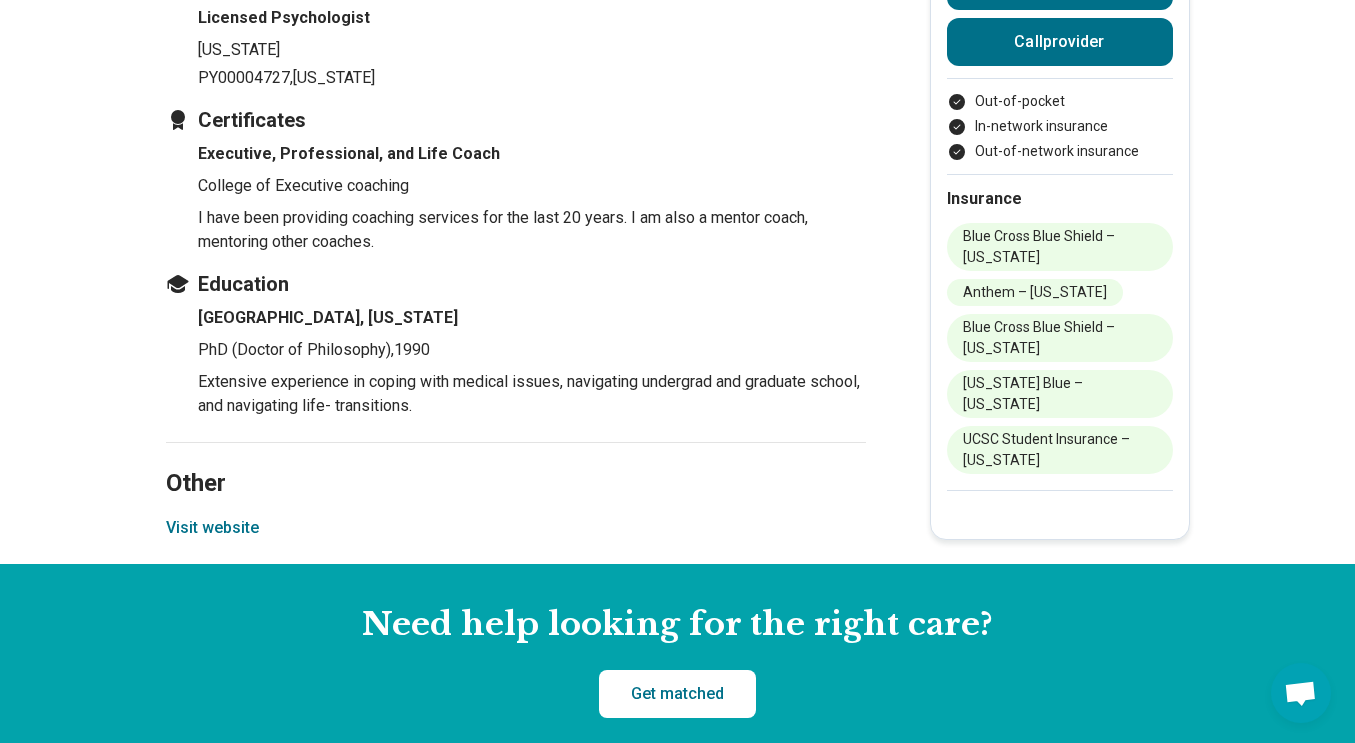 scroll, scrollTop: 2849, scrollLeft: 0, axis: vertical 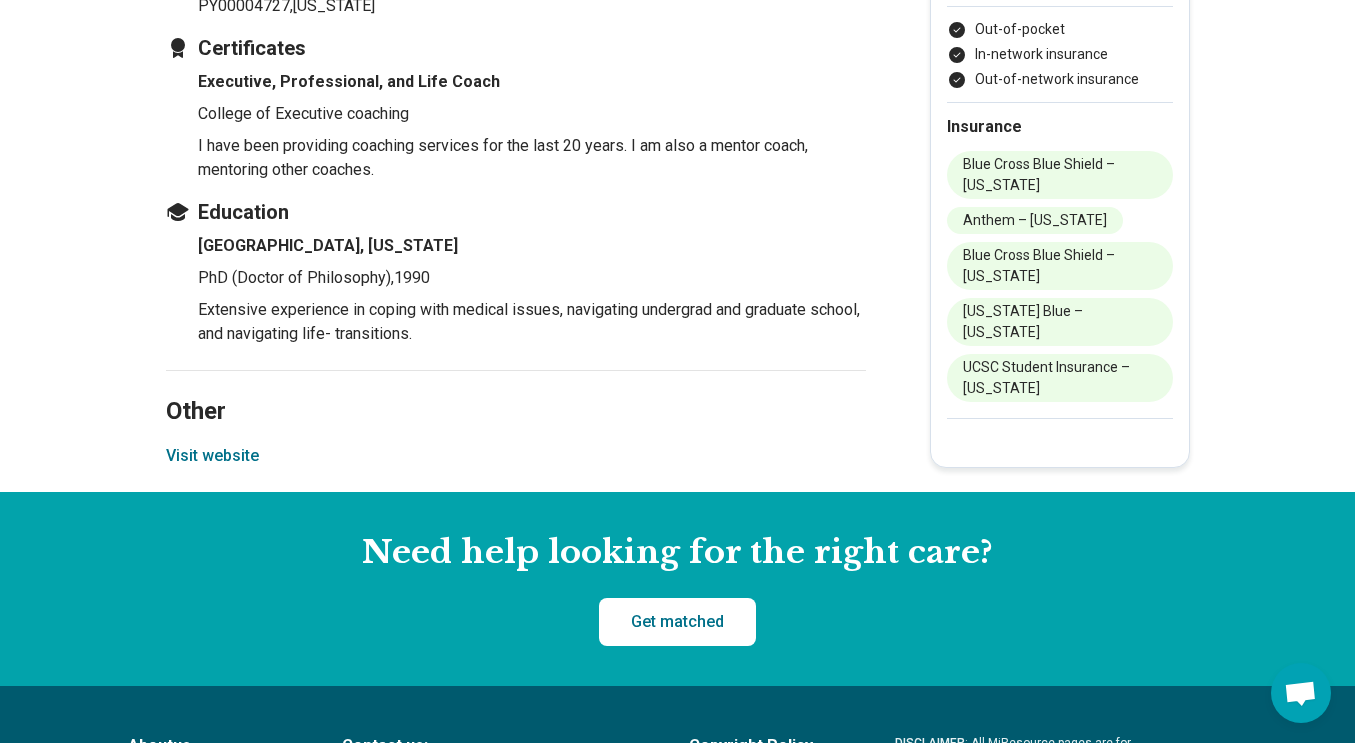 click on "Visit website" at bounding box center [212, 456] 